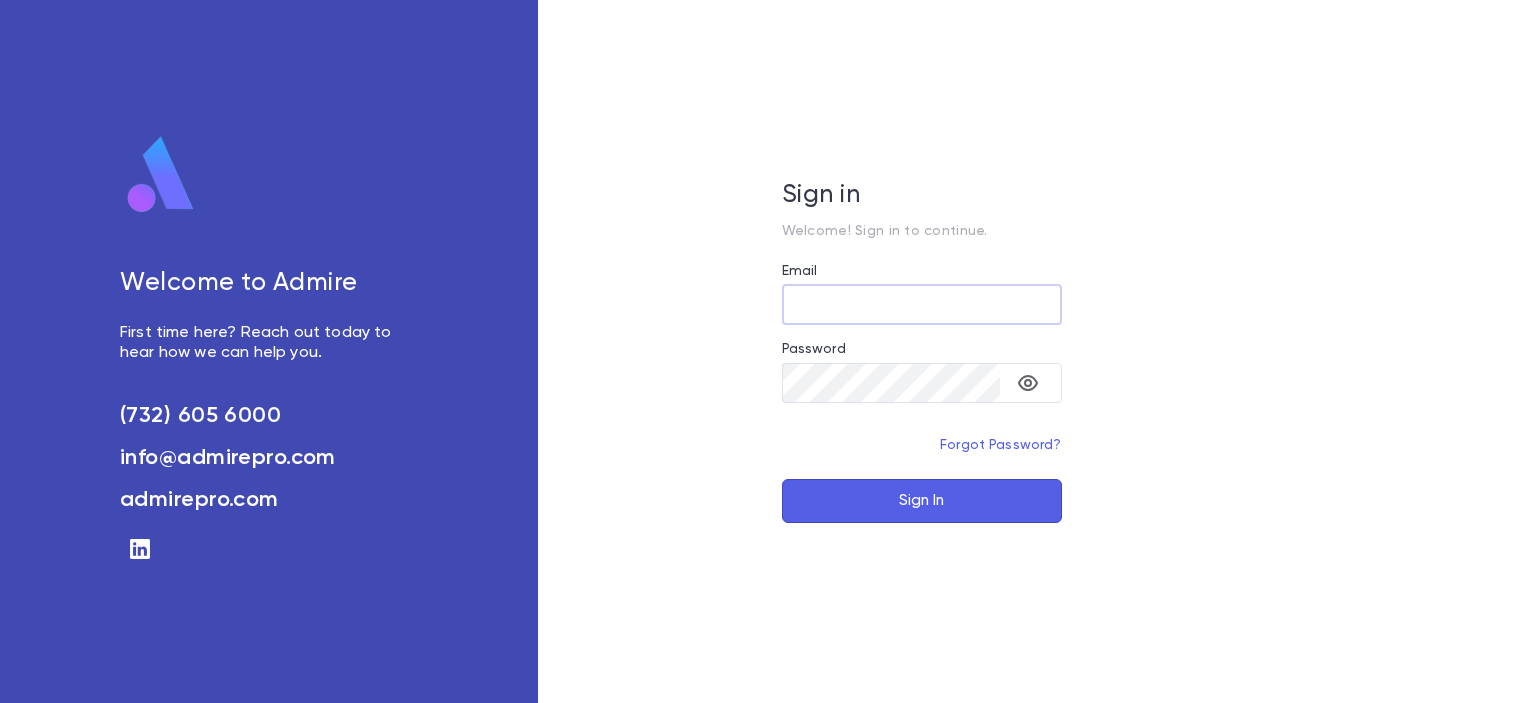 scroll, scrollTop: 0, scrollLeft: 0, axis: both 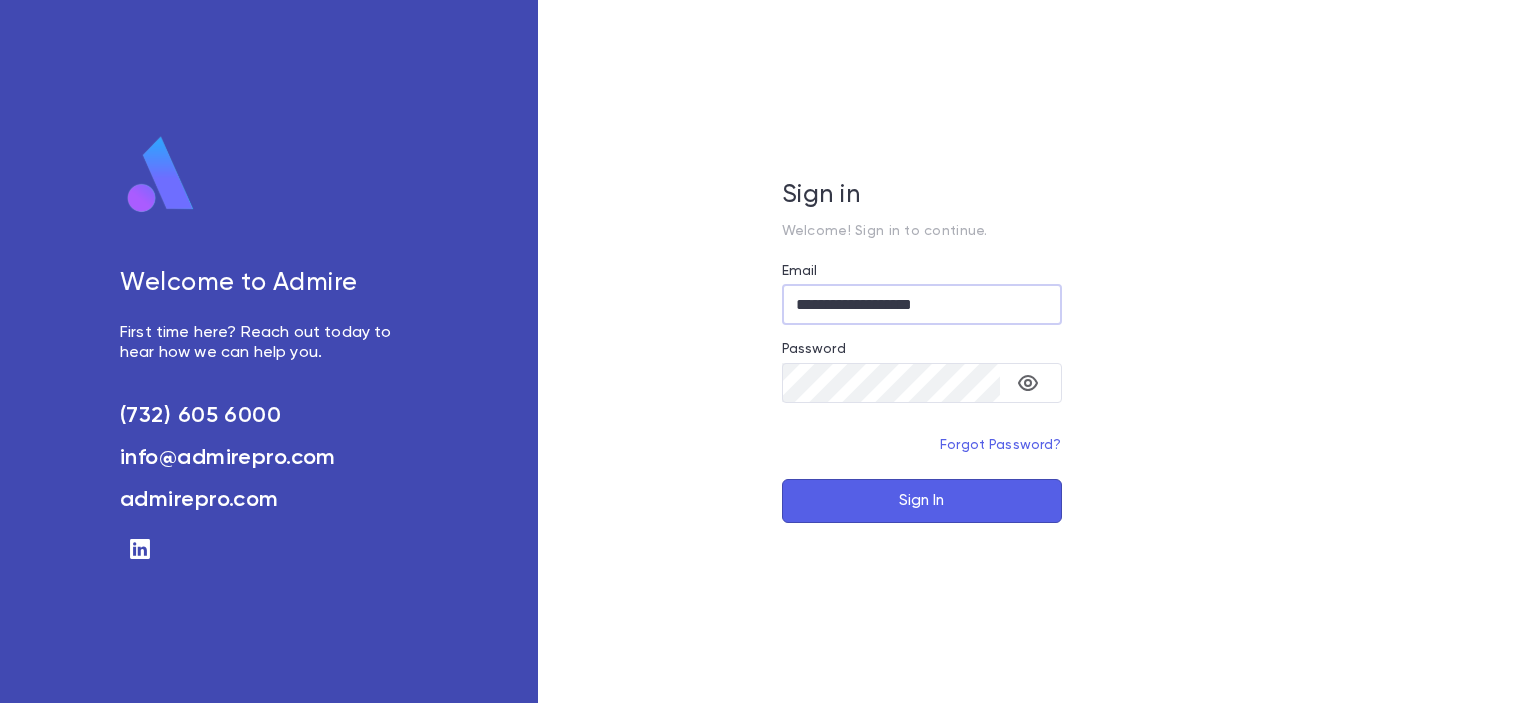 type on "**********" 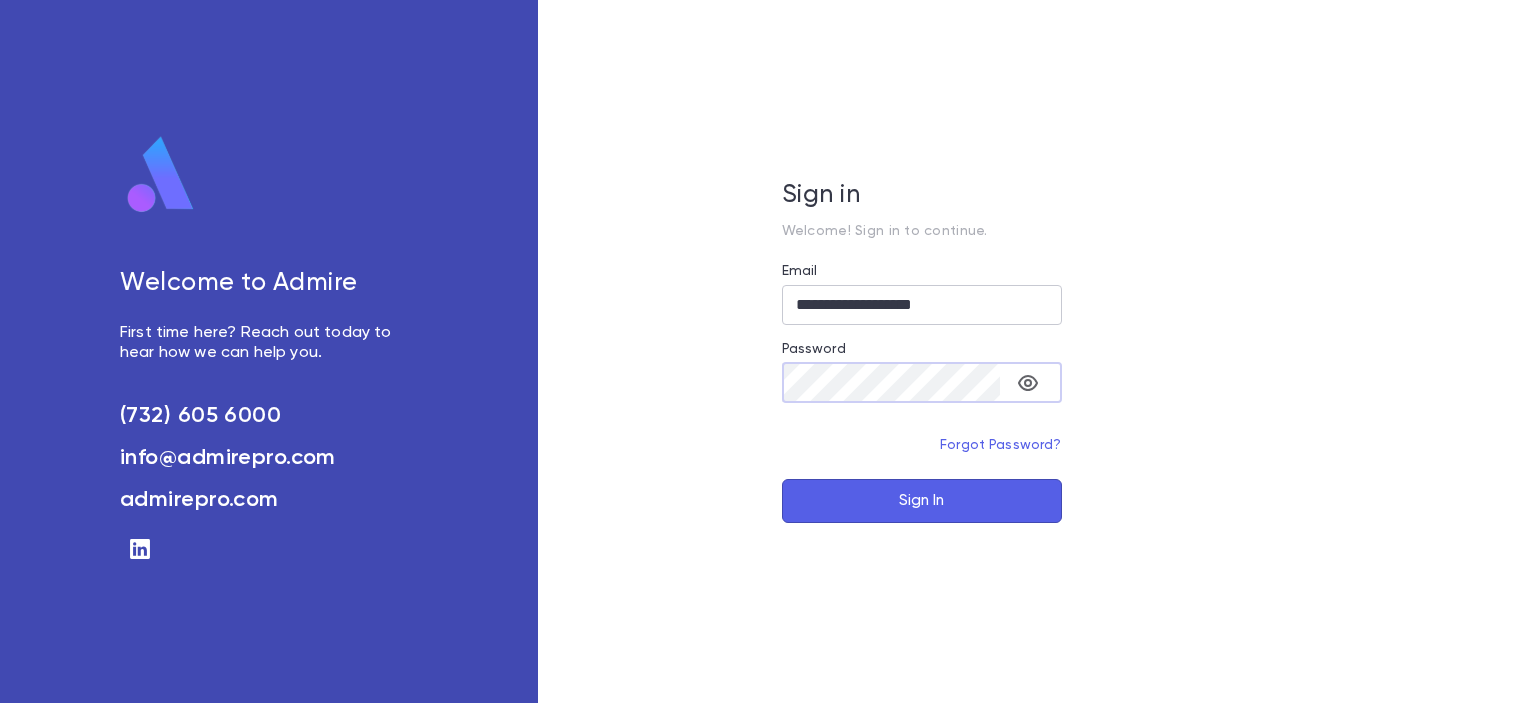 click on "Sign In" at bounding box center [922, 501] 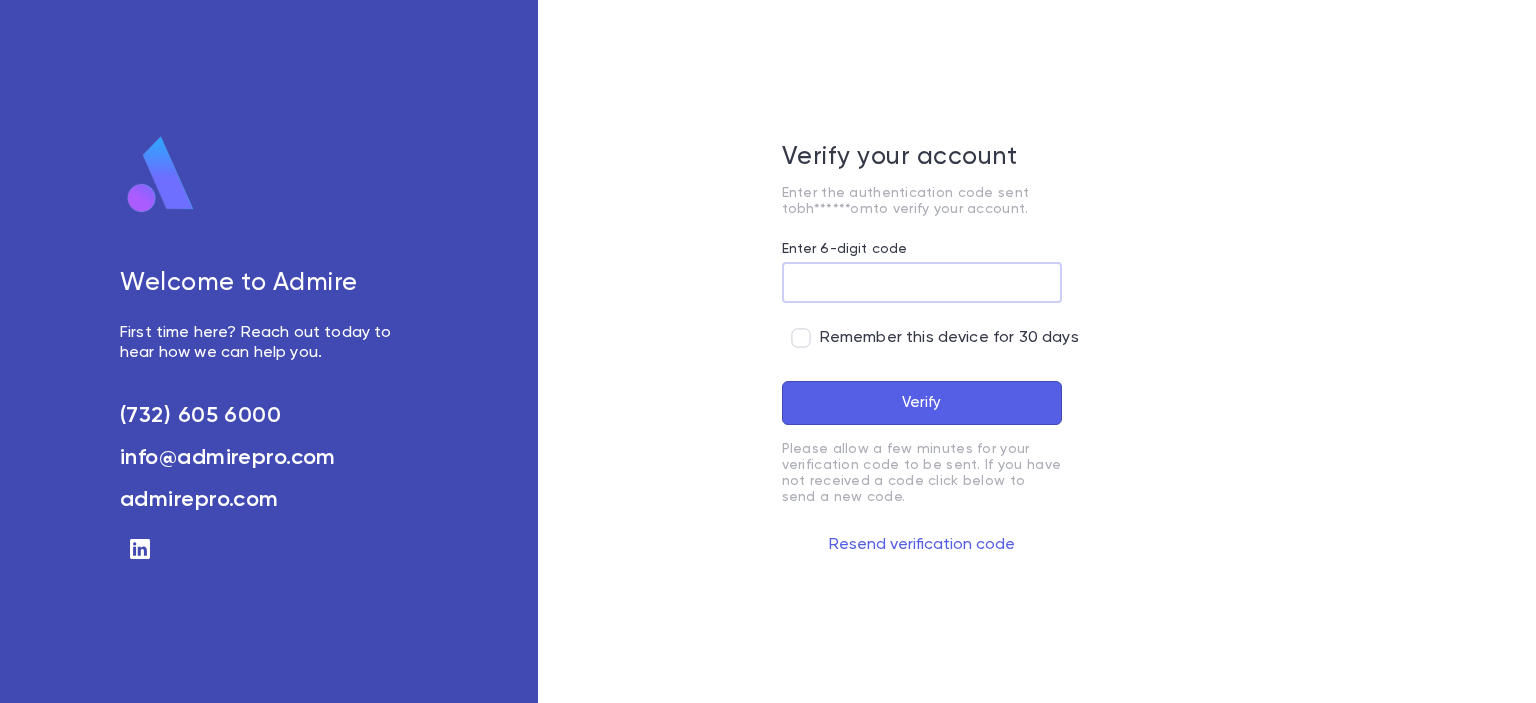 click on "Enter 6-digit code" at bounding box center [922, 282] 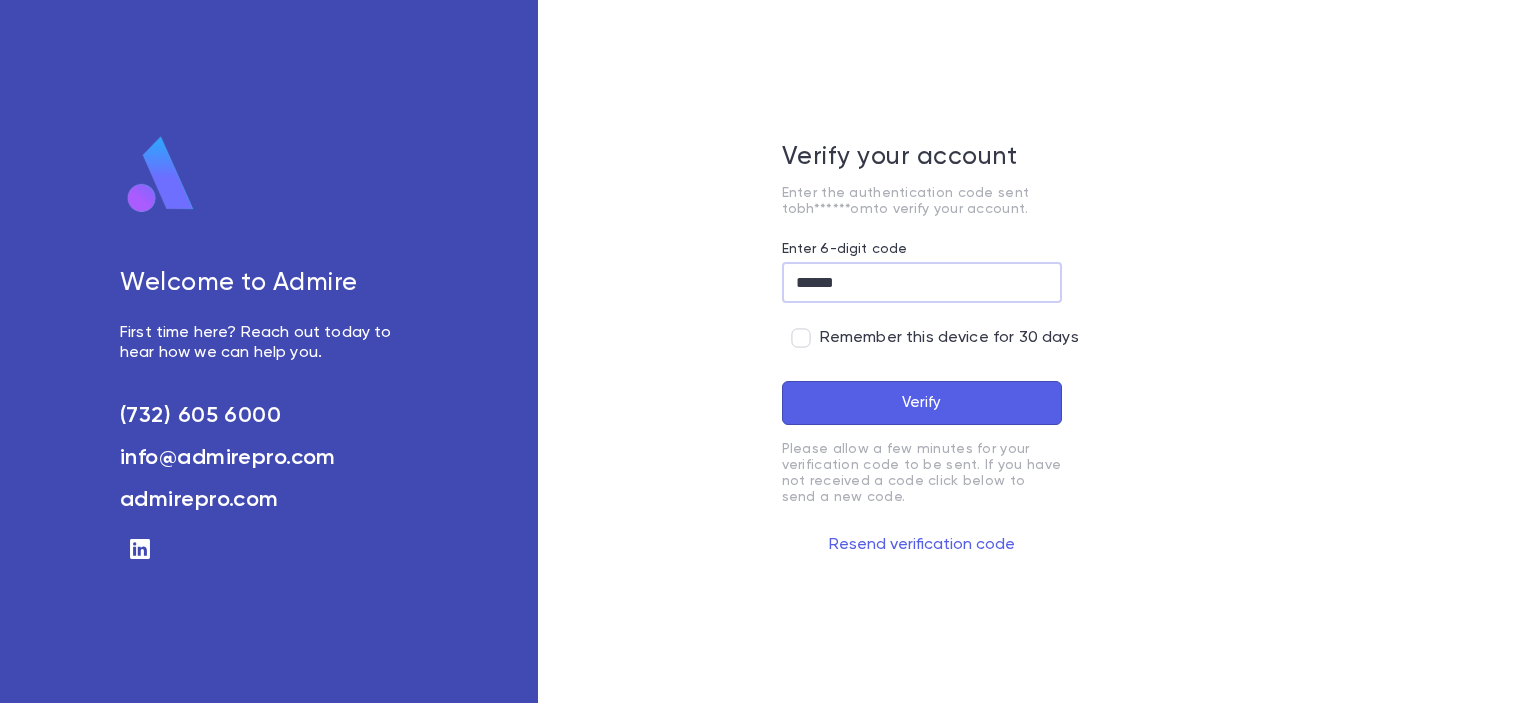 type on "******" 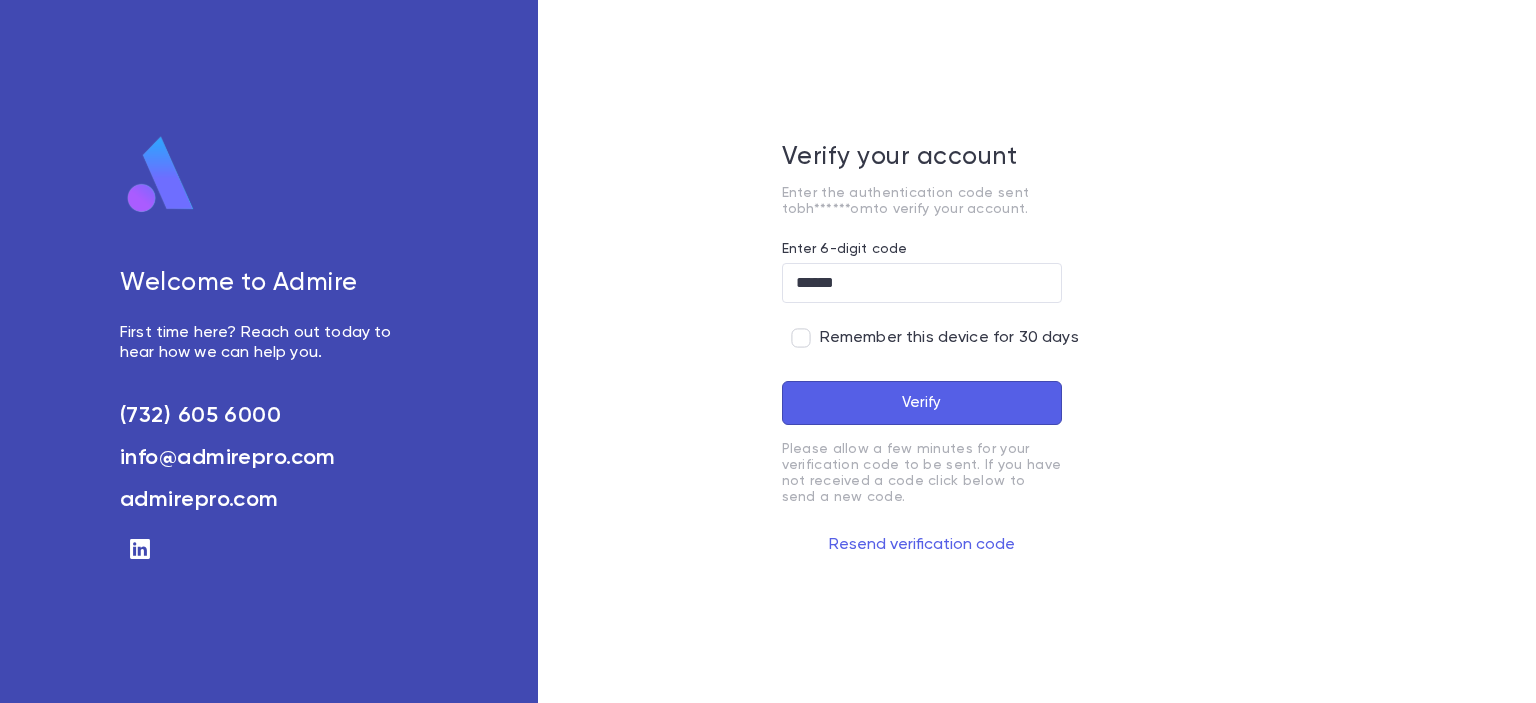 click on "Remember this device for 30 days" at bounding box center (949, 338) 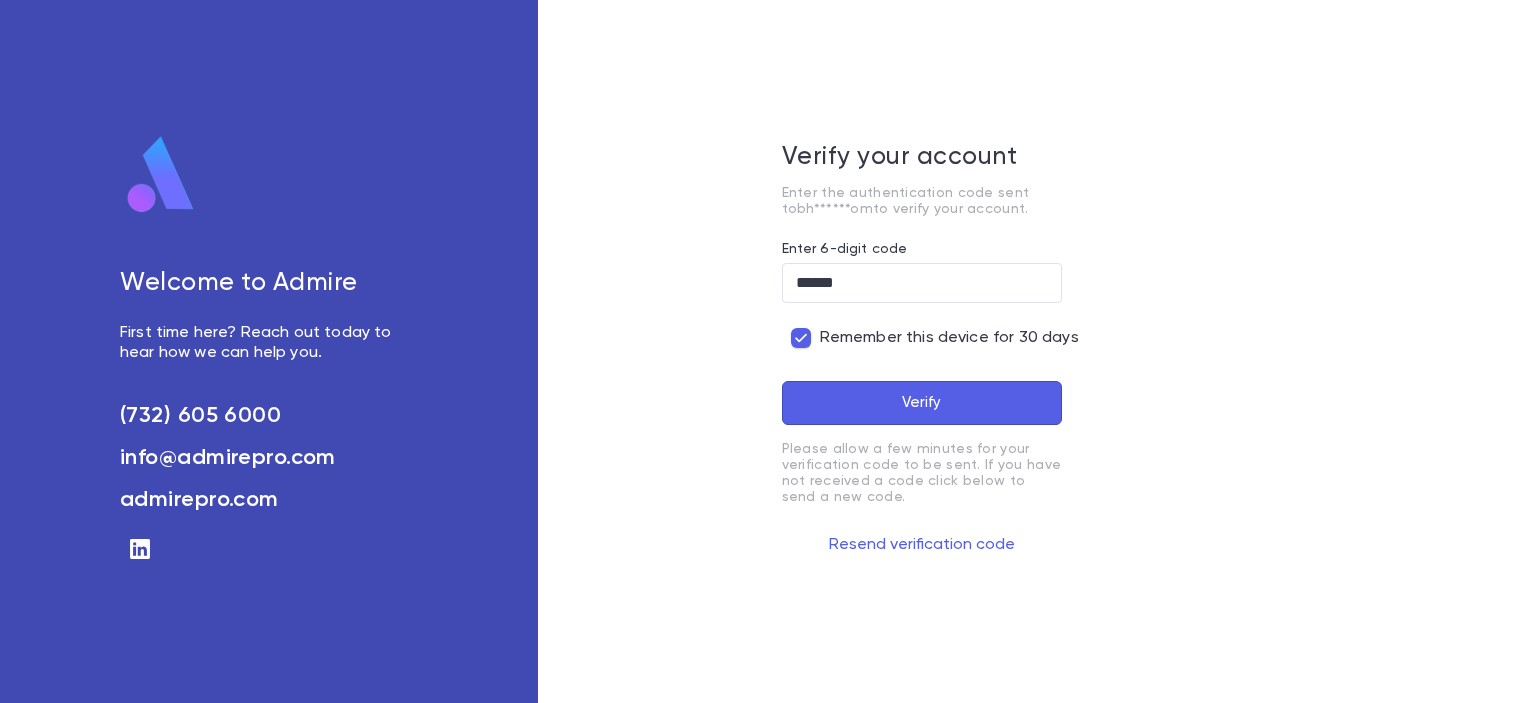 click on "Verify" at bounding box center [922, 403] 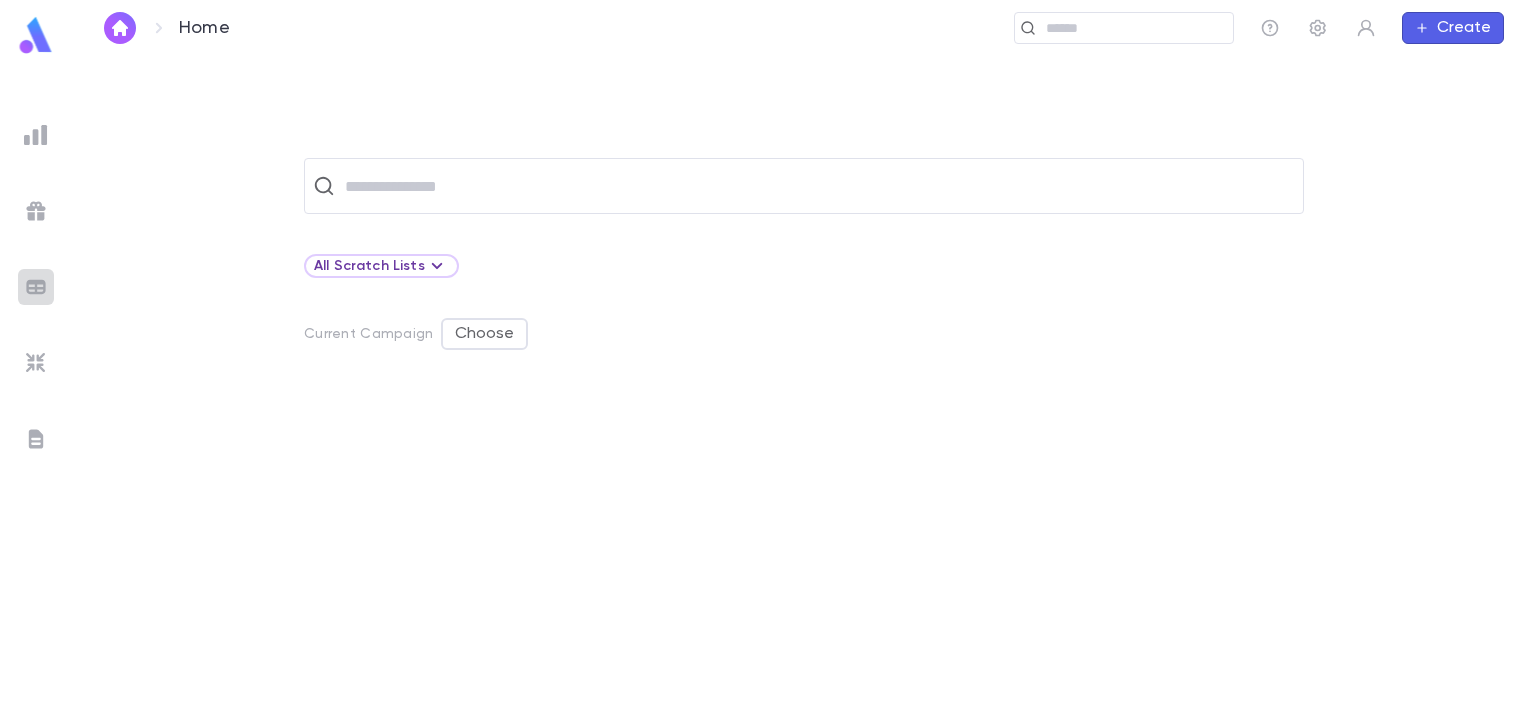 click at bounding box center [36, 135] 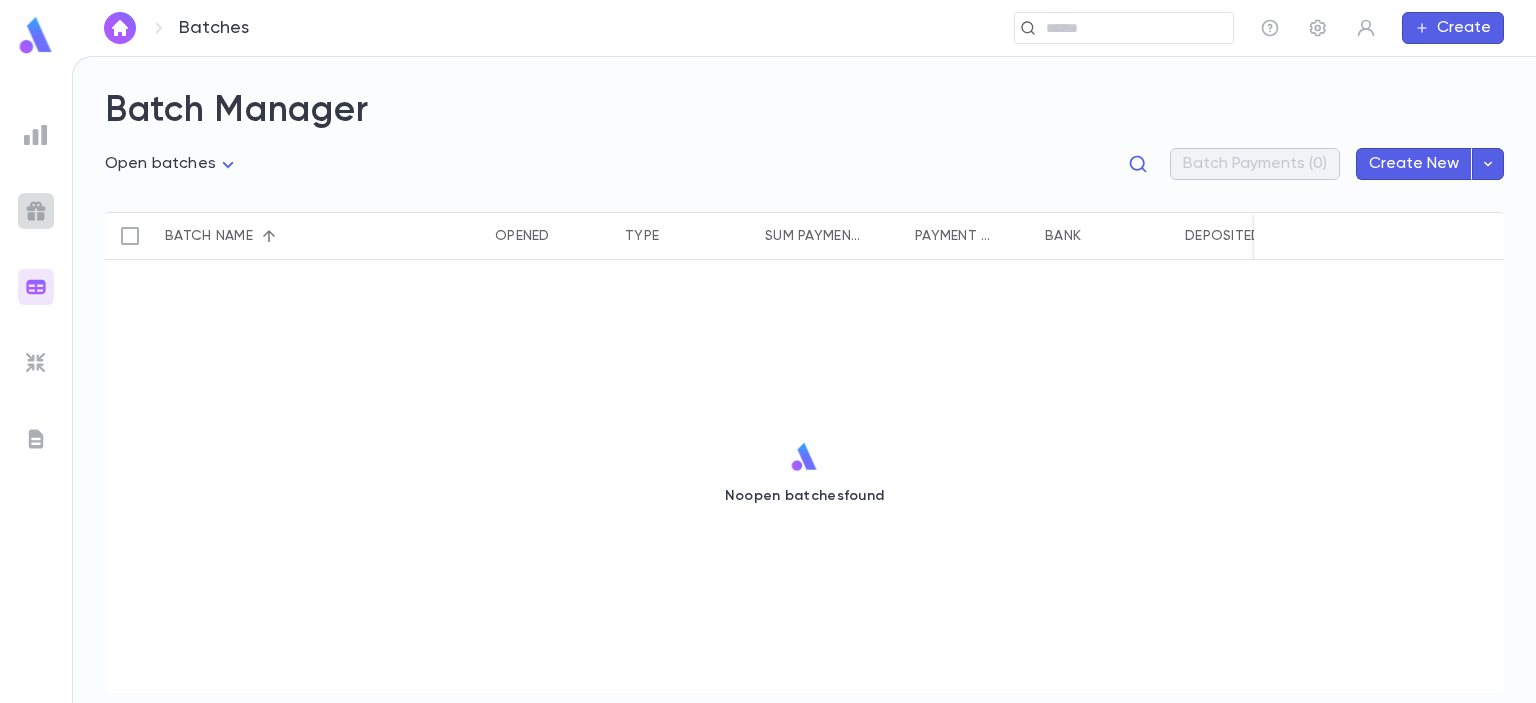 click at bounding box center (36, 135) 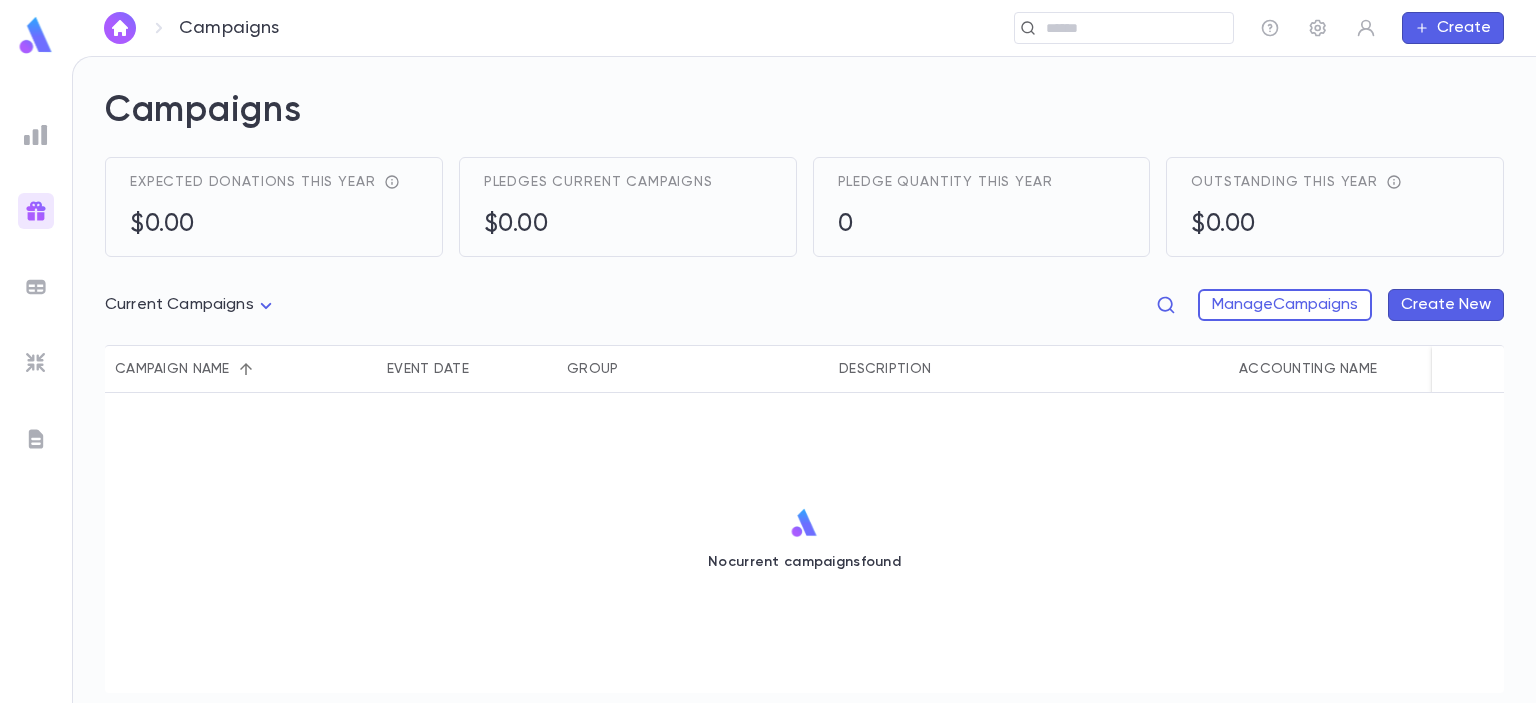click at bounding box center [36, 135] 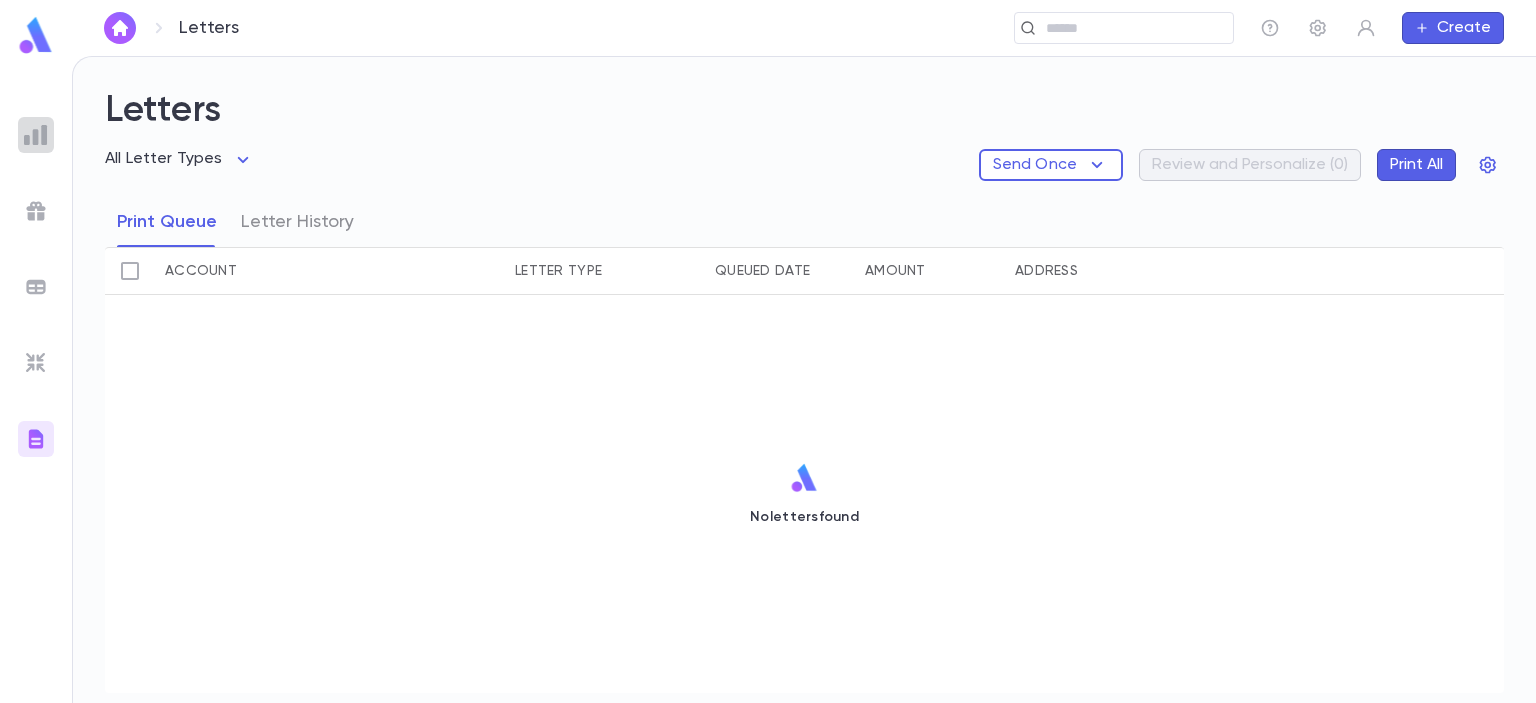 click at bounding box center [36, 135] 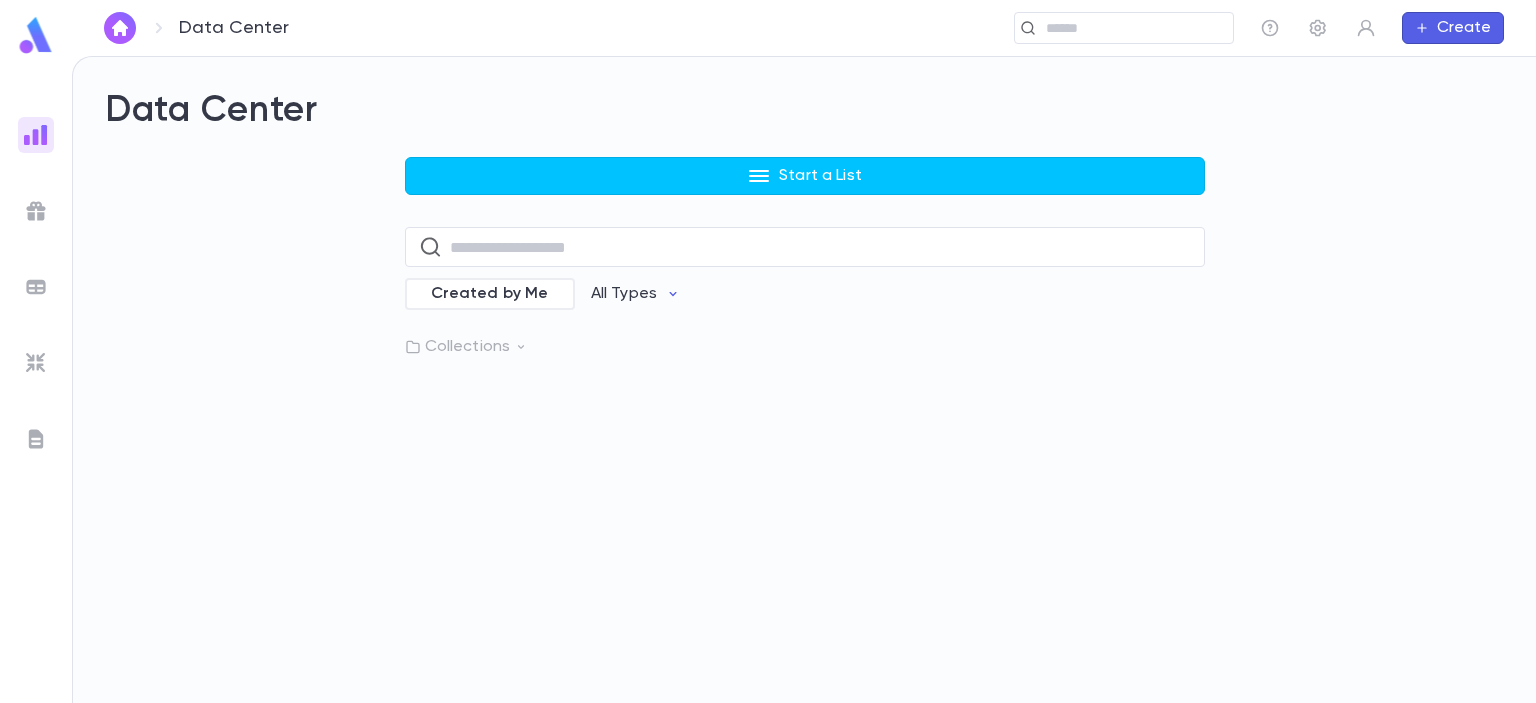 click at bounding box center (36, 211) 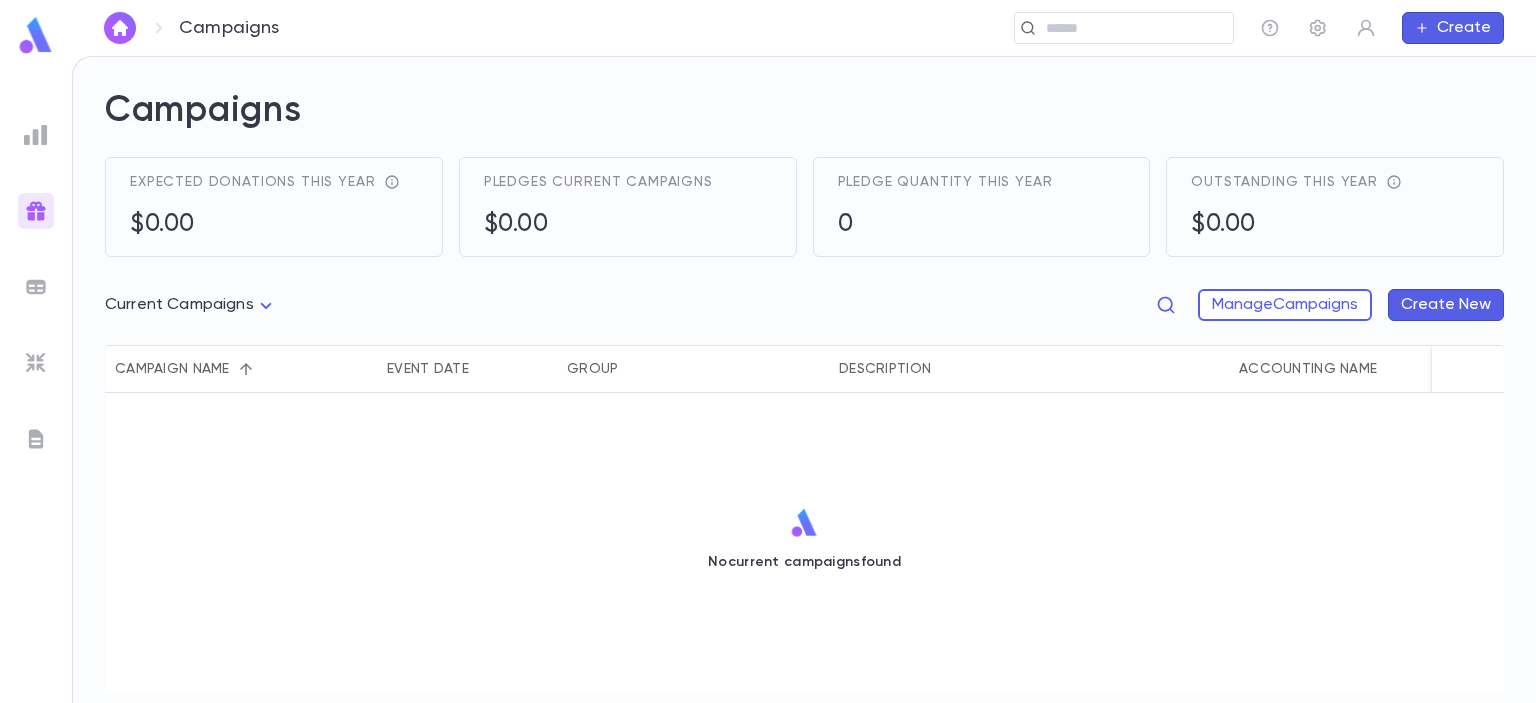 click at bounding box center [36, 135] 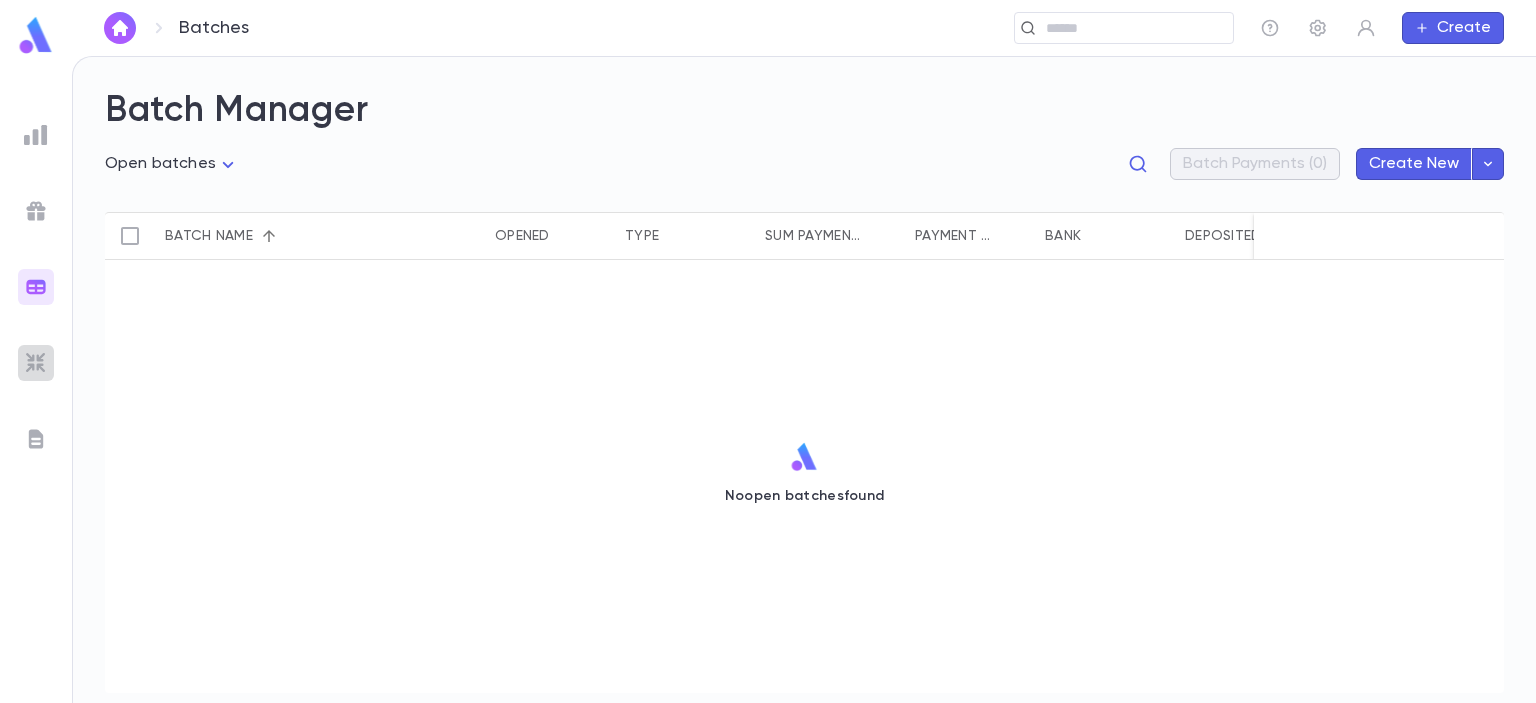 click at bounding box center (36, 135) 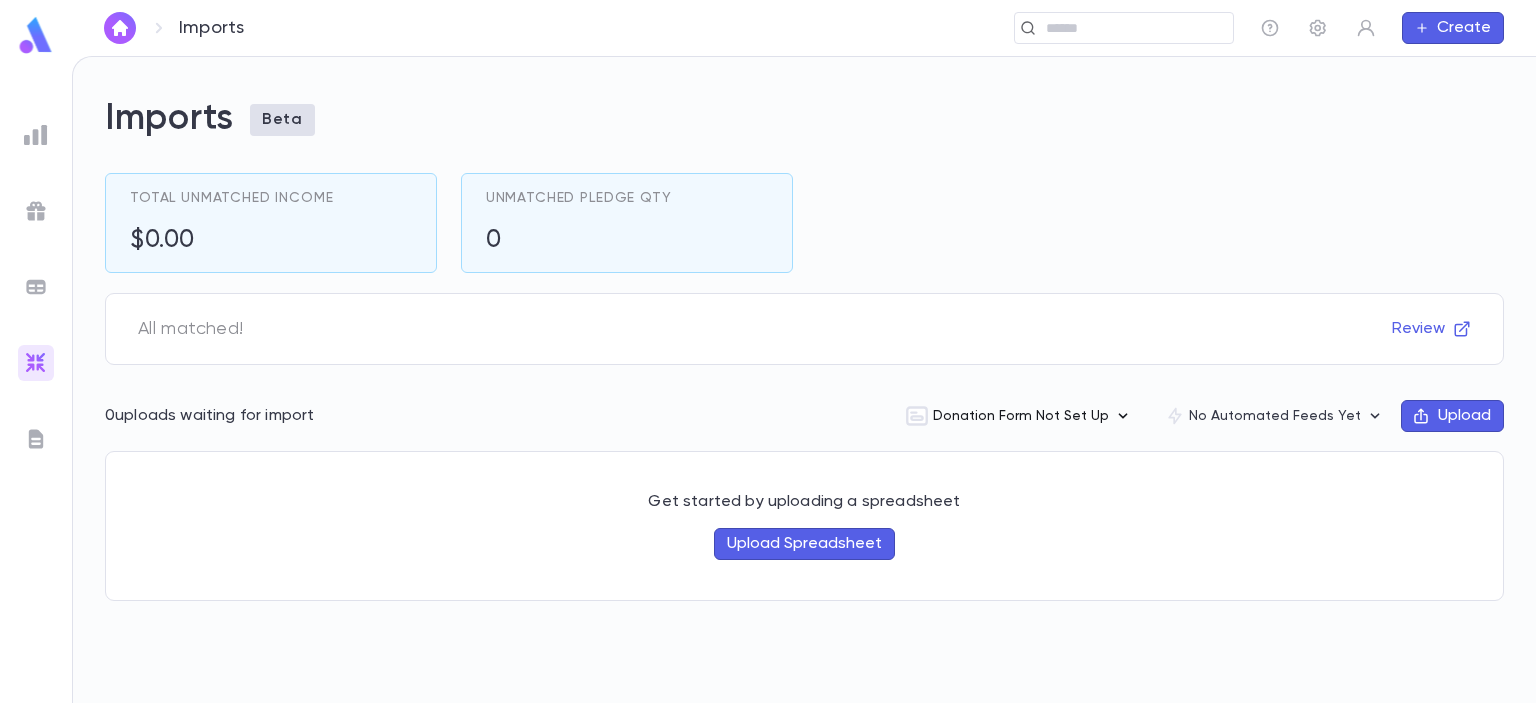 click on "Donation Form Not Set Up" at bounding box center [1019, 416] 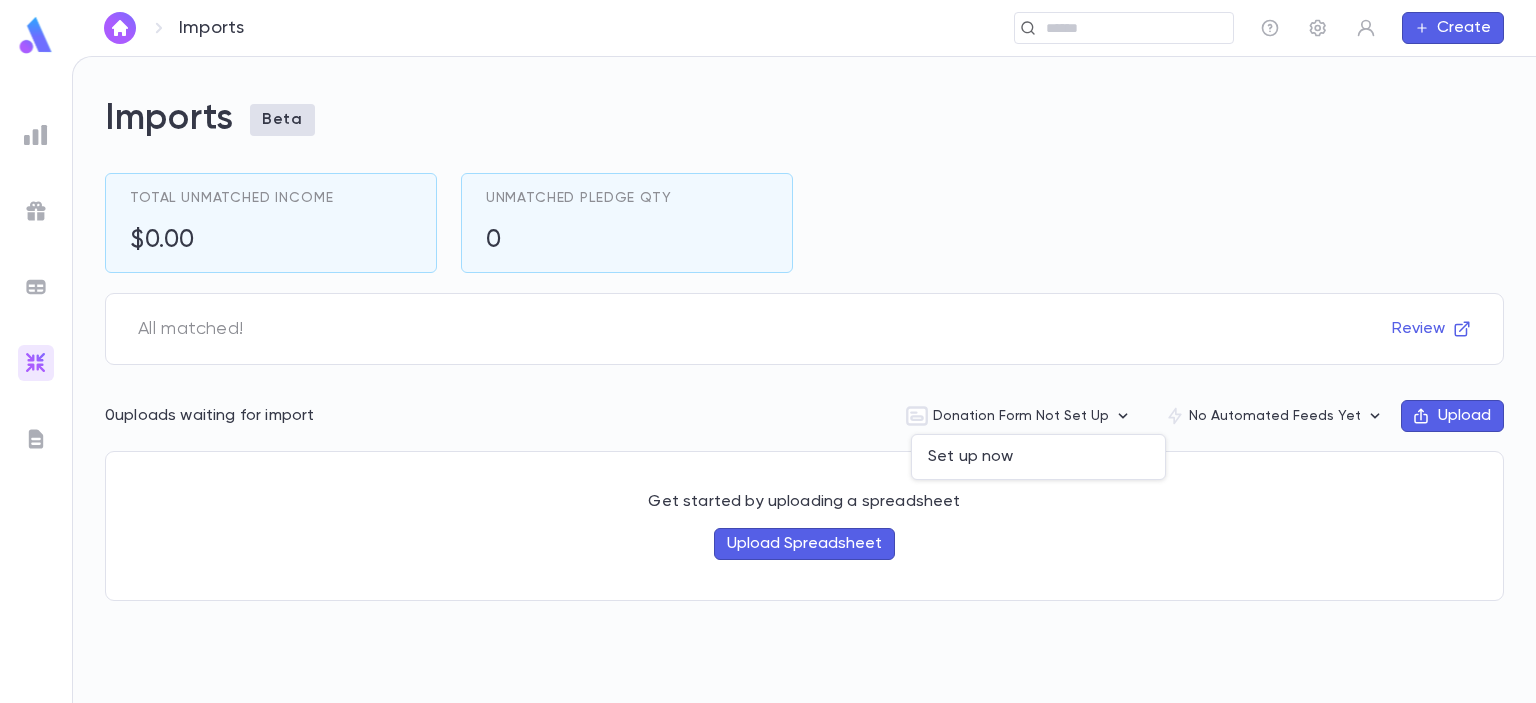 click at bounding box center [768, 351] 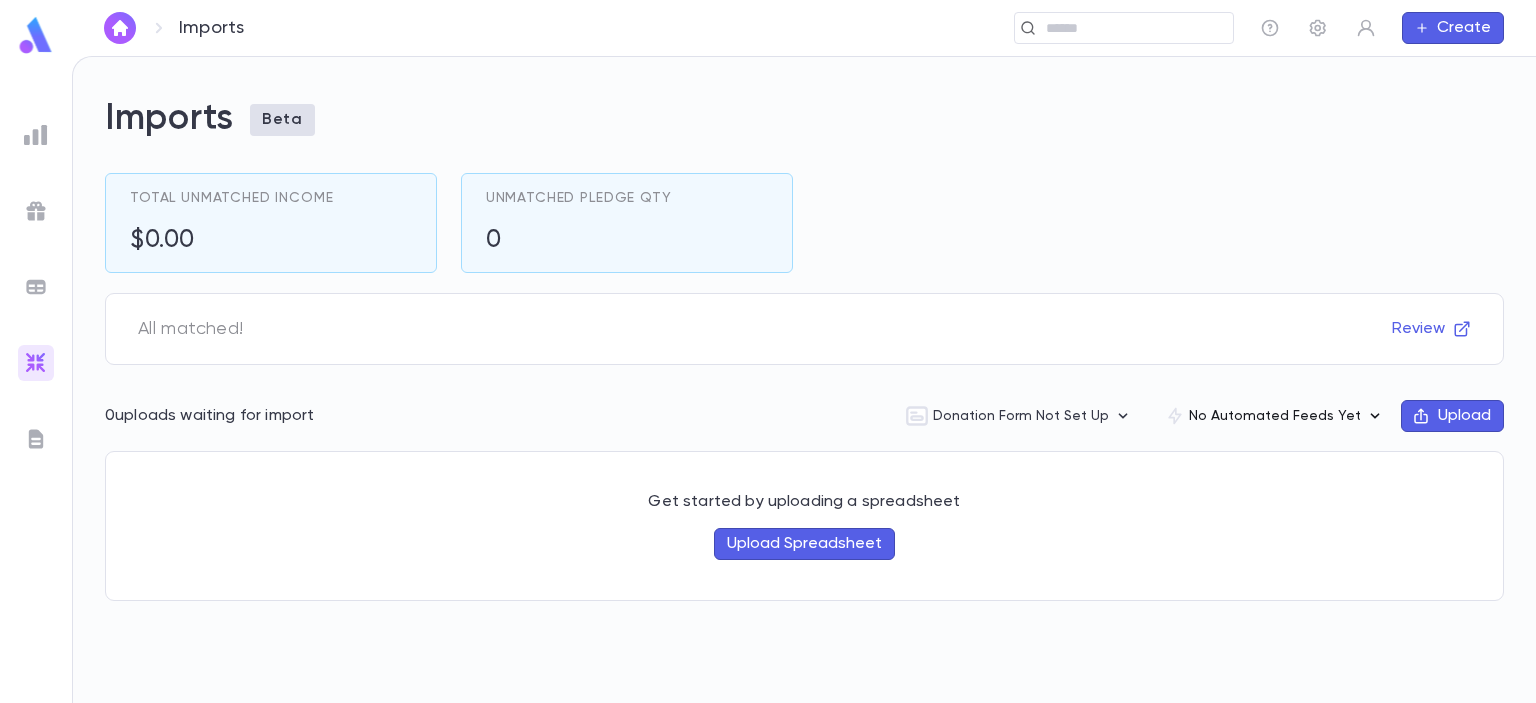 click on "No Automated Feeds Yet" at bounding box center [1275, 416] 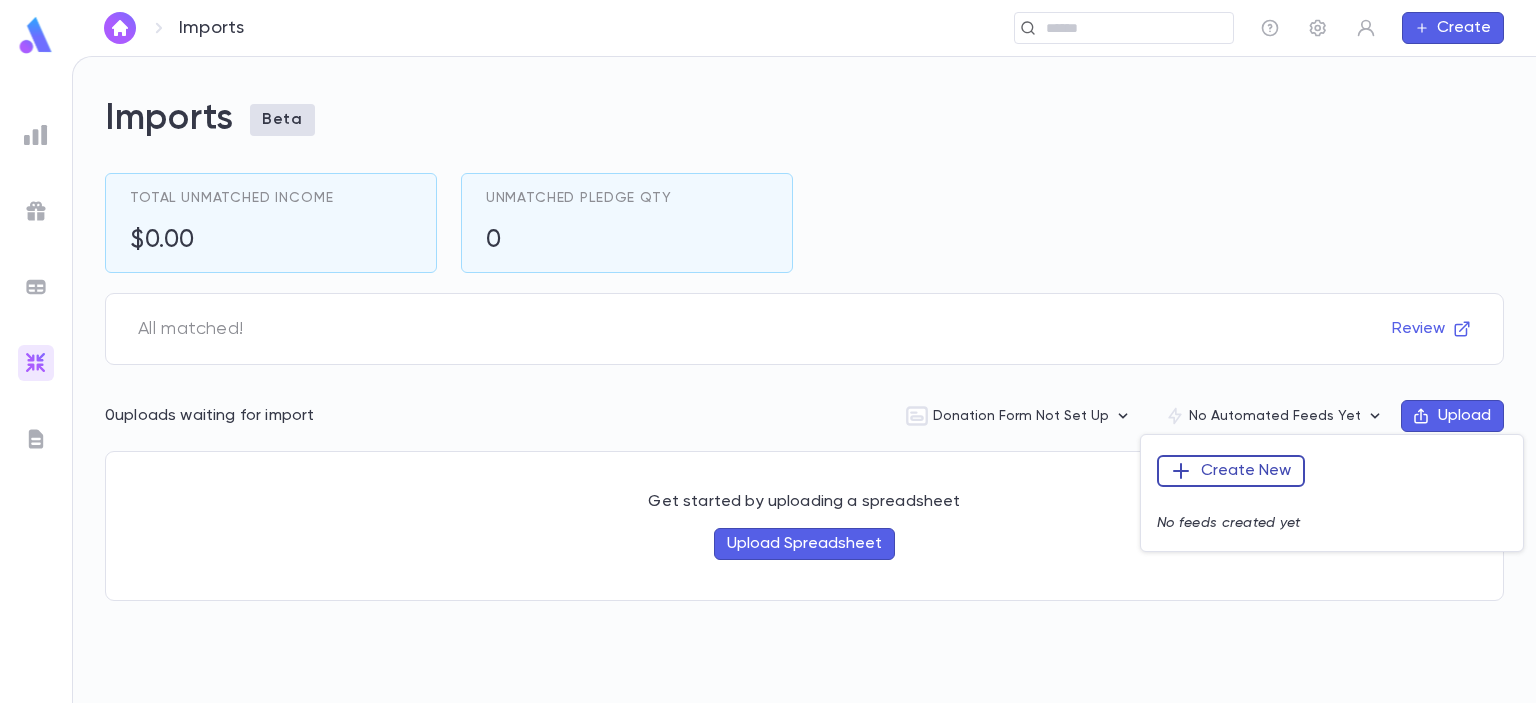 click on "Create New" at bounding box center [1231, 471] 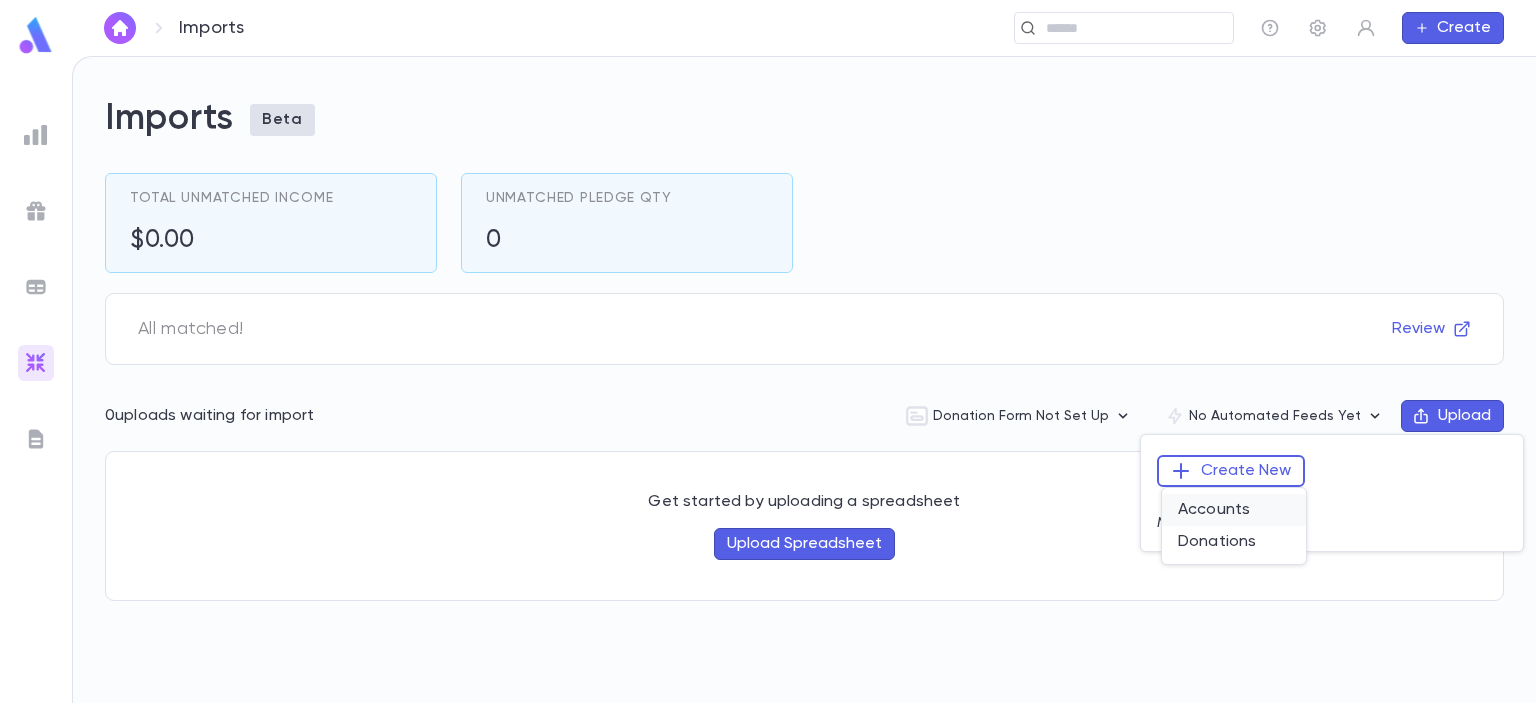 click on "Accounts" at bounding box center (1234, 510) 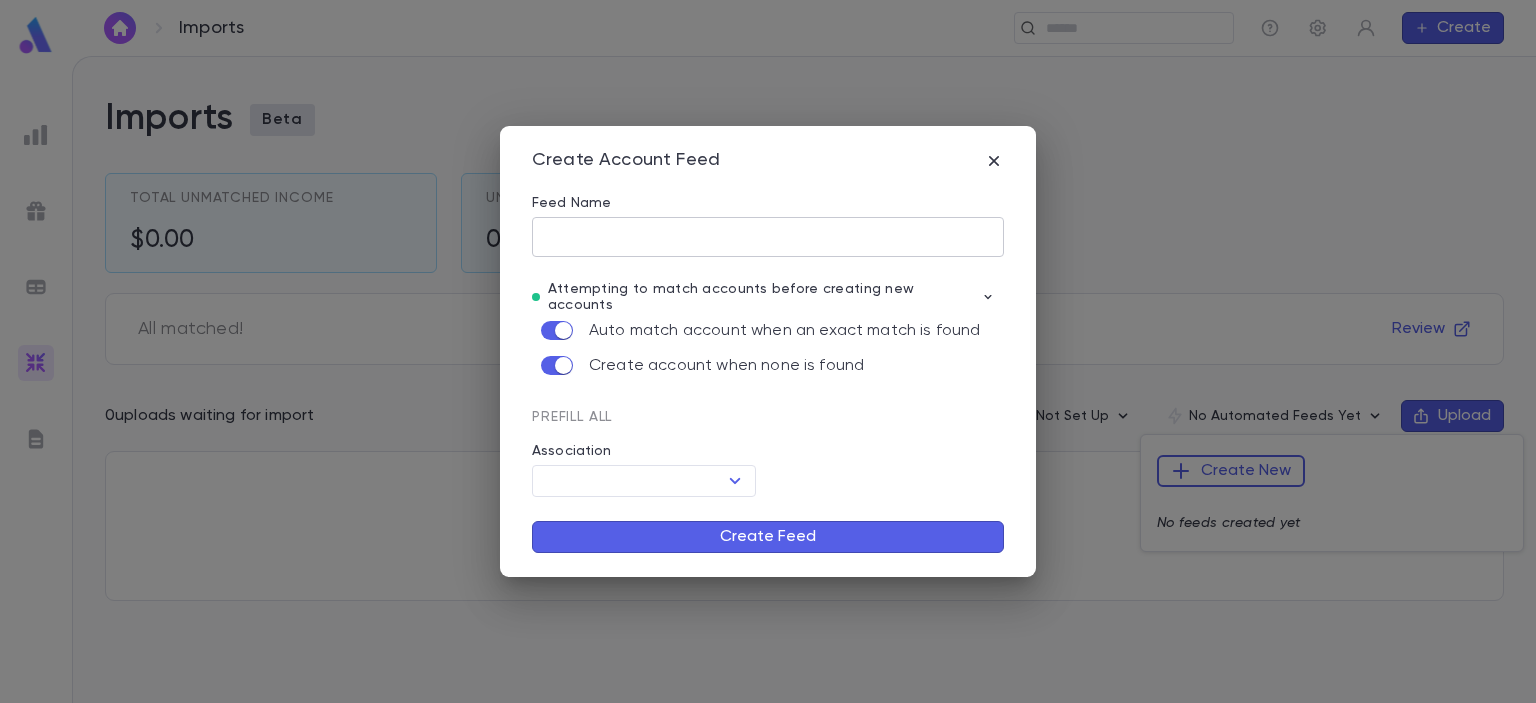 click on "Feed Name" at bounding box center (768, 237) 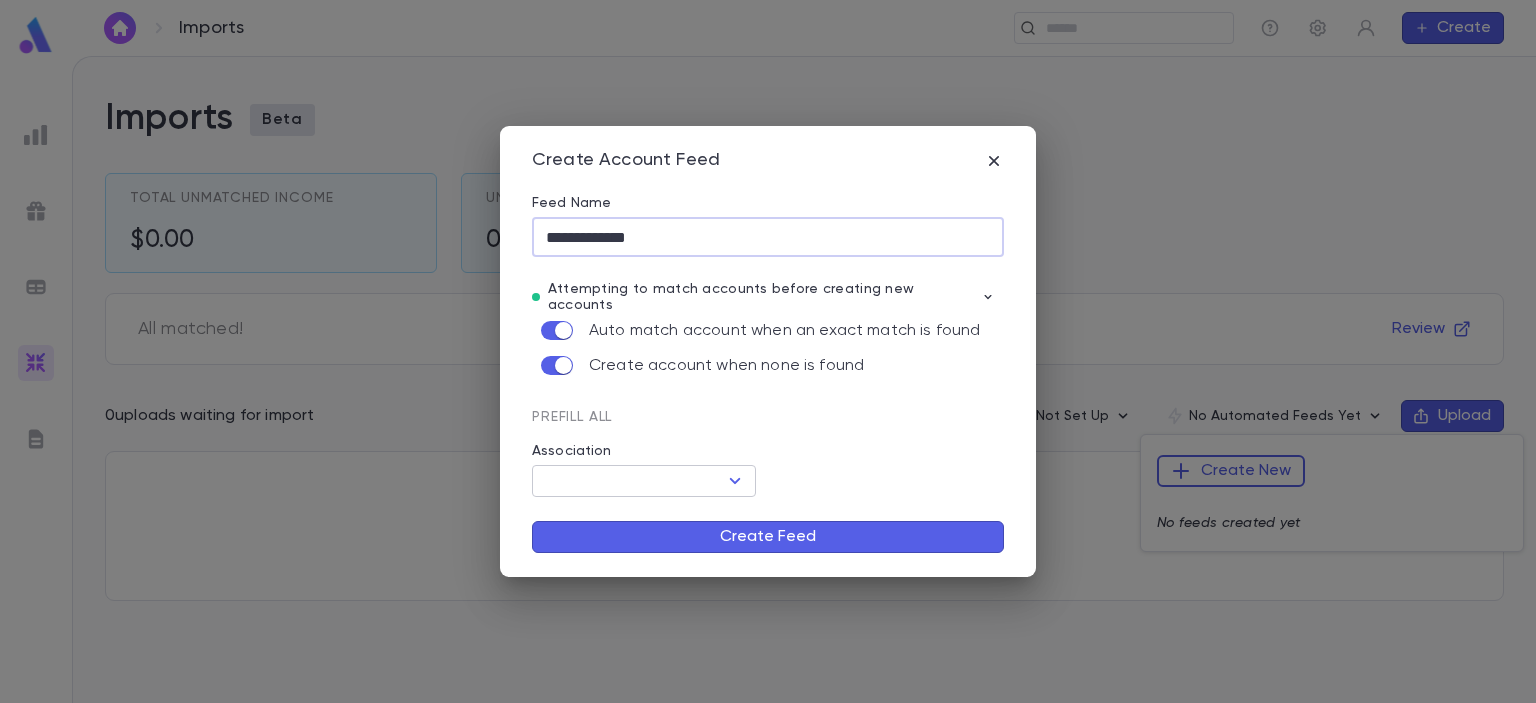 click on "Association" at bounding box center (627, 481) 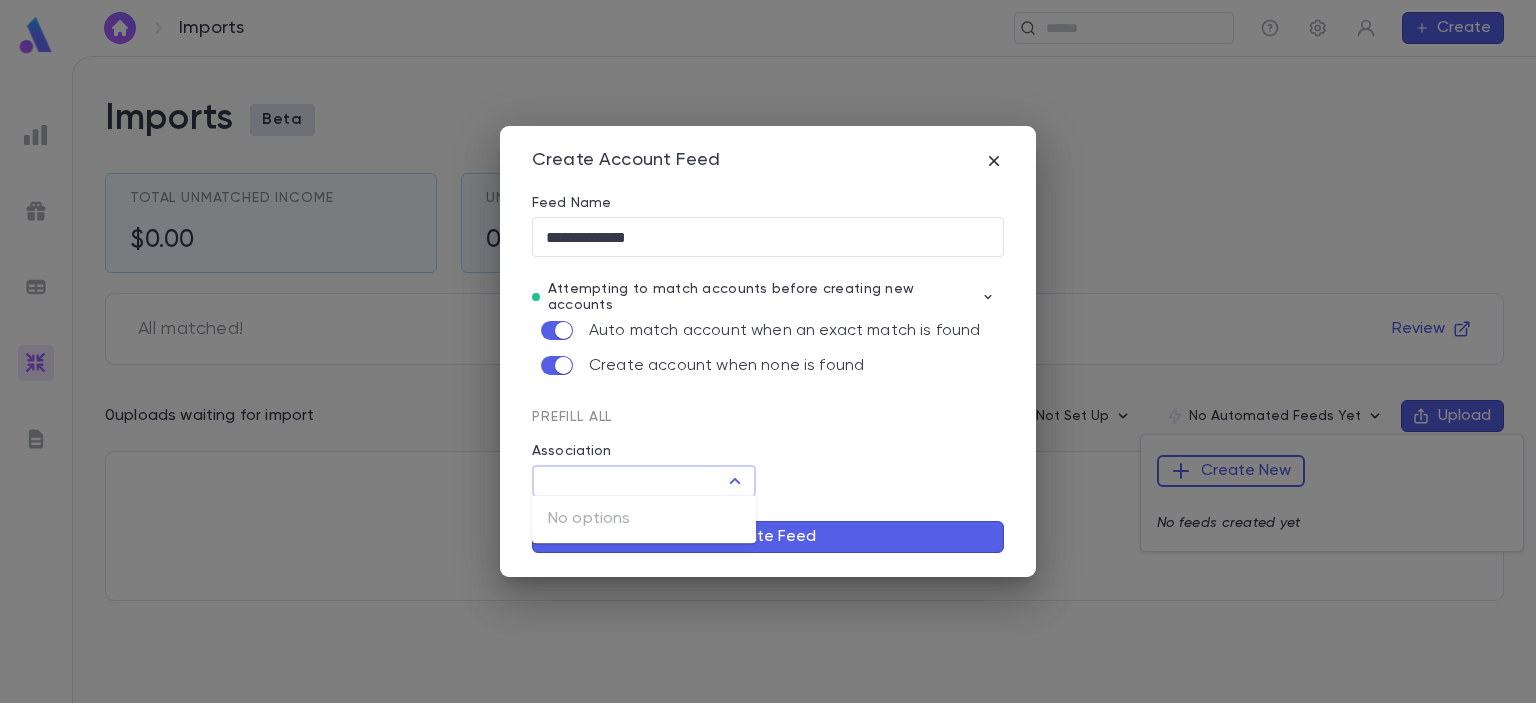 click on "Prefill All" at bounding box center [756, 409] 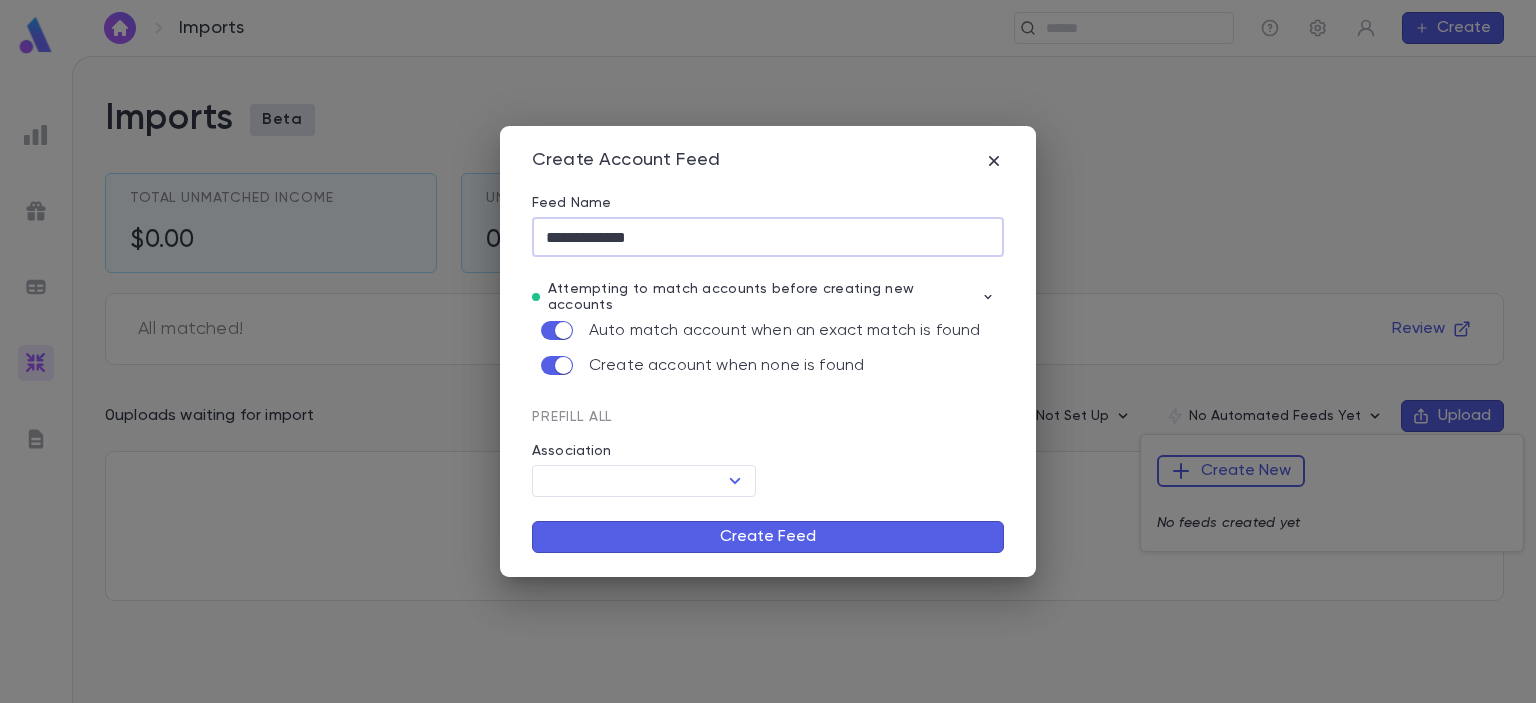 click on "**********" at bounding box center (768, 237) 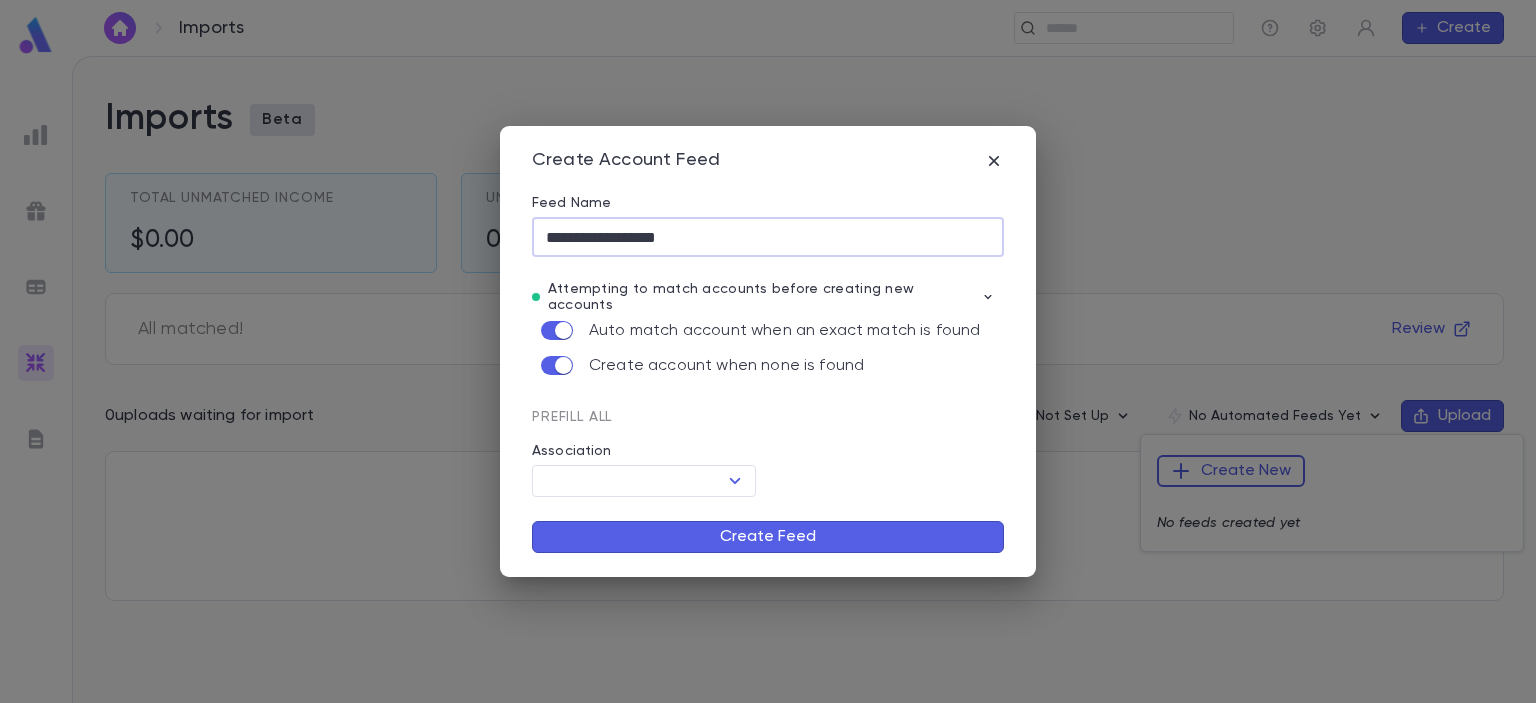 type on "**********" 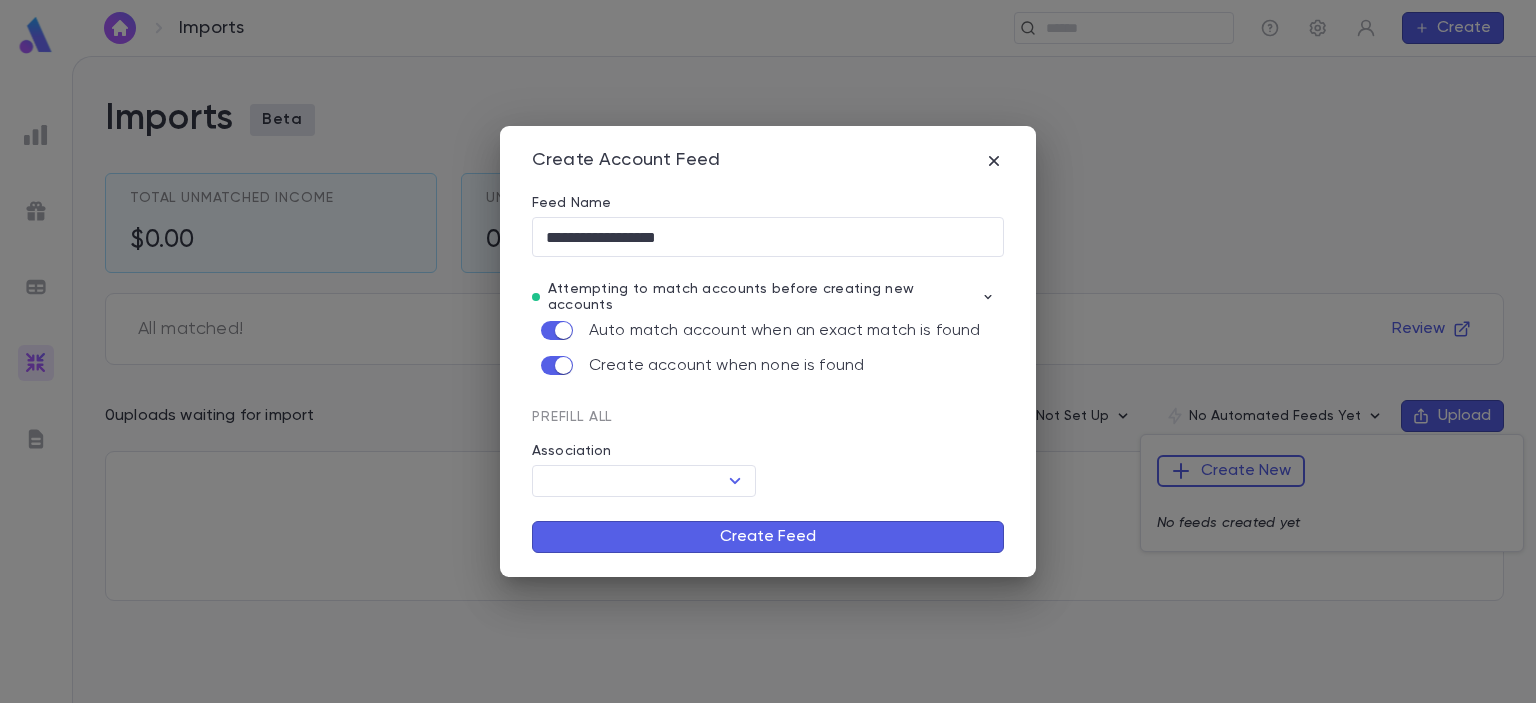 click on "Create Feed" at bounding box center [768, 537] 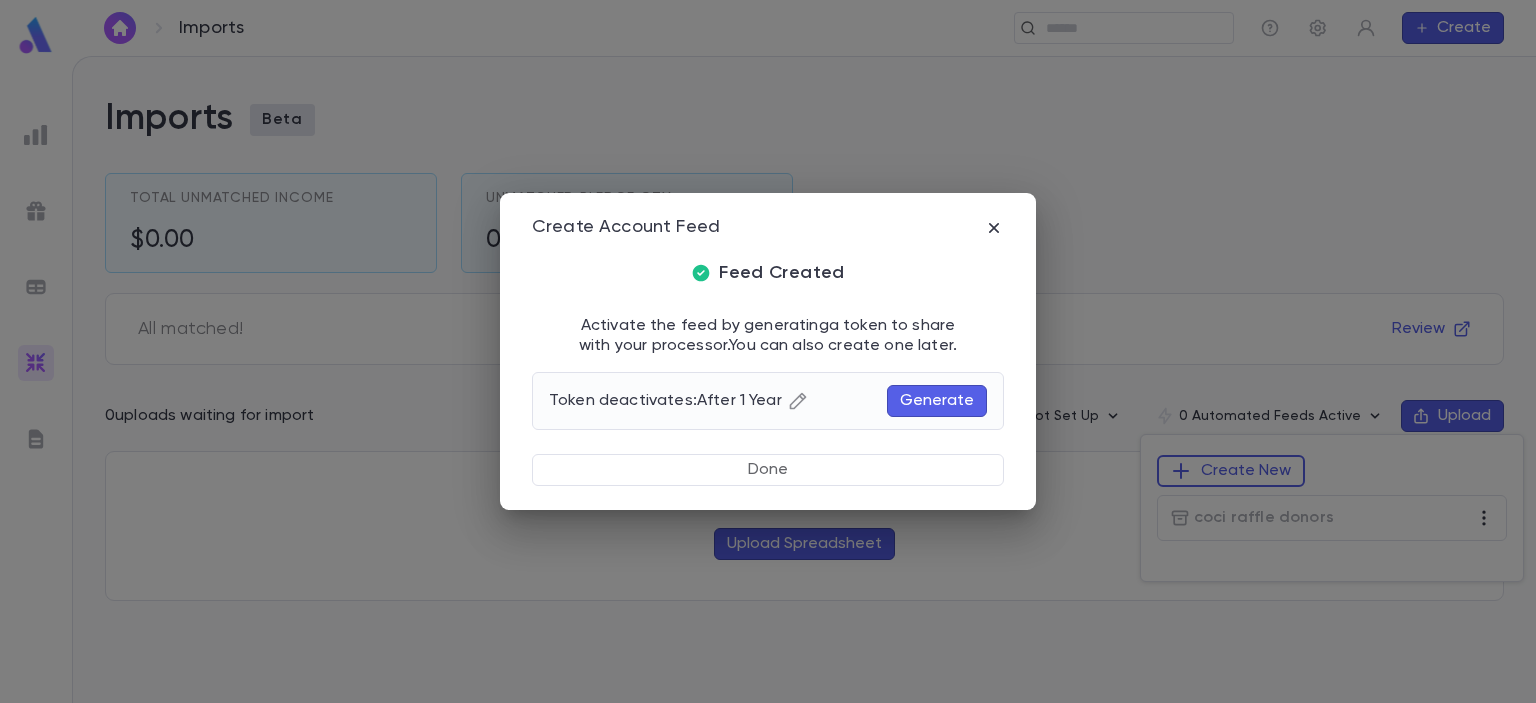 click at bounding box center [798, 401] 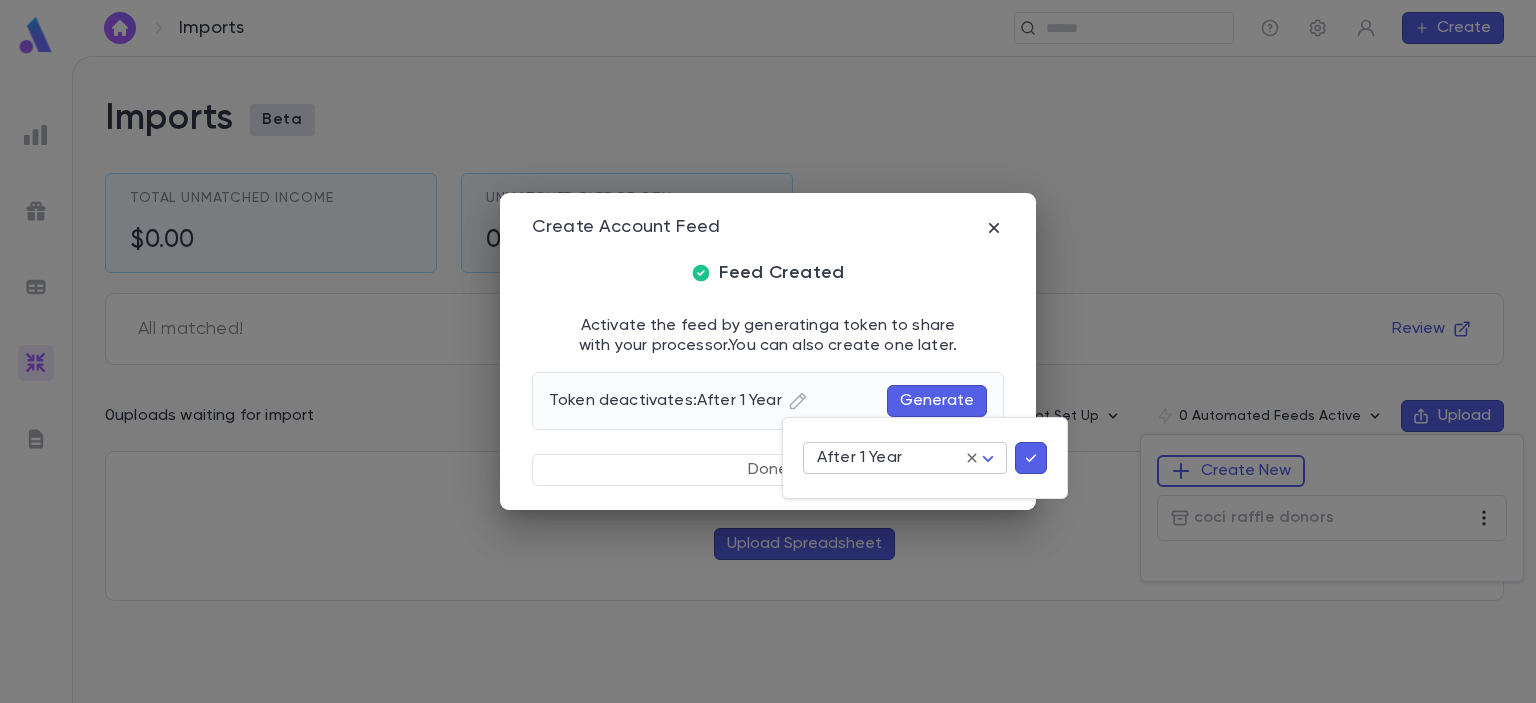 click on "**********" at bounding box center (768, 379) 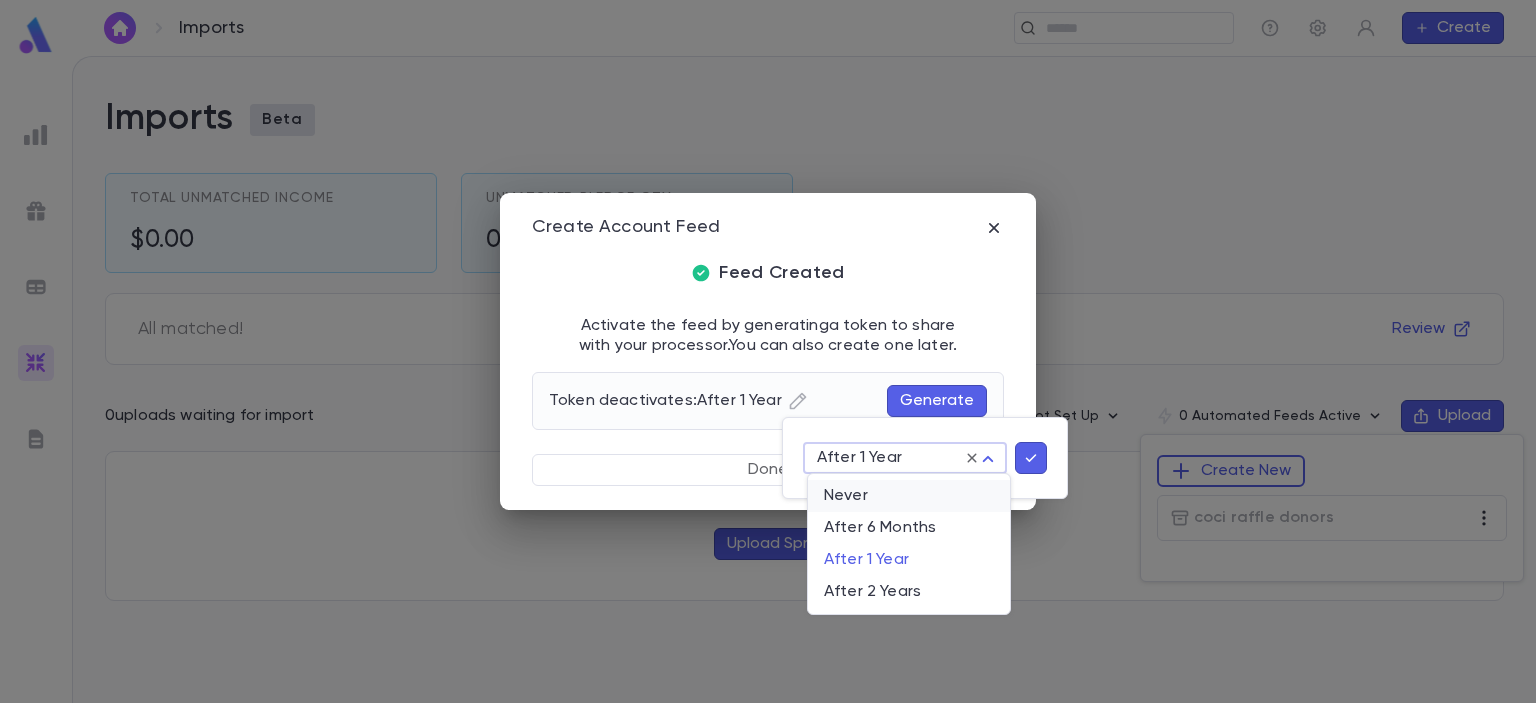 click on "Never" at bounding box center (909, 496) 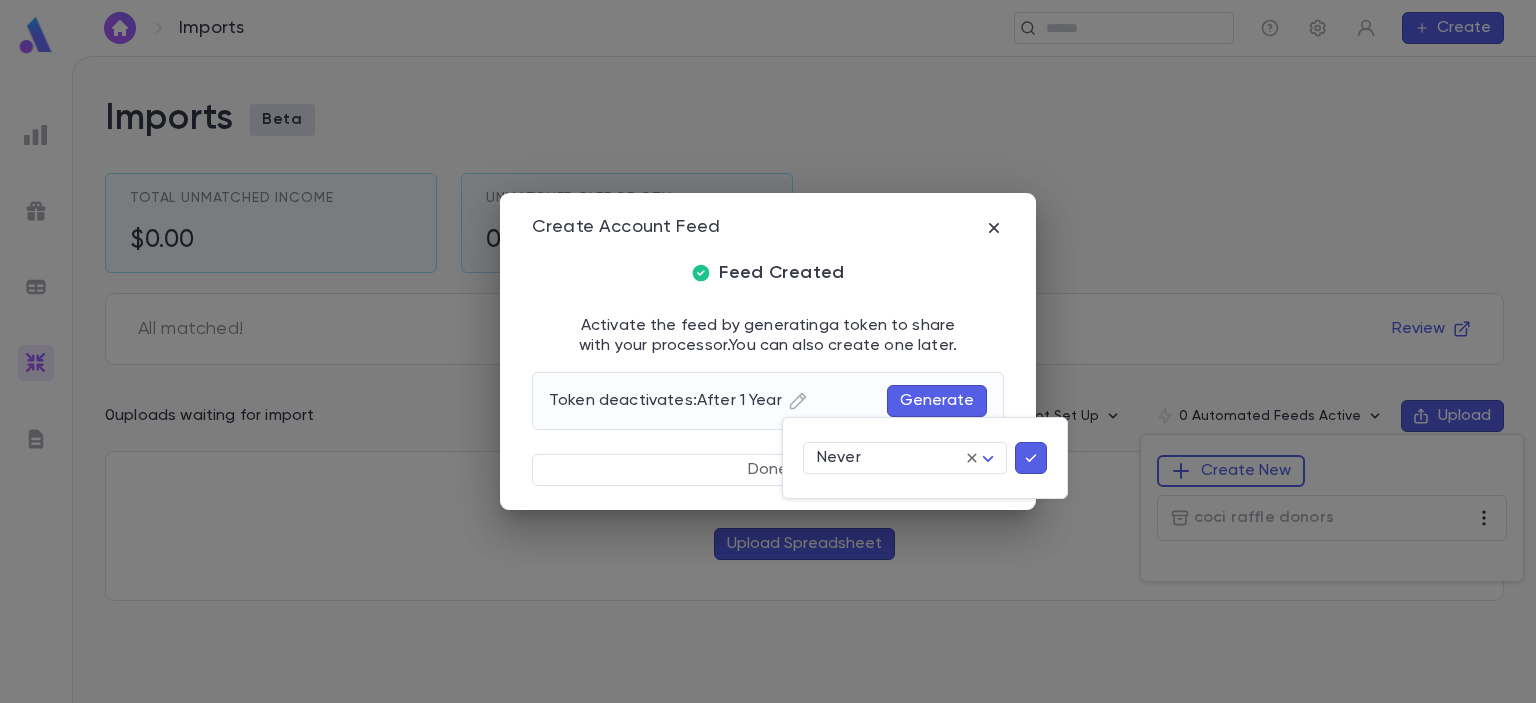 click at bounding box center [1031, 458] 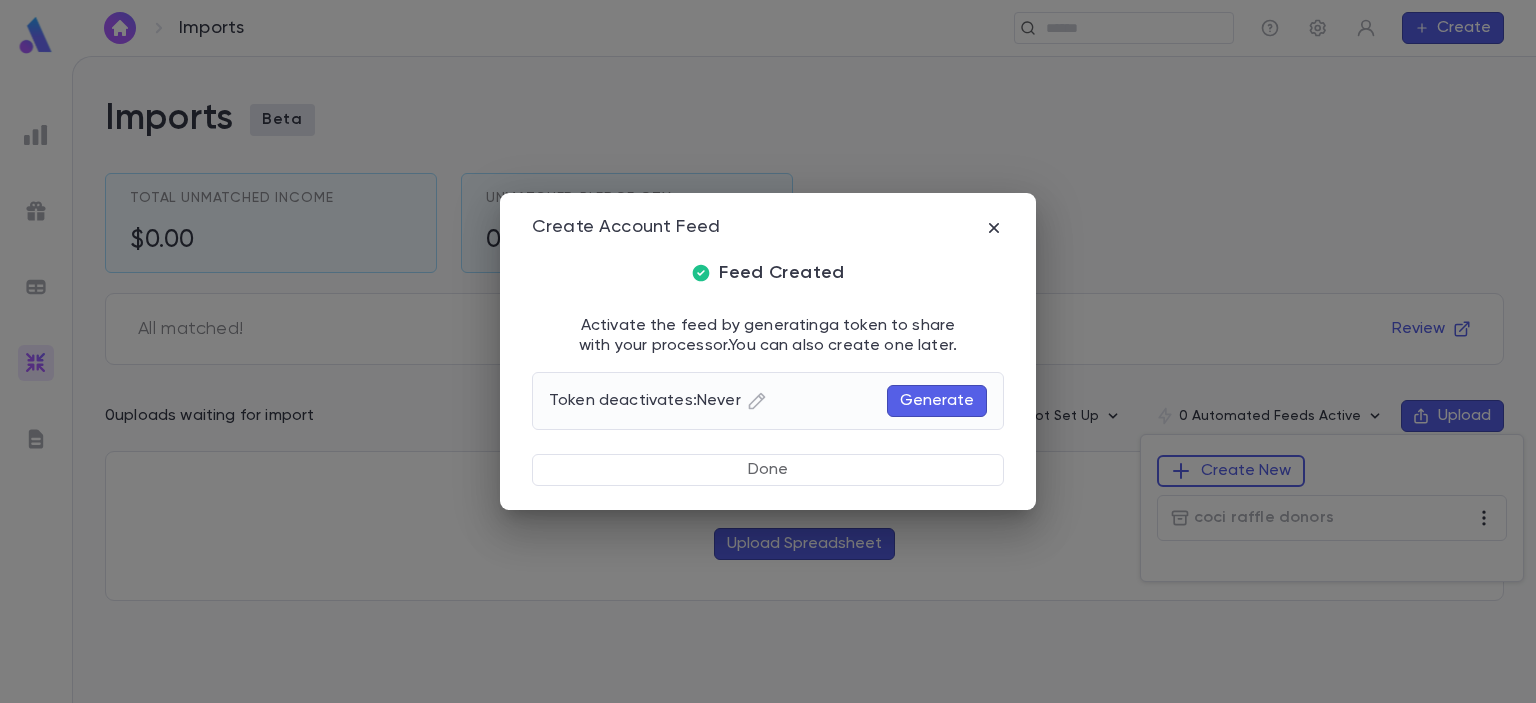 click on "Generate" at bounding box center (937, 401) 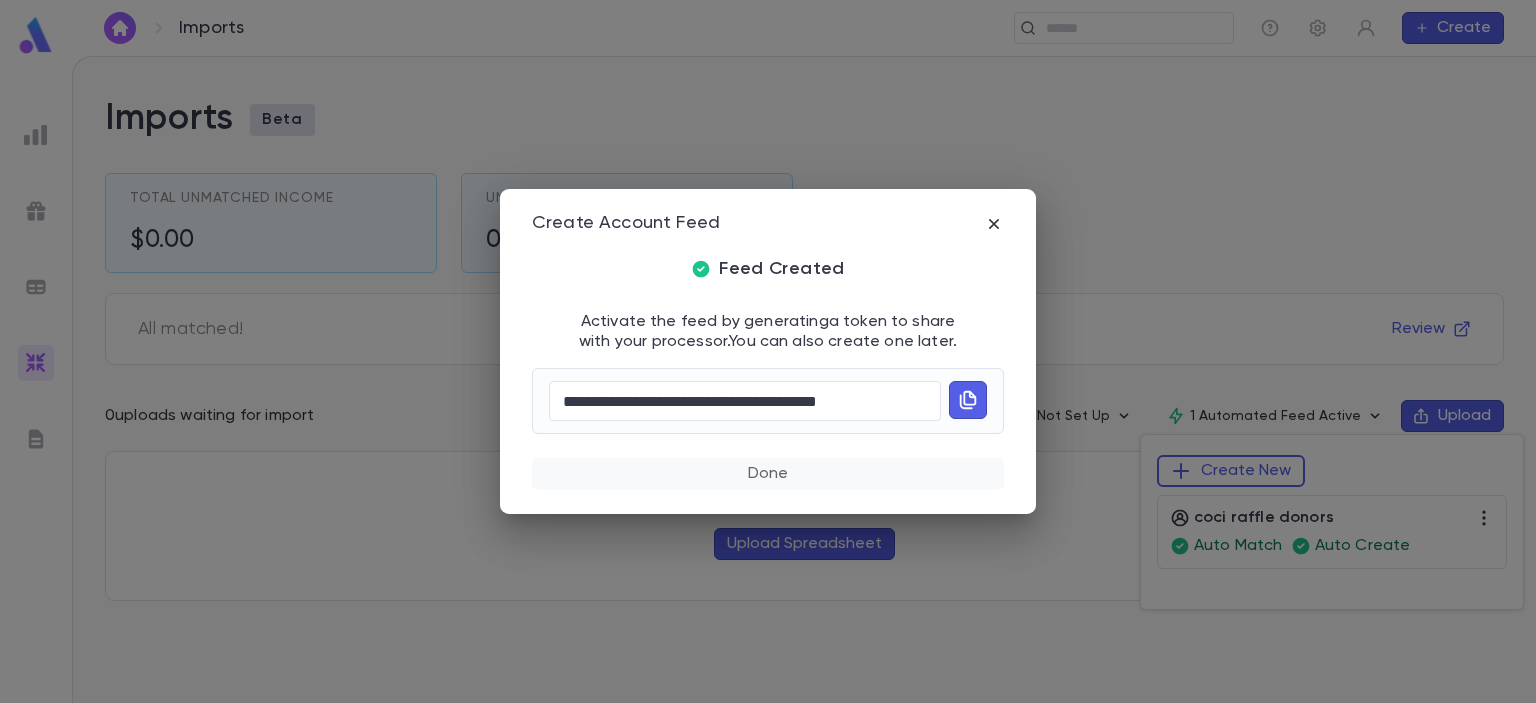 click on "Done" at bounding box center [768, 474] 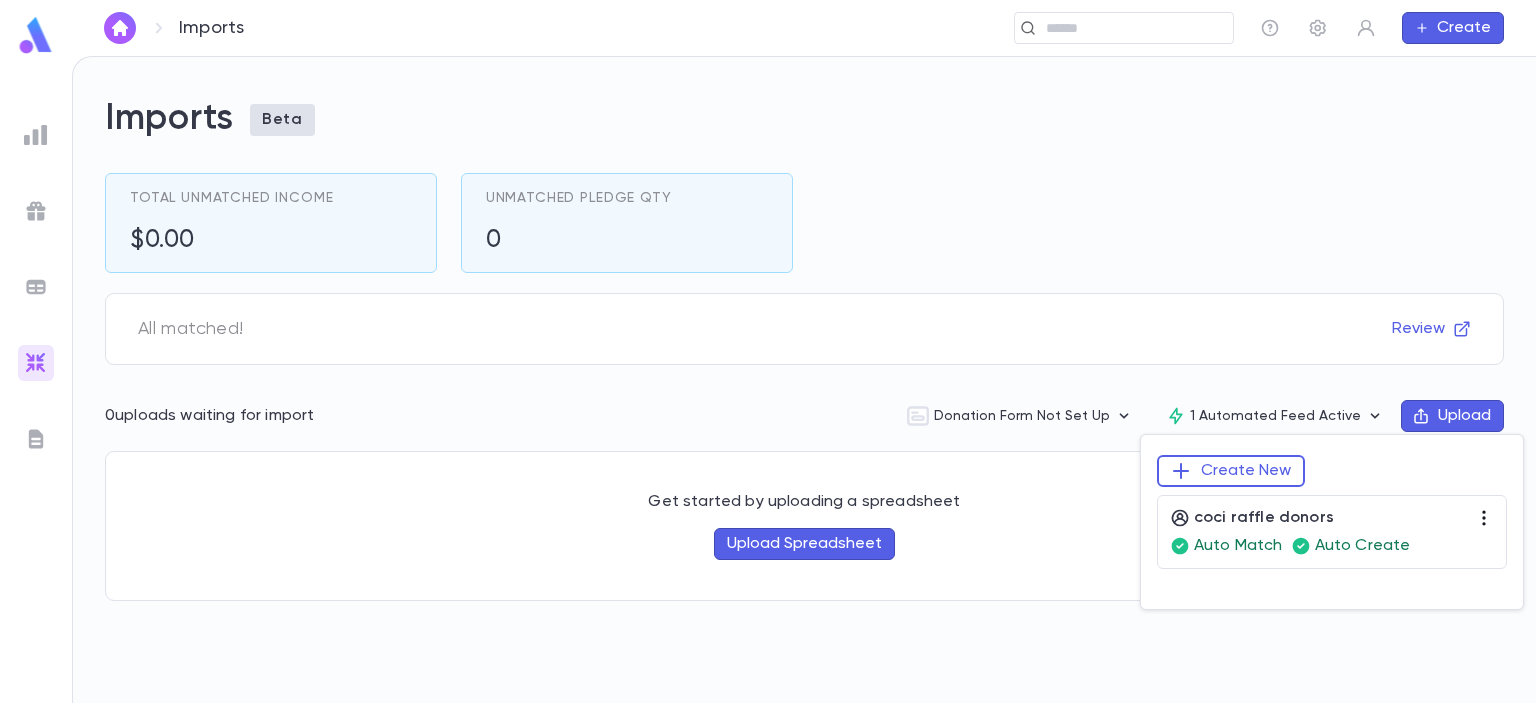 click at bounding box center (1484, 518) 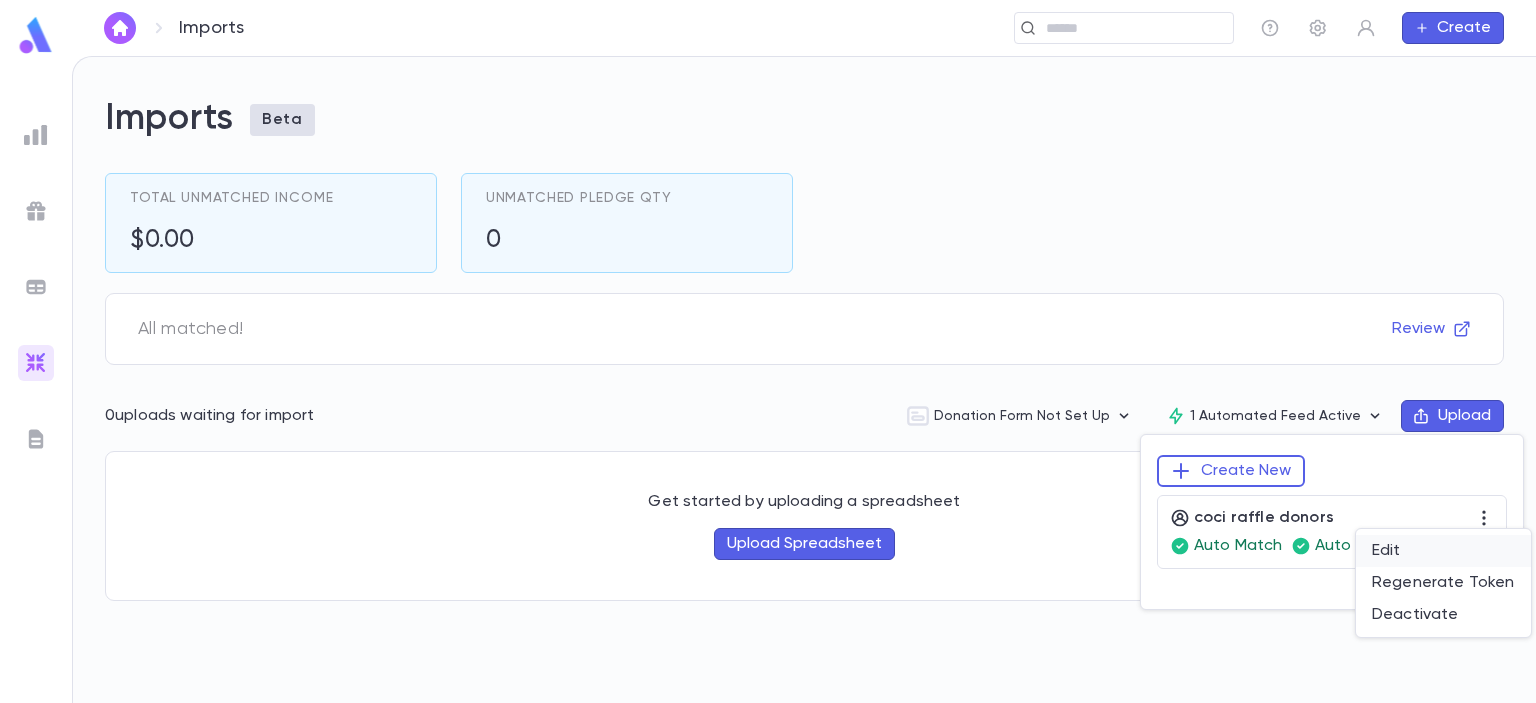 click on "Edit" at bounding box center [1443, 551] 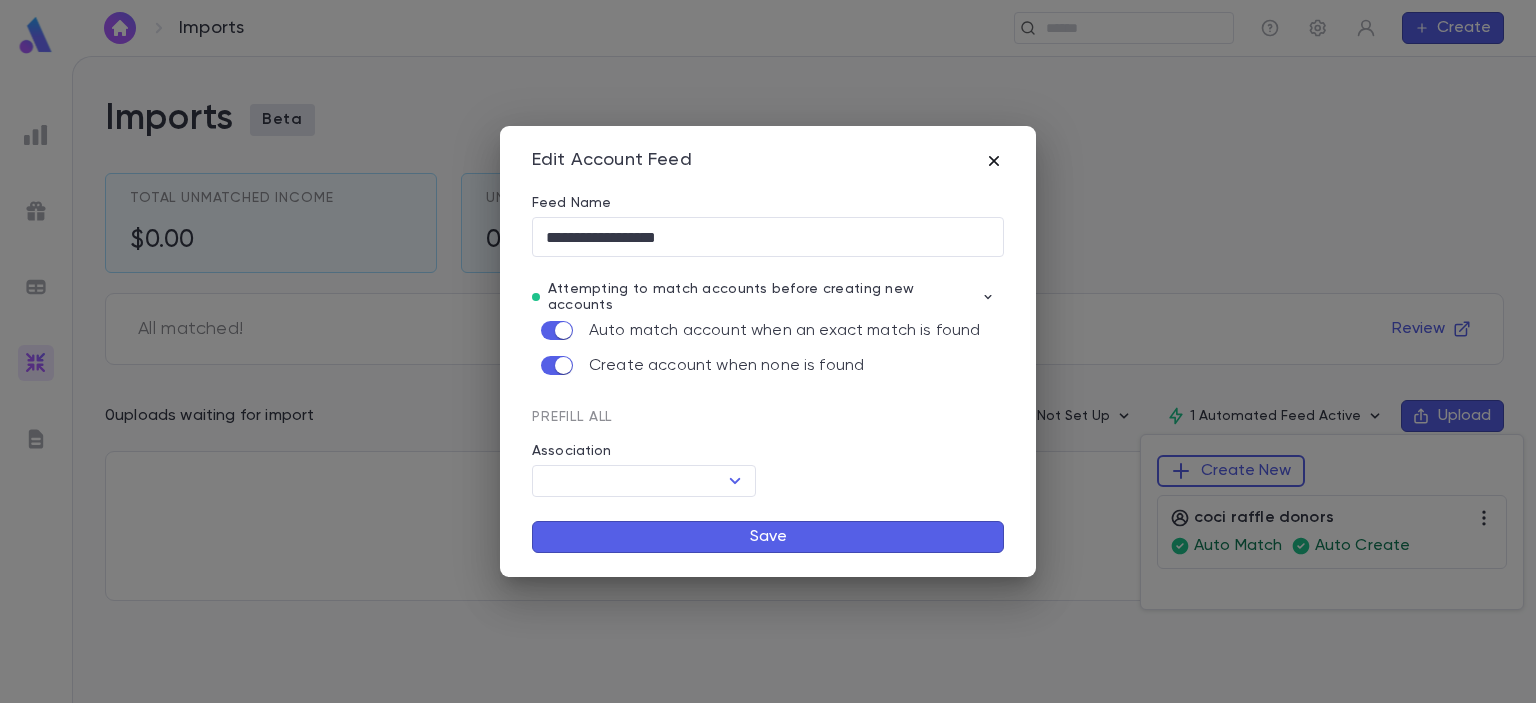 click at bounding box center [994, 161] 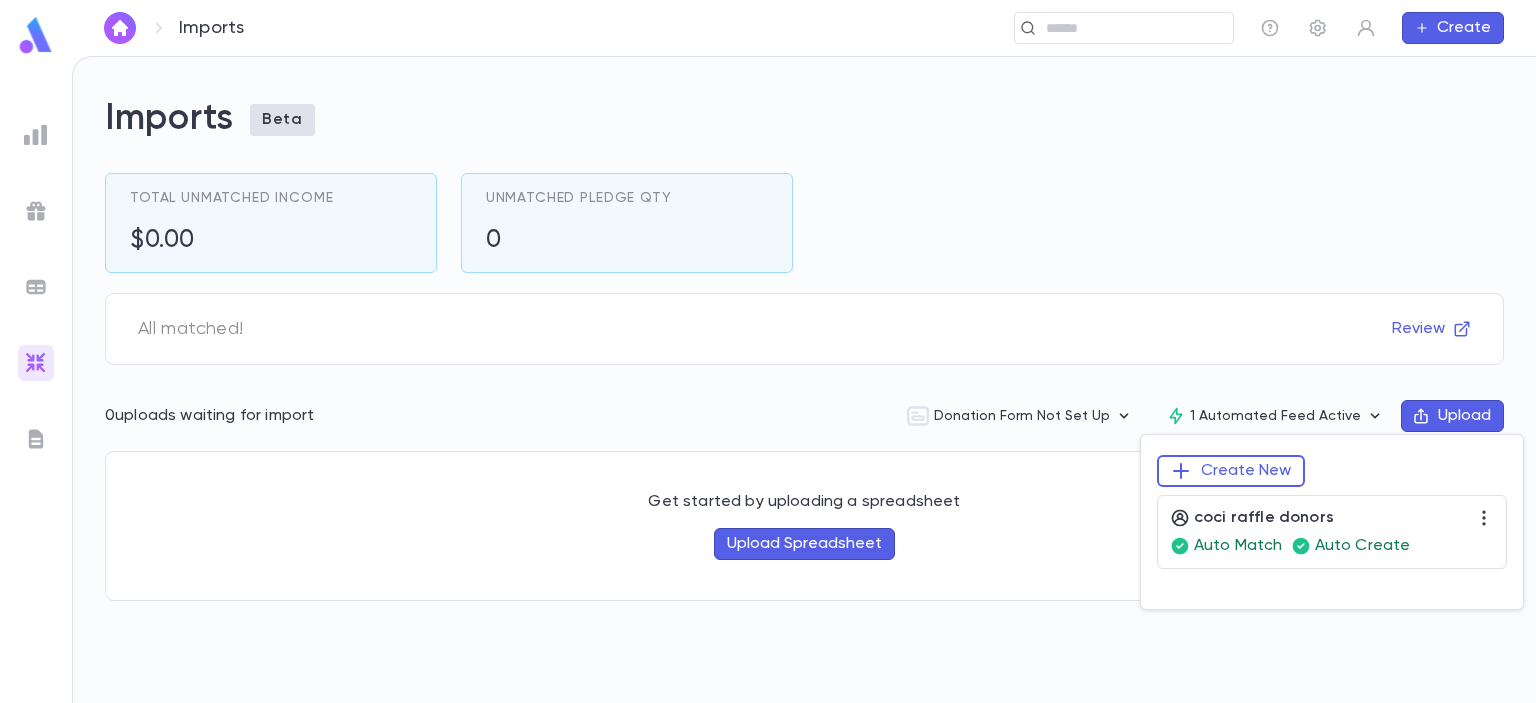 click at bounding box center (768, 351) 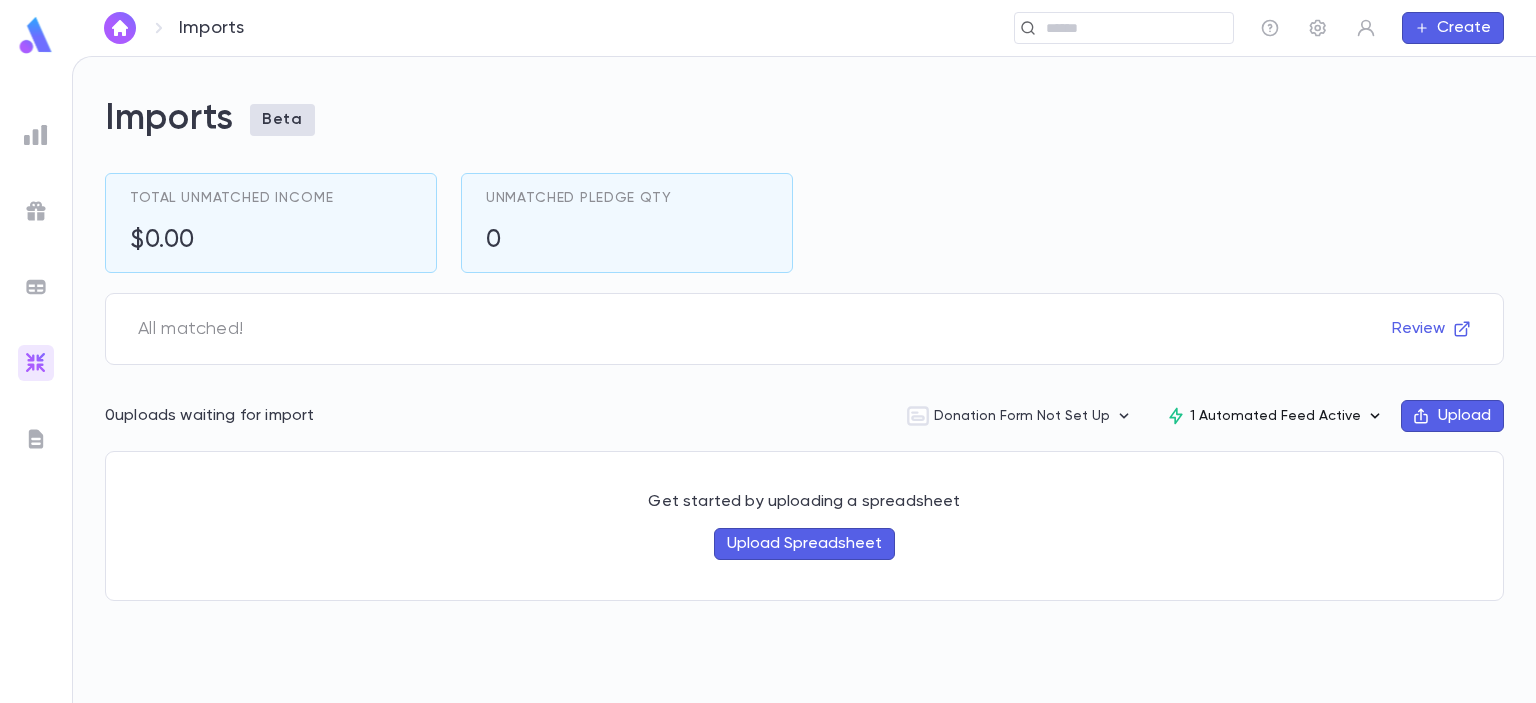 click on "1 Automated Feed Active" at bounding box center (1275, 416) 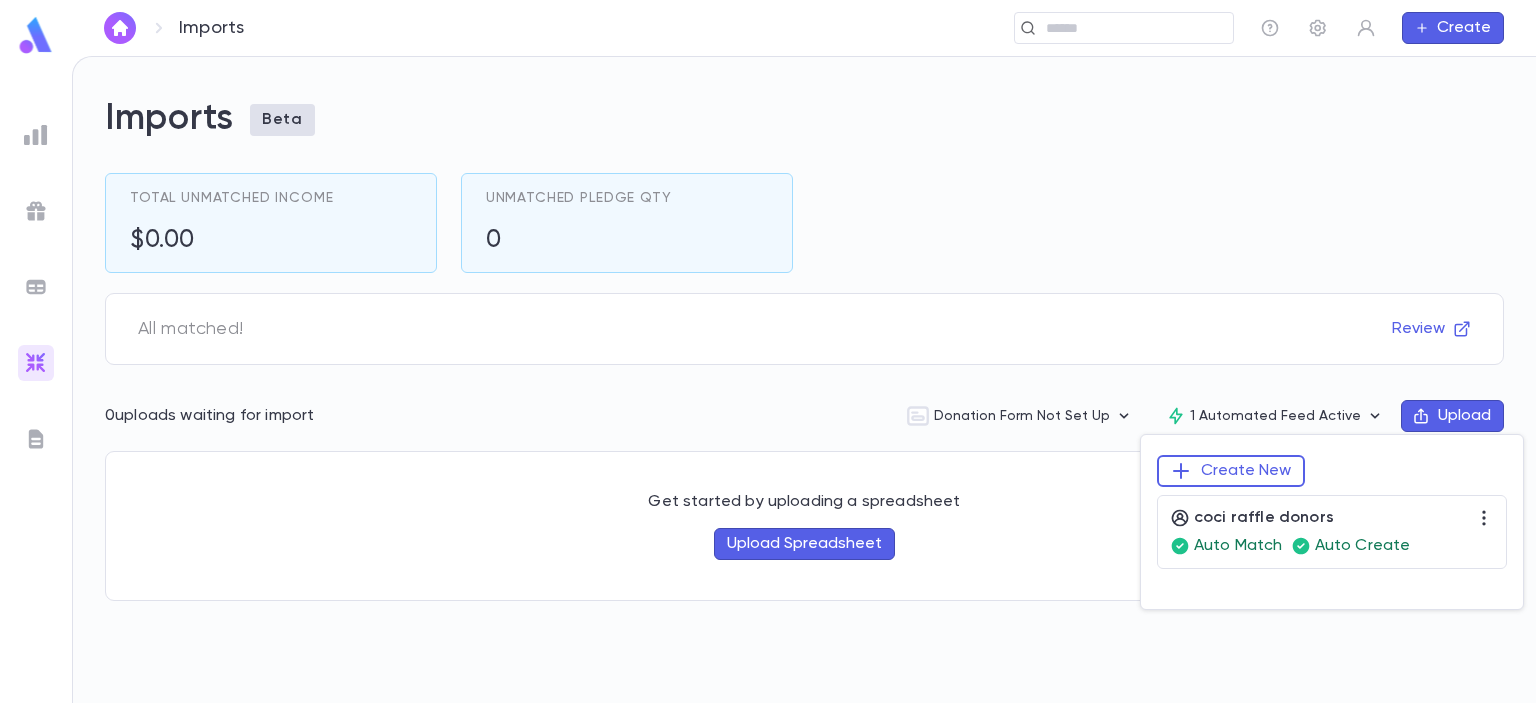 click on "coci raffle donors   Auto Match   Auto Create" at bounding box center [1332, 532] 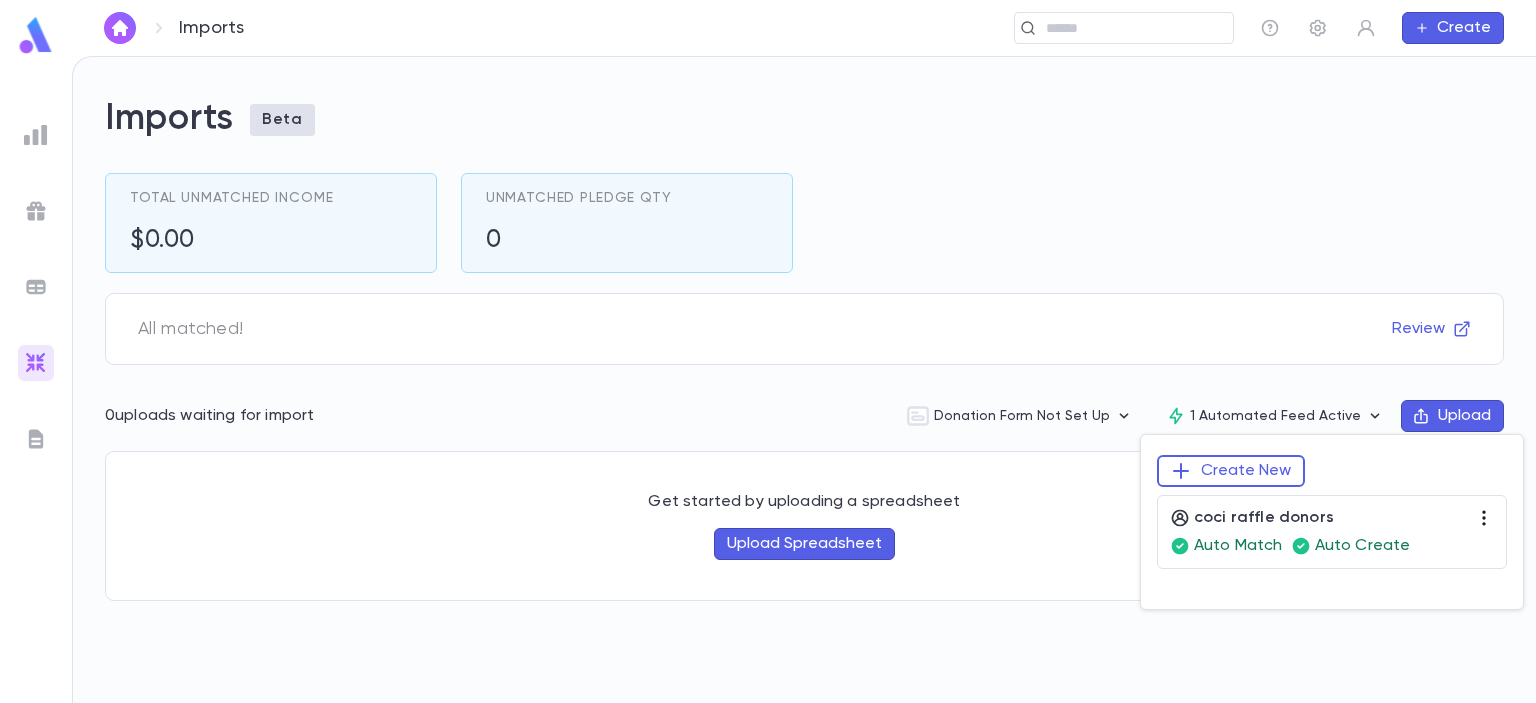 click at bounding box center (1484, 518) 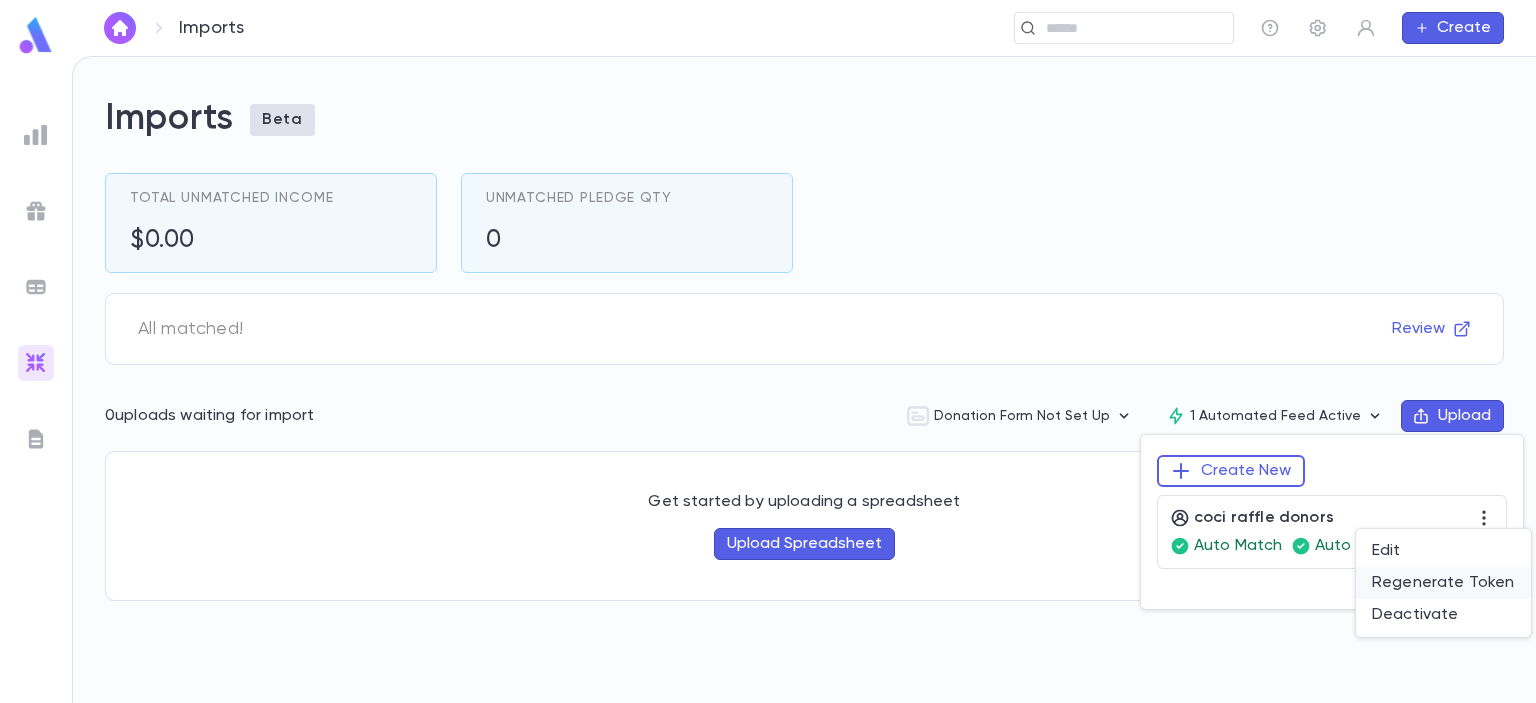 click on "Regenerate Token" at bounding box center (1443, 583) 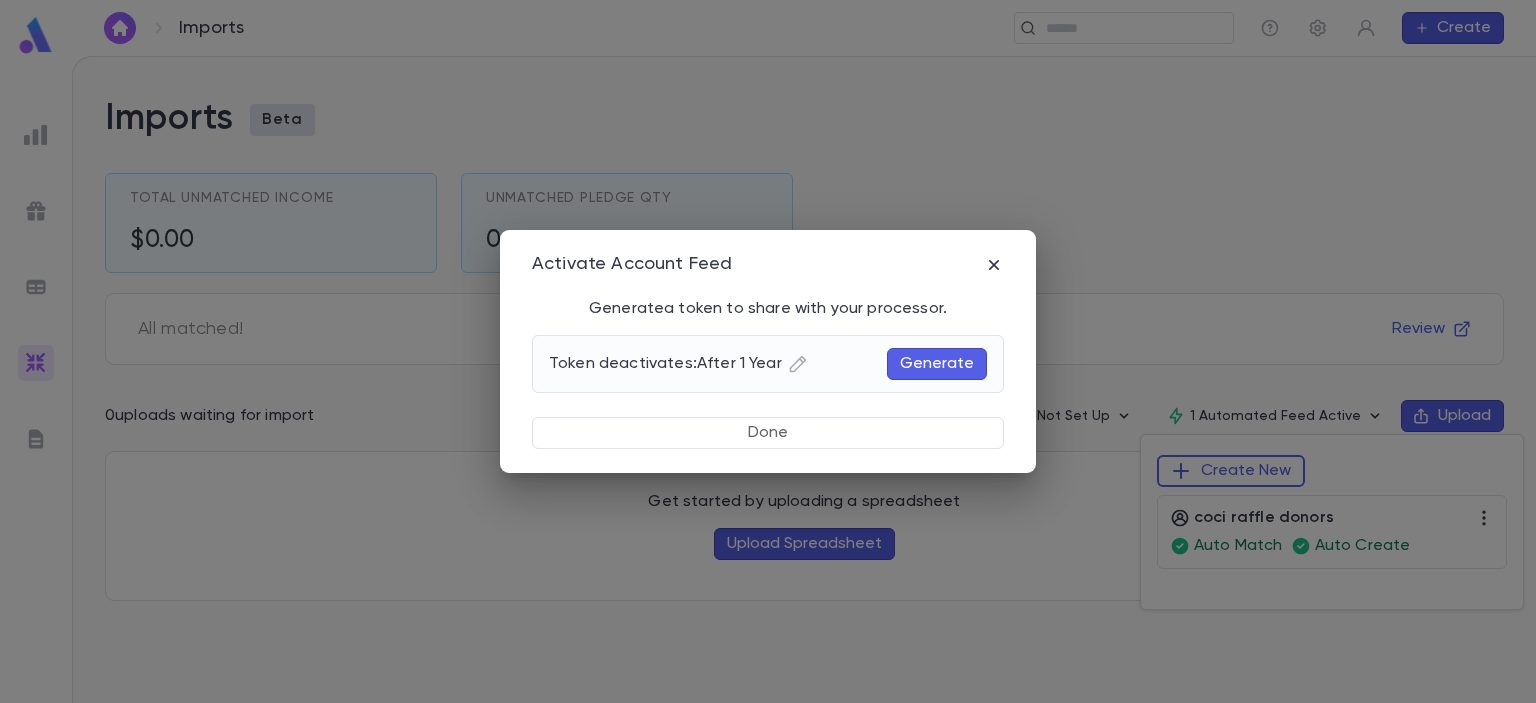 click on "Generate" at bounding box center [937, 364] 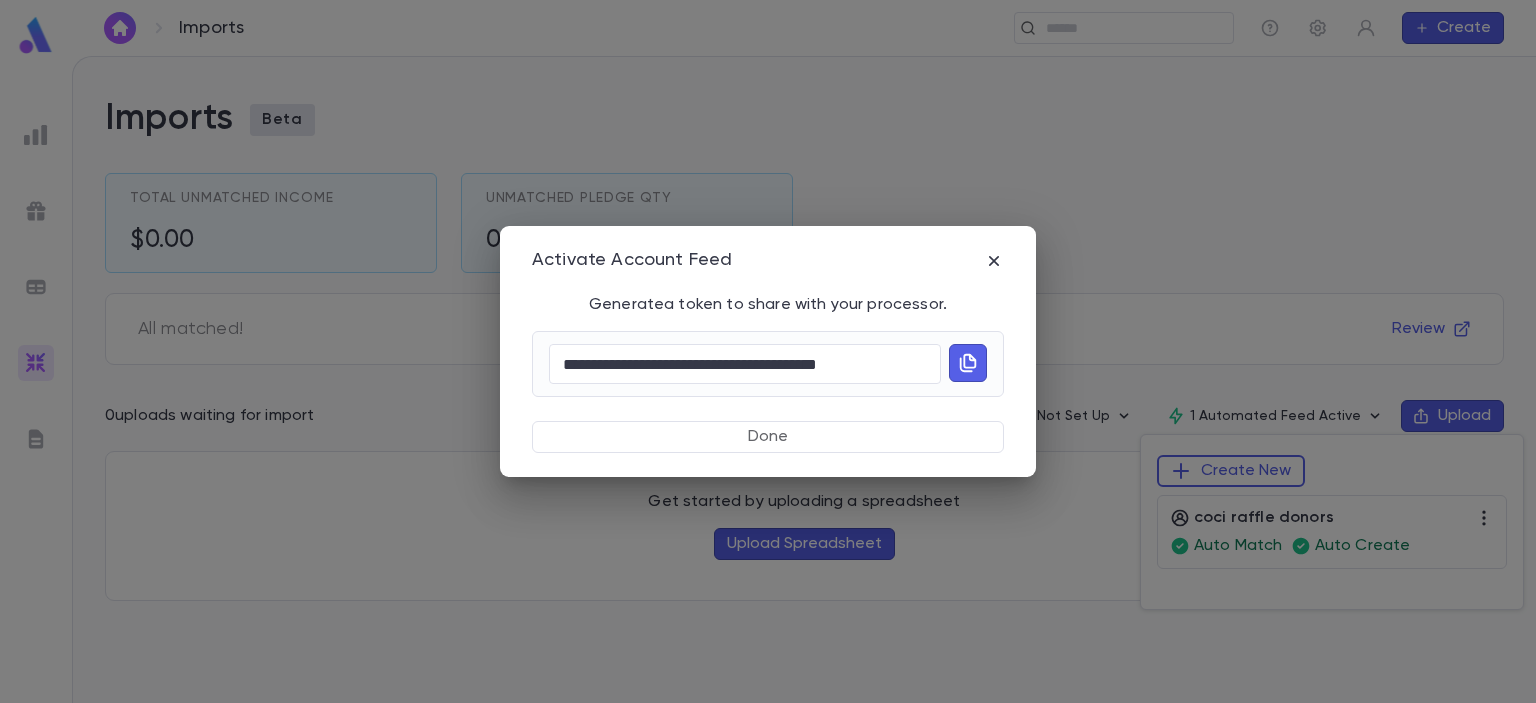 click at bounding box center (968, 363) 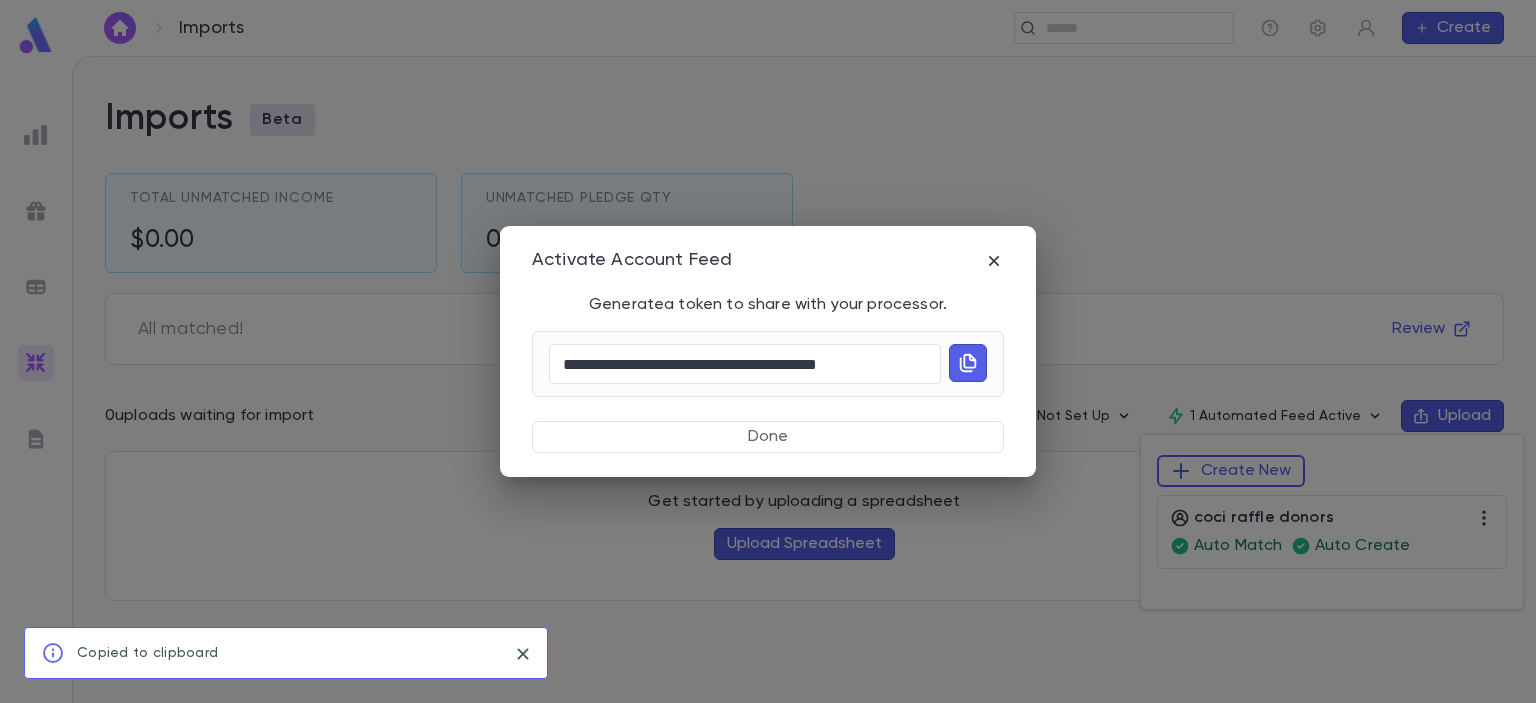 click on "**********" at bounding box center [768, 351] 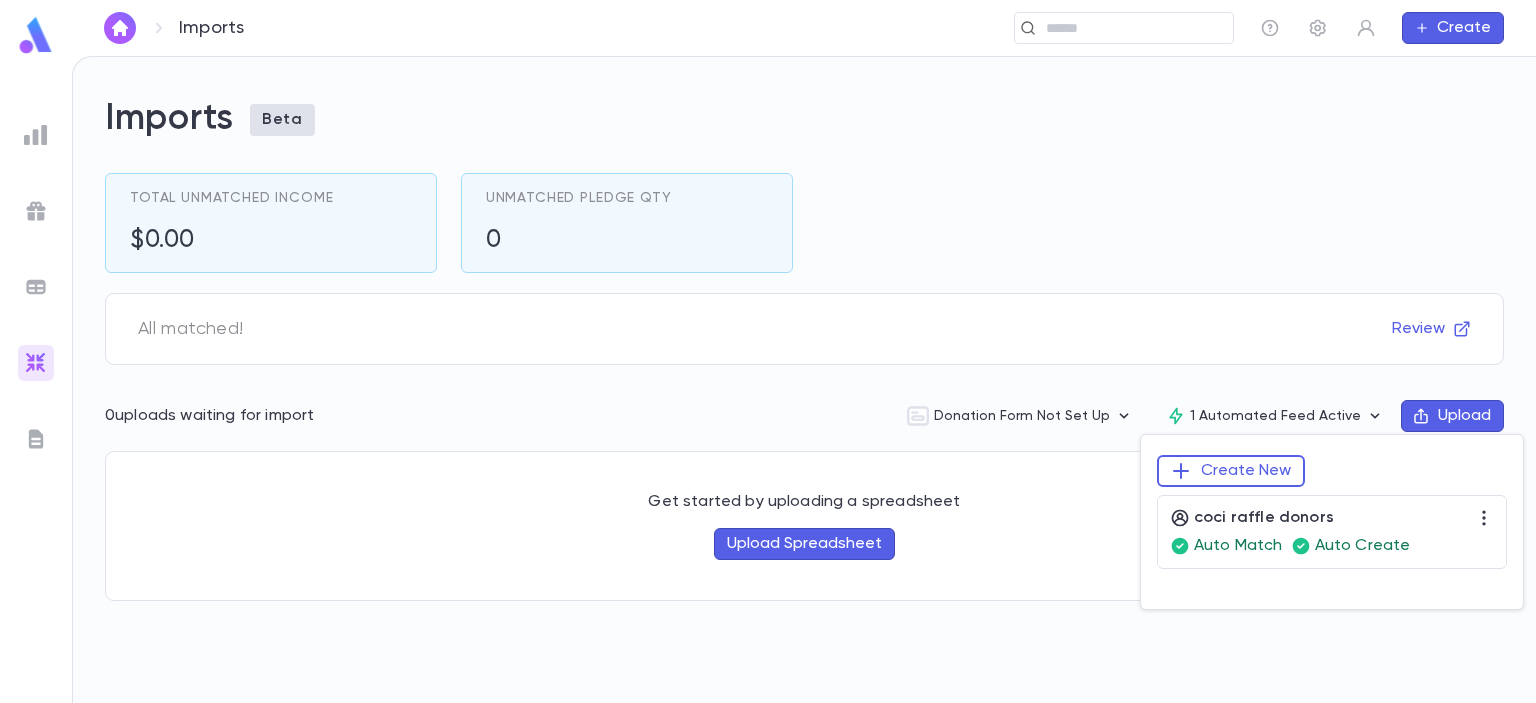 click at bounding box center [768, 351] 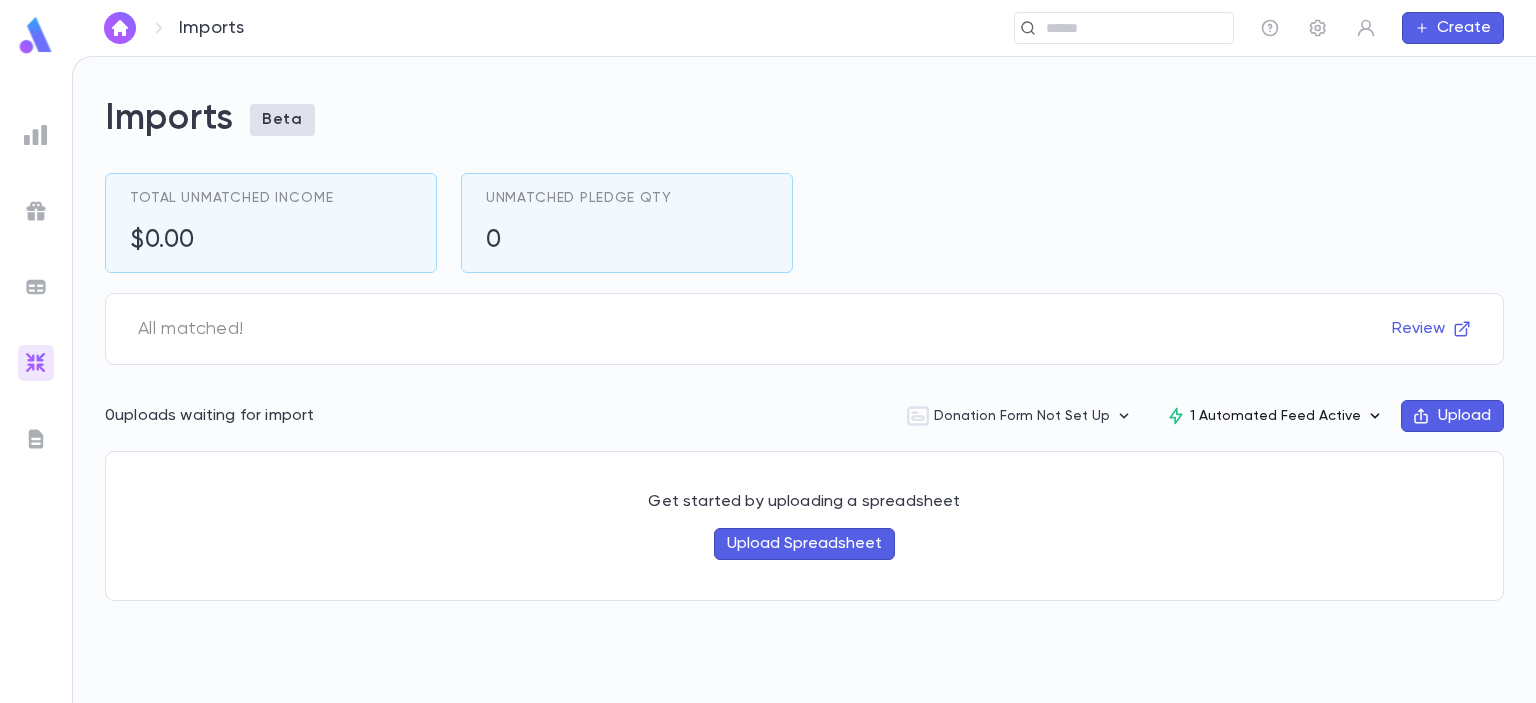 click at bounding box center (1124, 416) 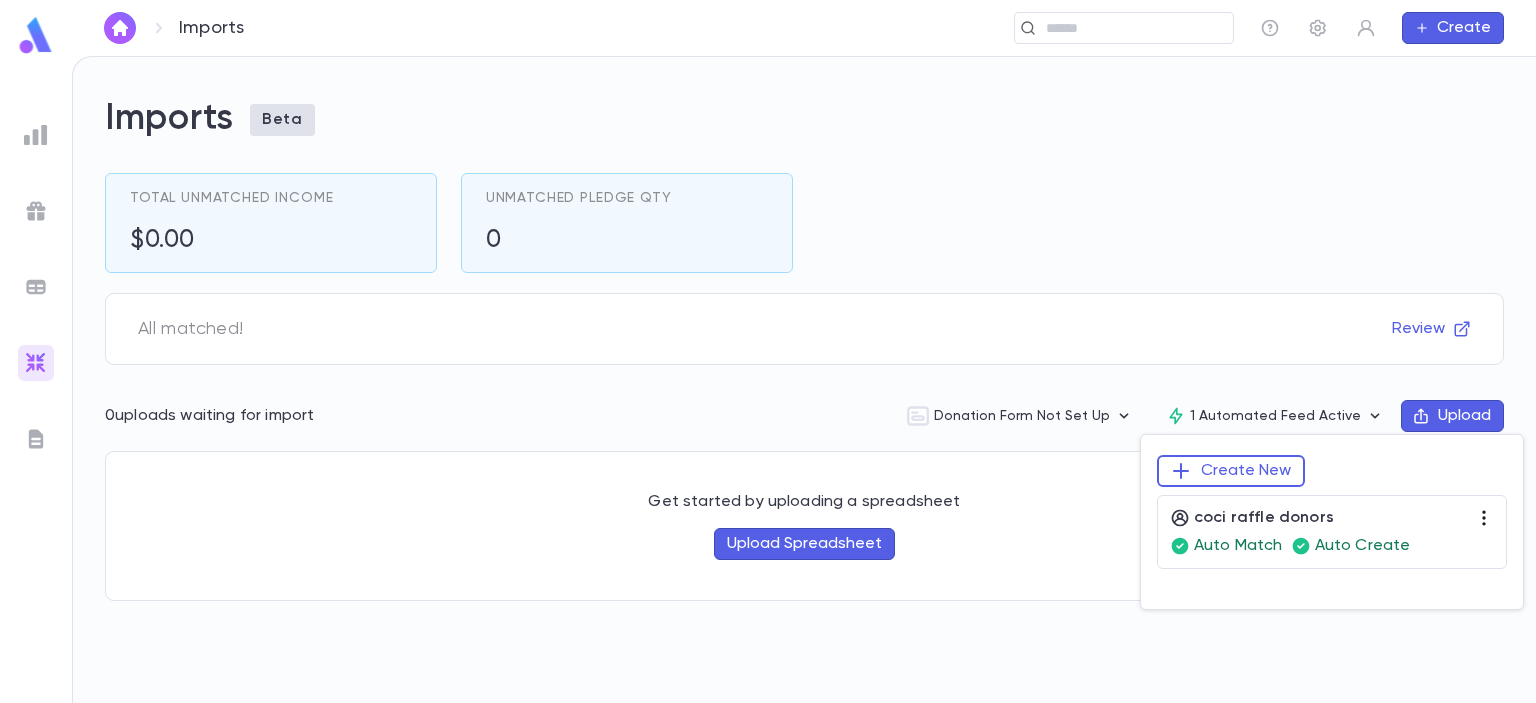 click at bounding box center [1484, 518] 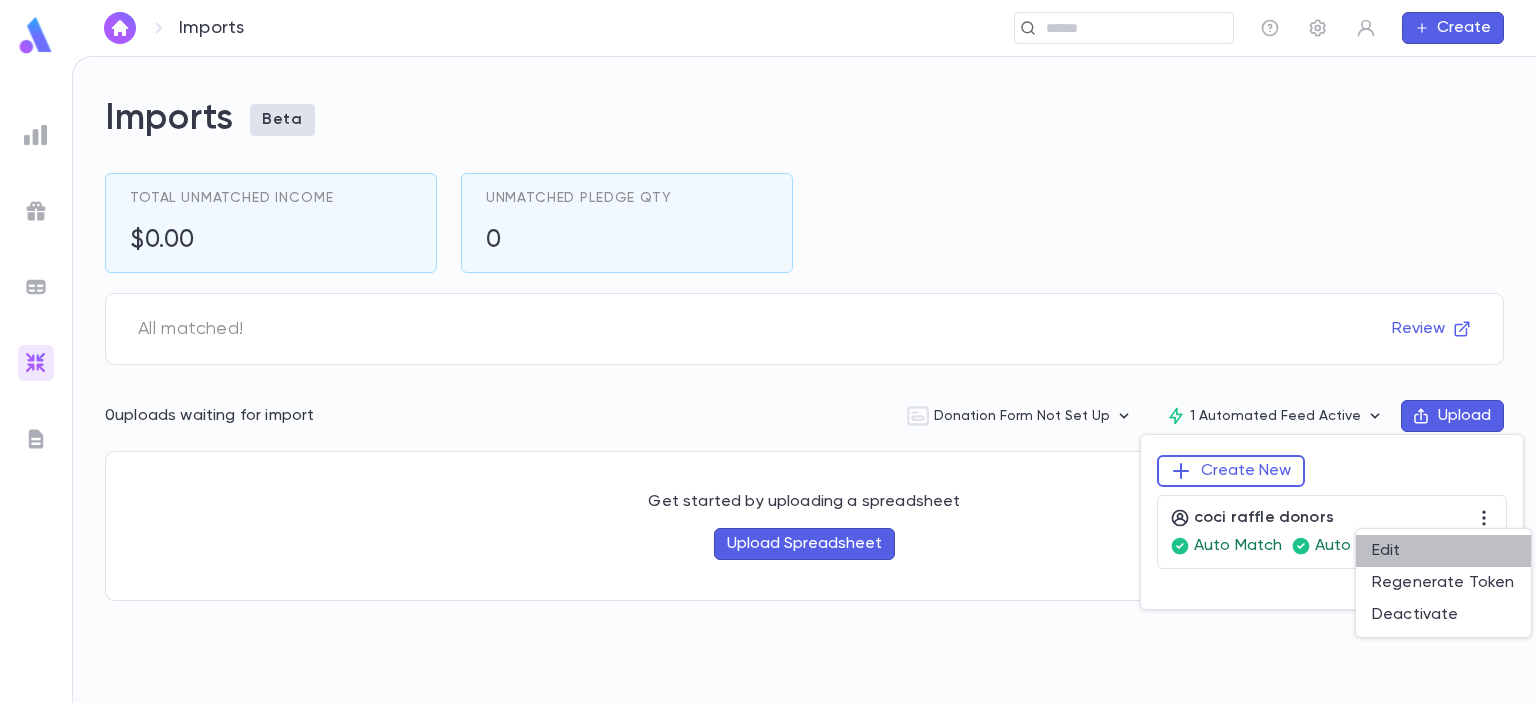click on "Edit" at bounding box center [1443, 551] 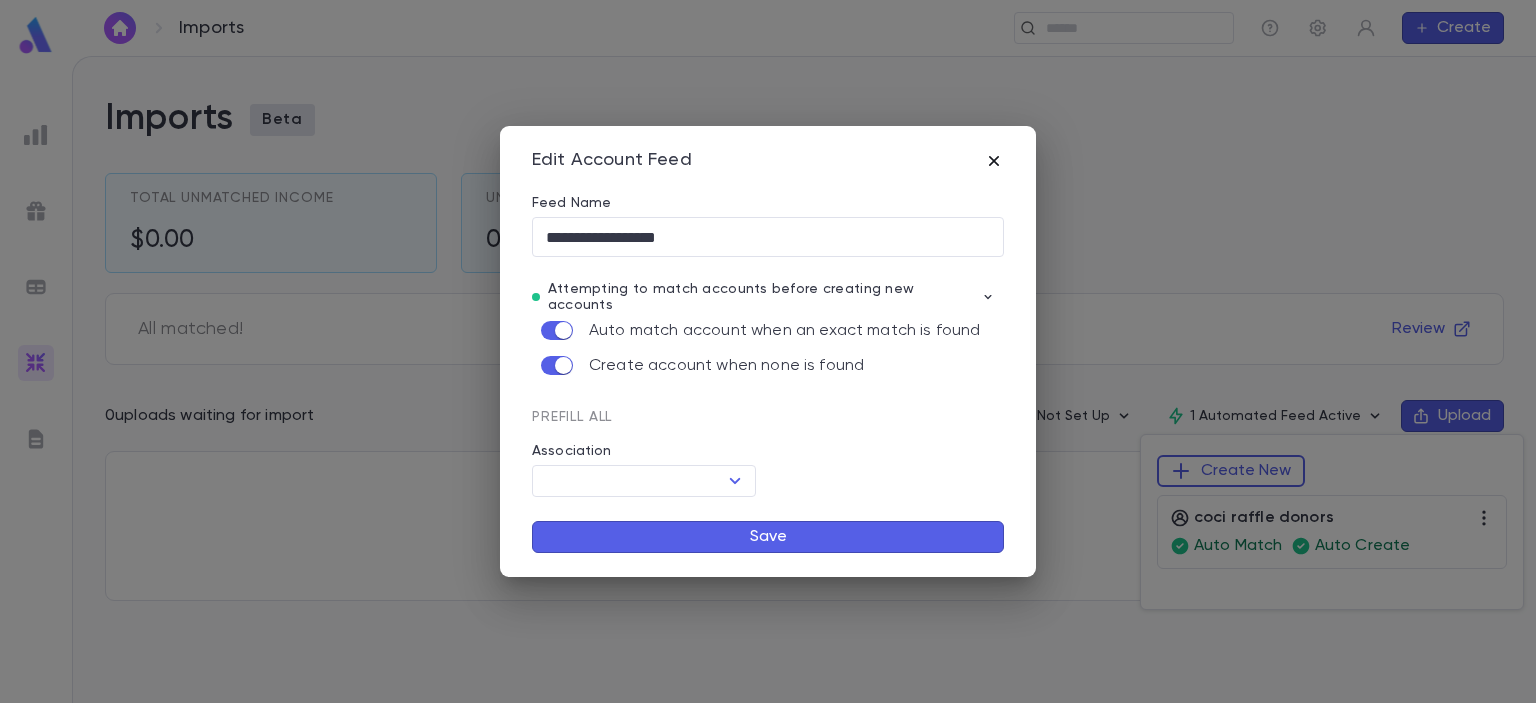 click at bounding box center (994, 161) 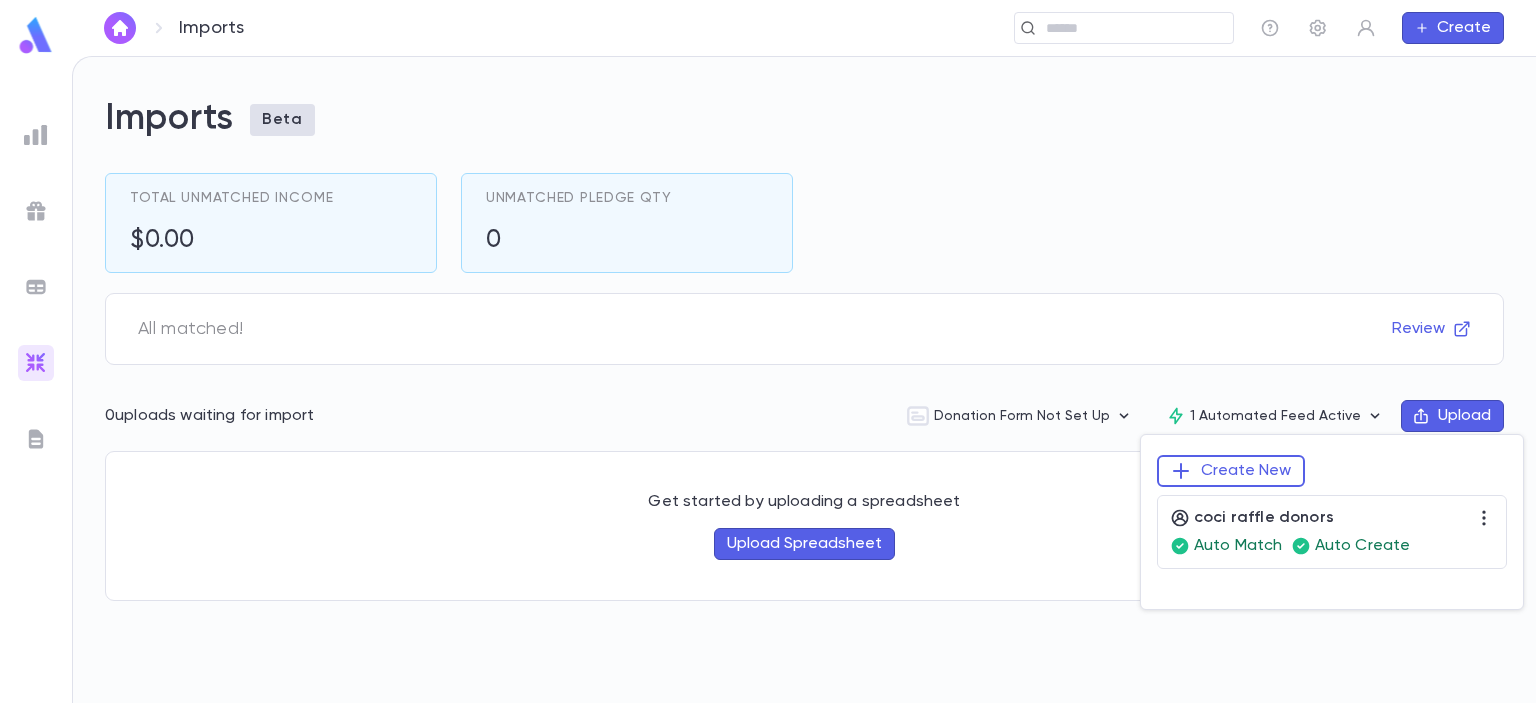click at bounding box center (768, 351) 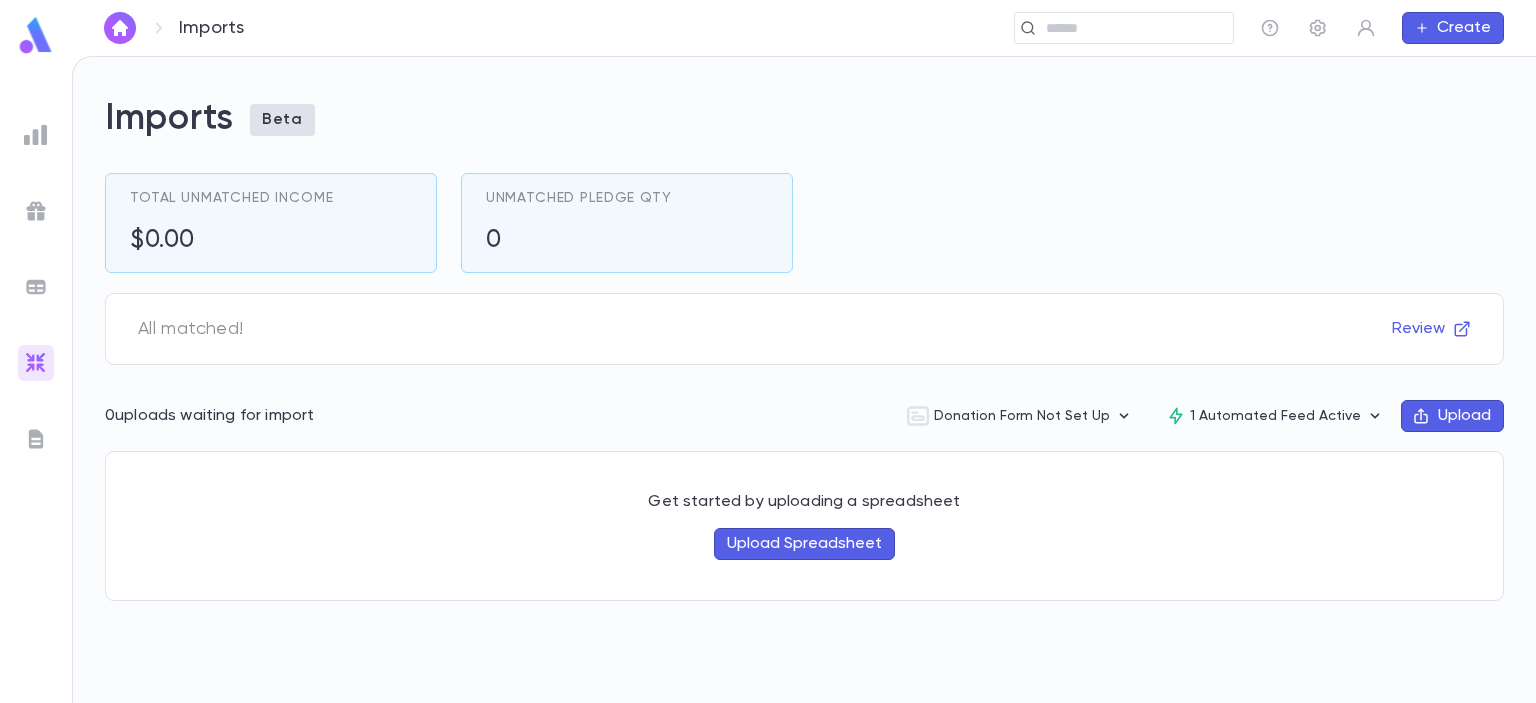 click on "Upload Spreadsheet" at bounding box center [804, 544] 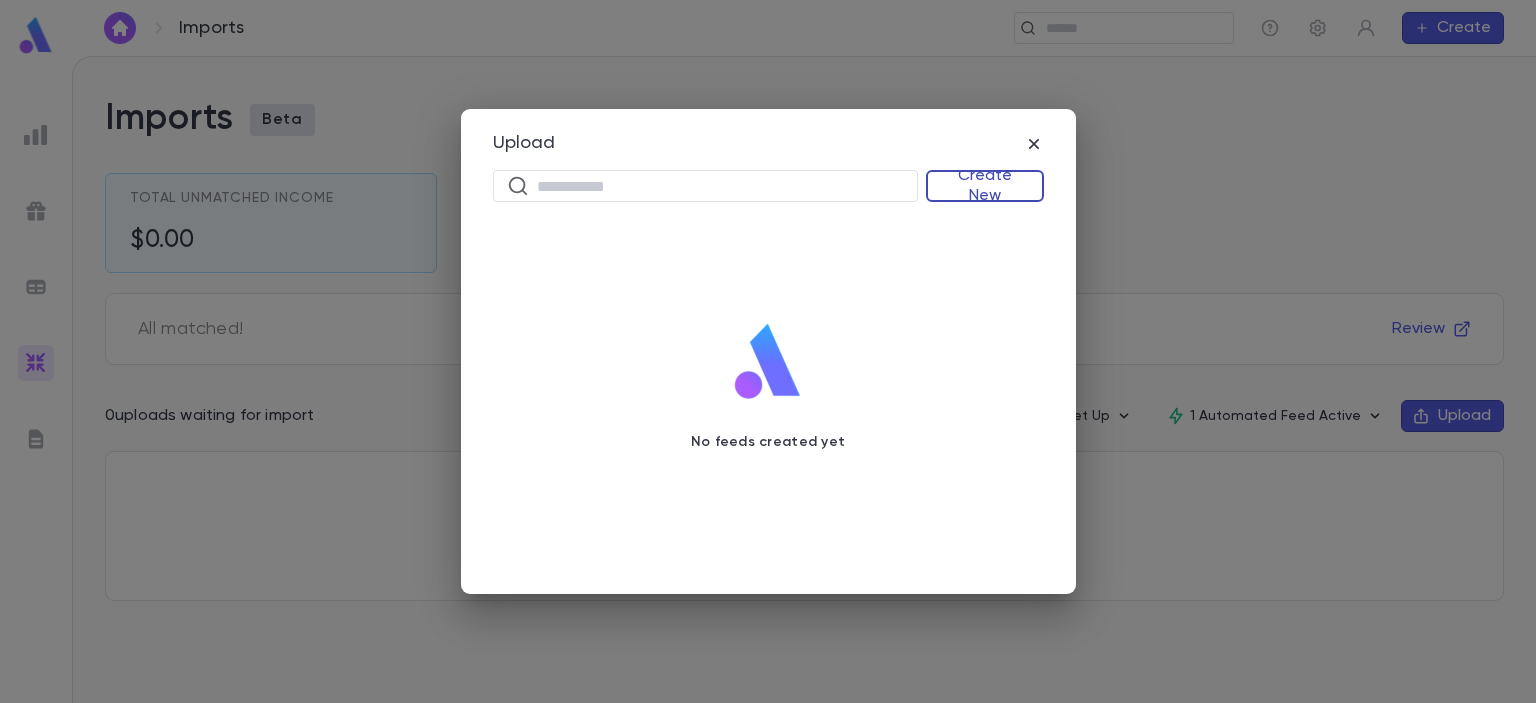click on "Create New" at bounding box center (985, 186) 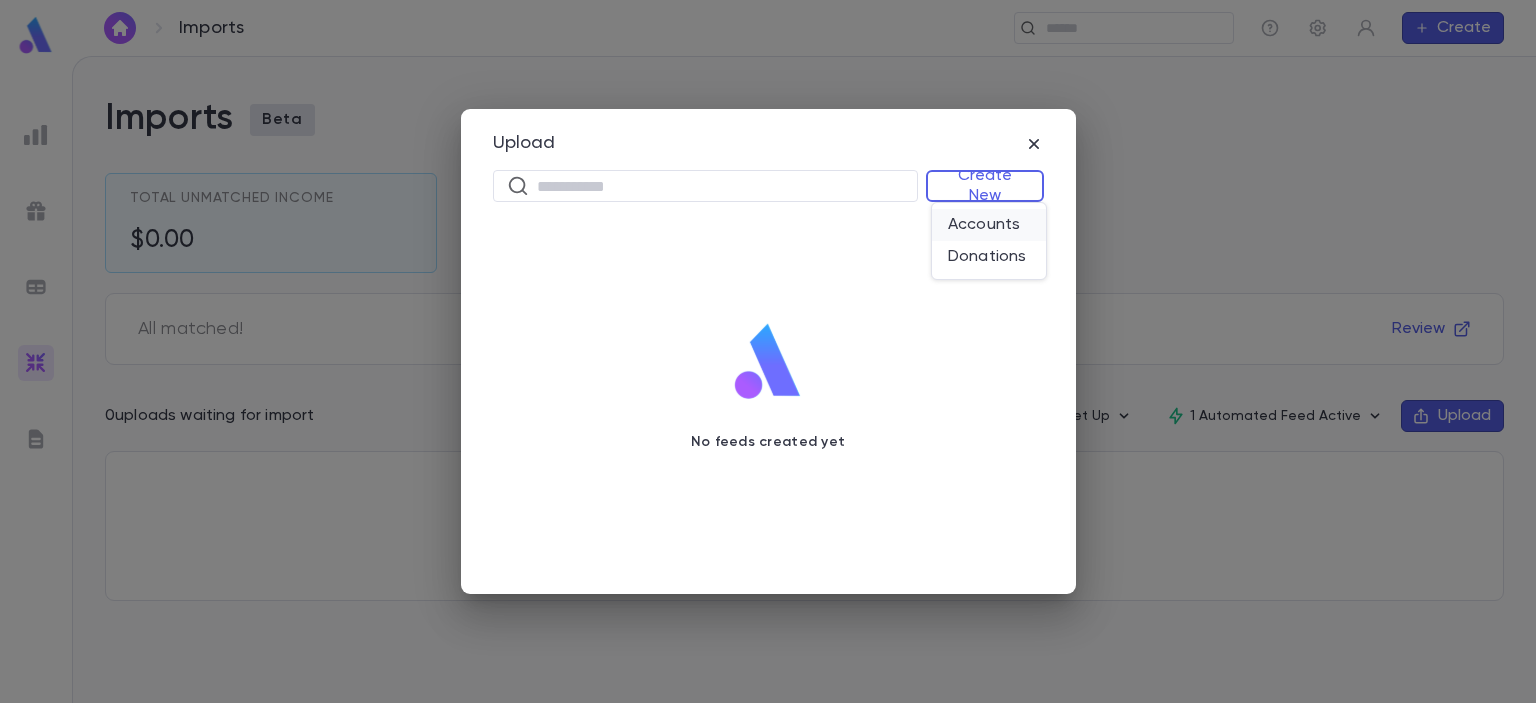 click on "Accounts" at bounding box center [989, 225] 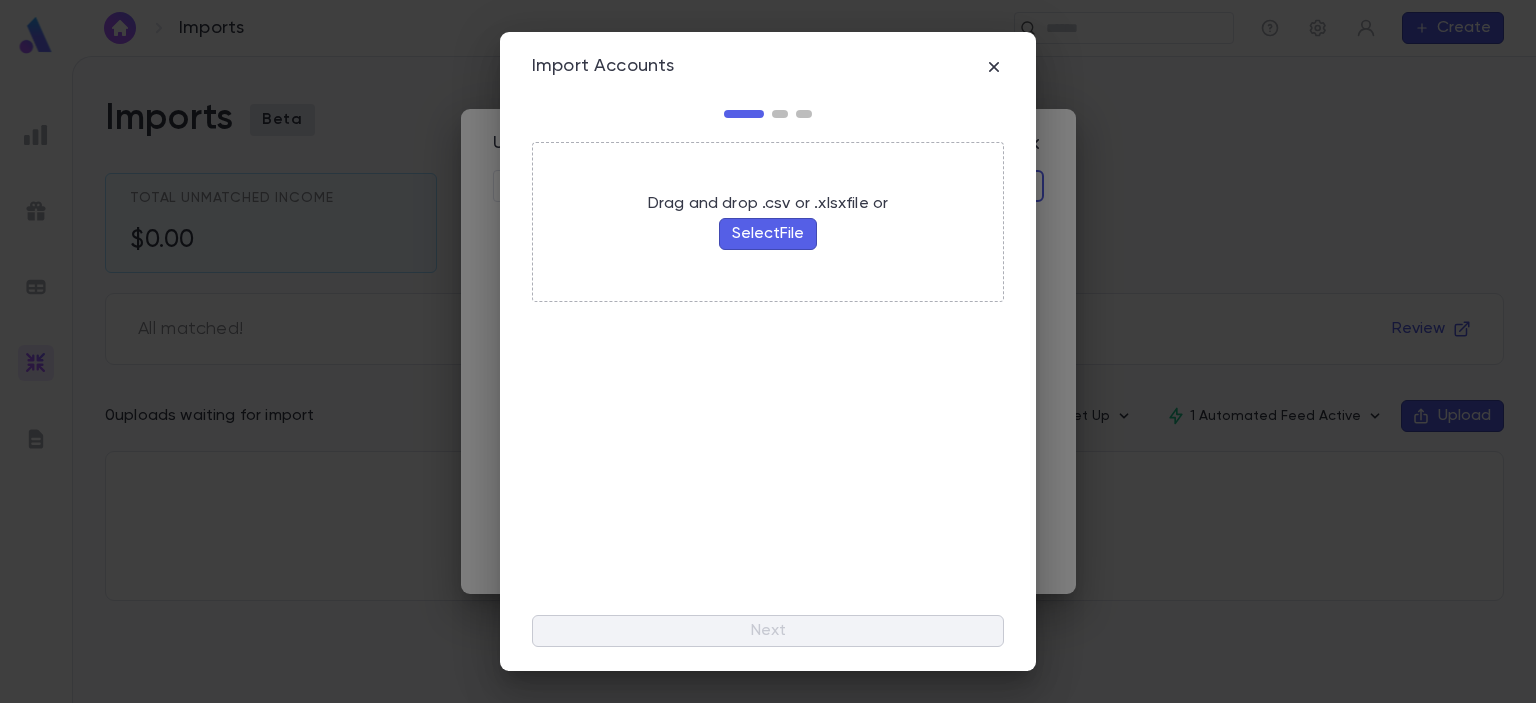 click on "Import Accounts Drag and drop   .csv or .xlsx  file or Select  File Next" at bounding box center (768, 351) 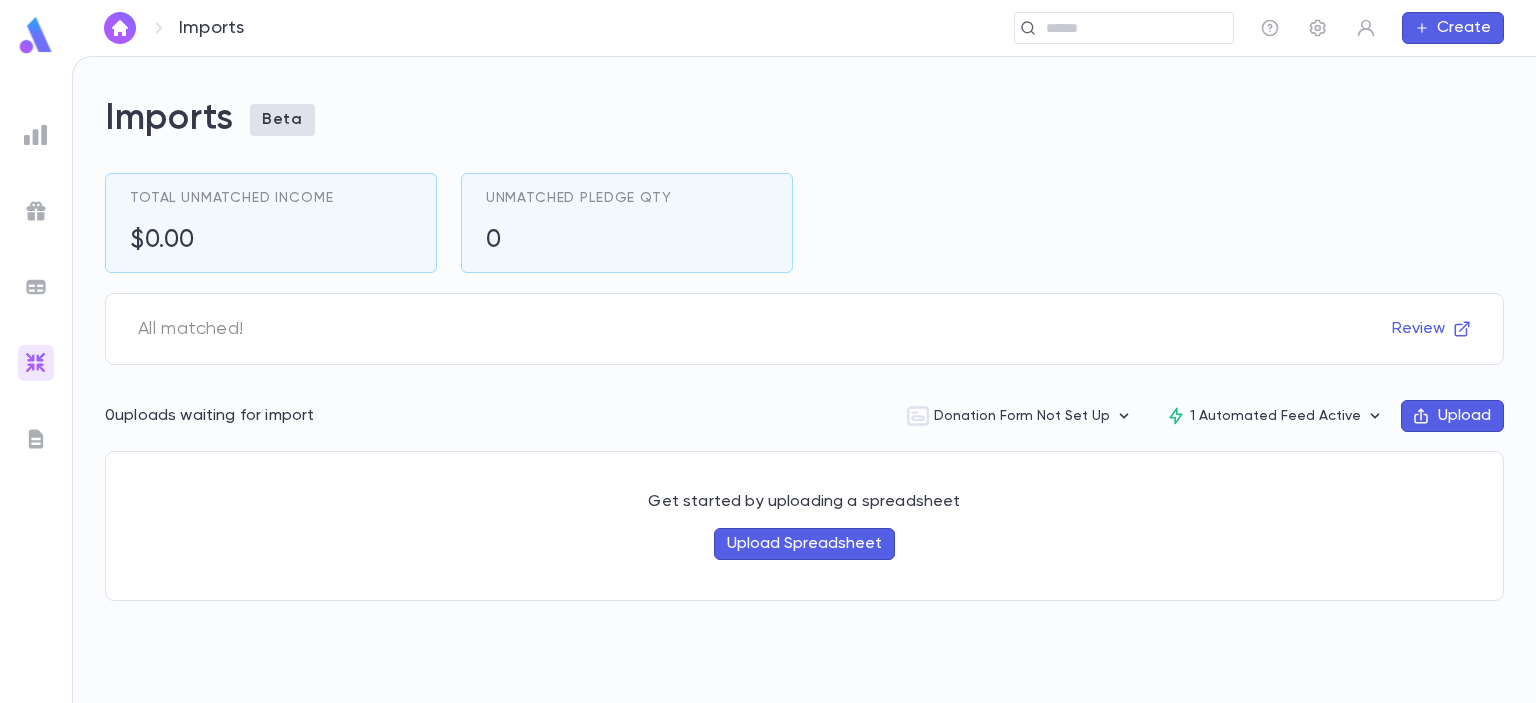 click on "Upload Spreadsheet" at bounding box center (804, 544) 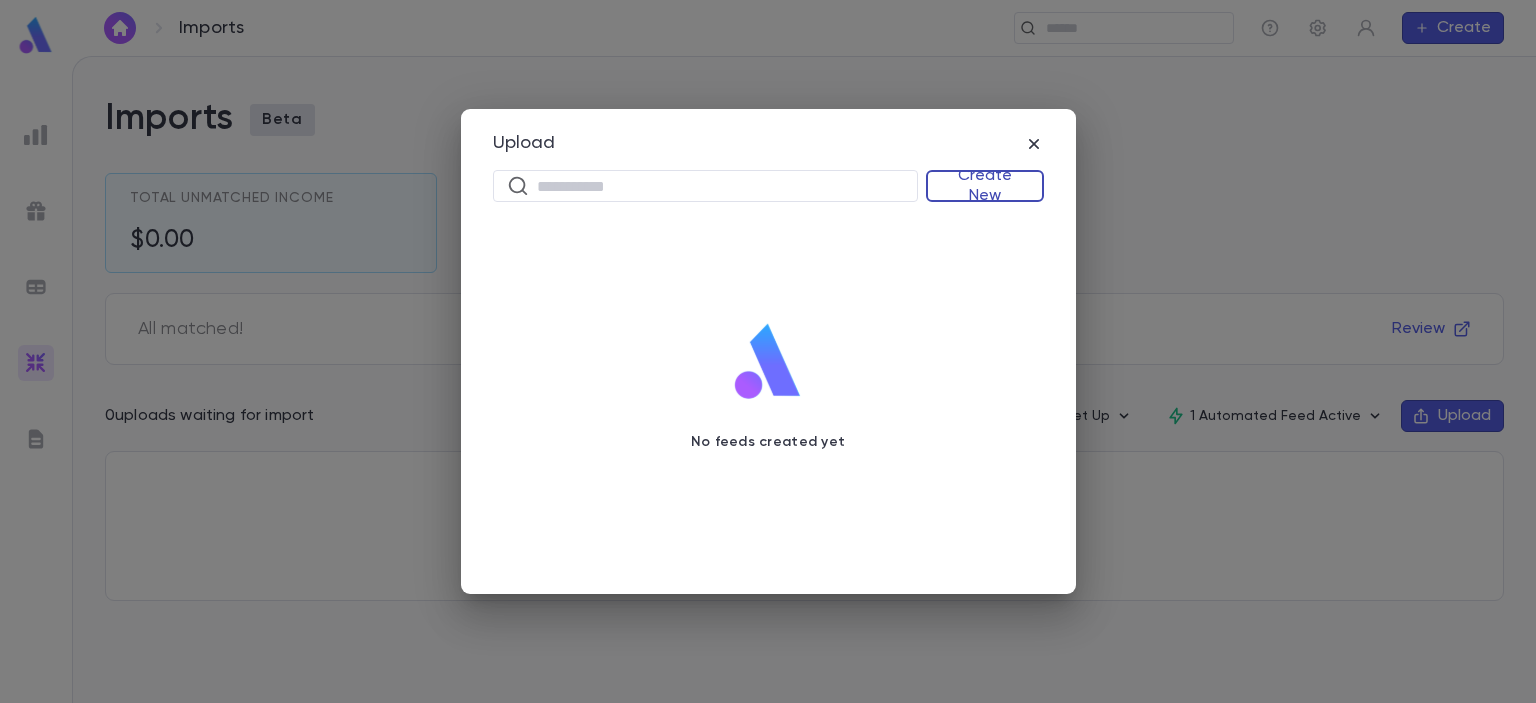 click on "Create New" at bounding box center (985, 186) 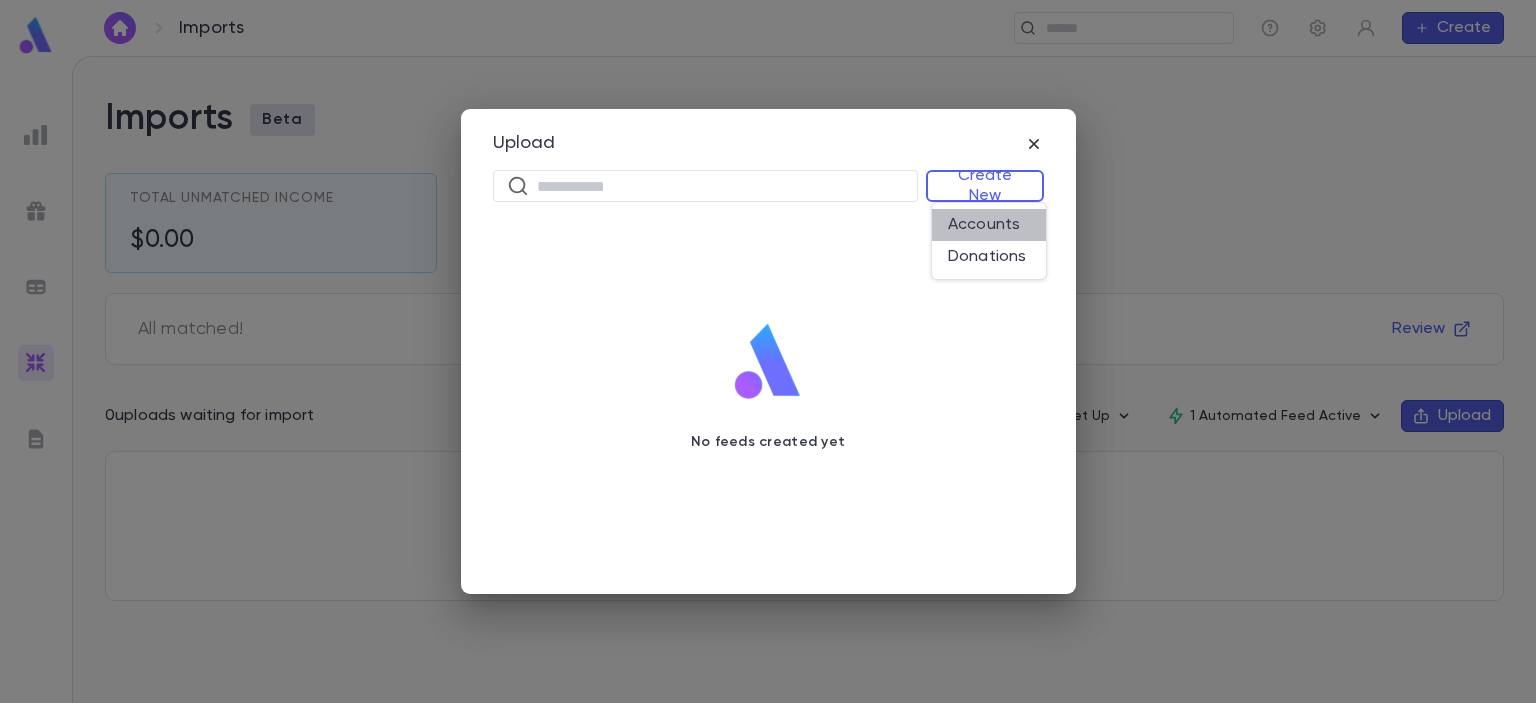 click on "Accounts" at bounding box center (989, 225) 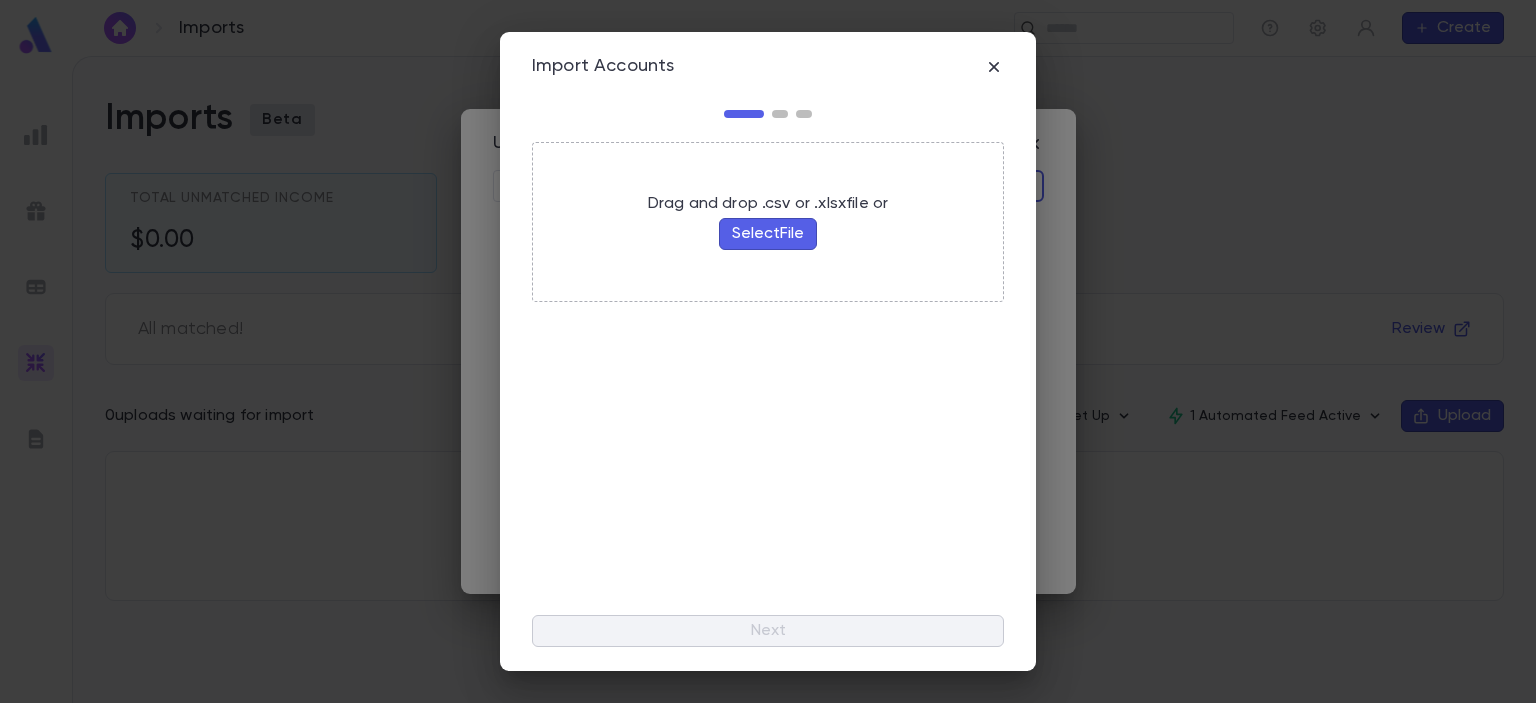 click on "Select  File" at bounding box center (768, 234) 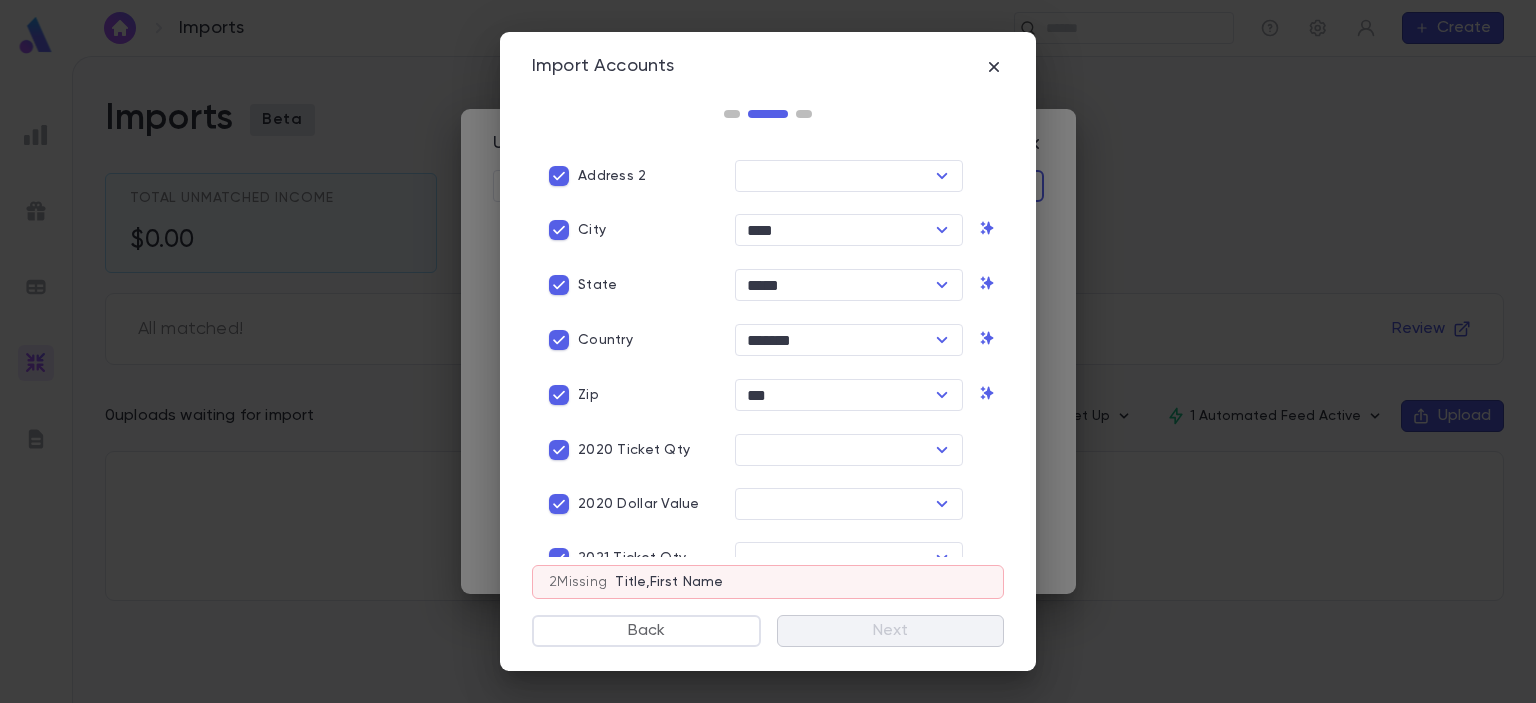 scroll, scrollTop: 0, scrollLeft: 0, axis: both 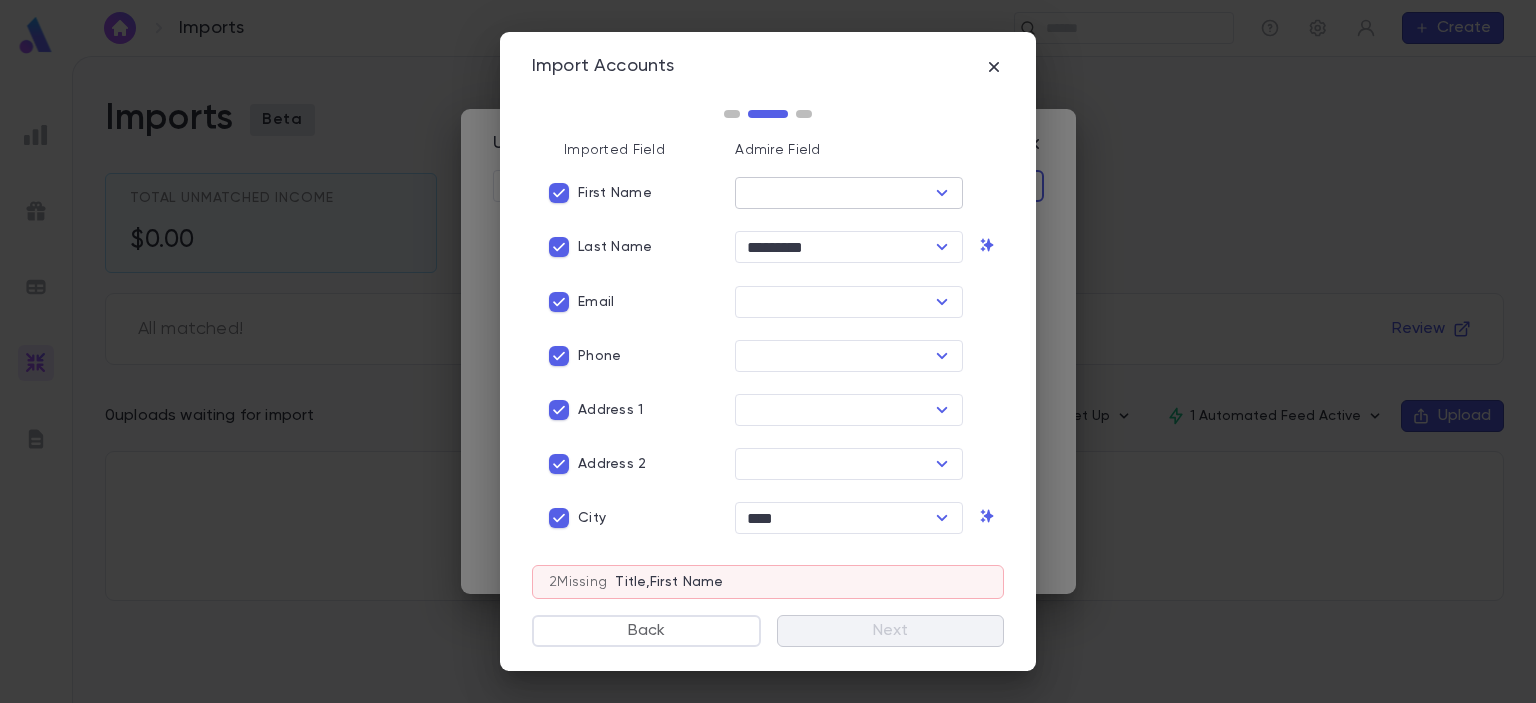 click at bounding box center (832, 193) 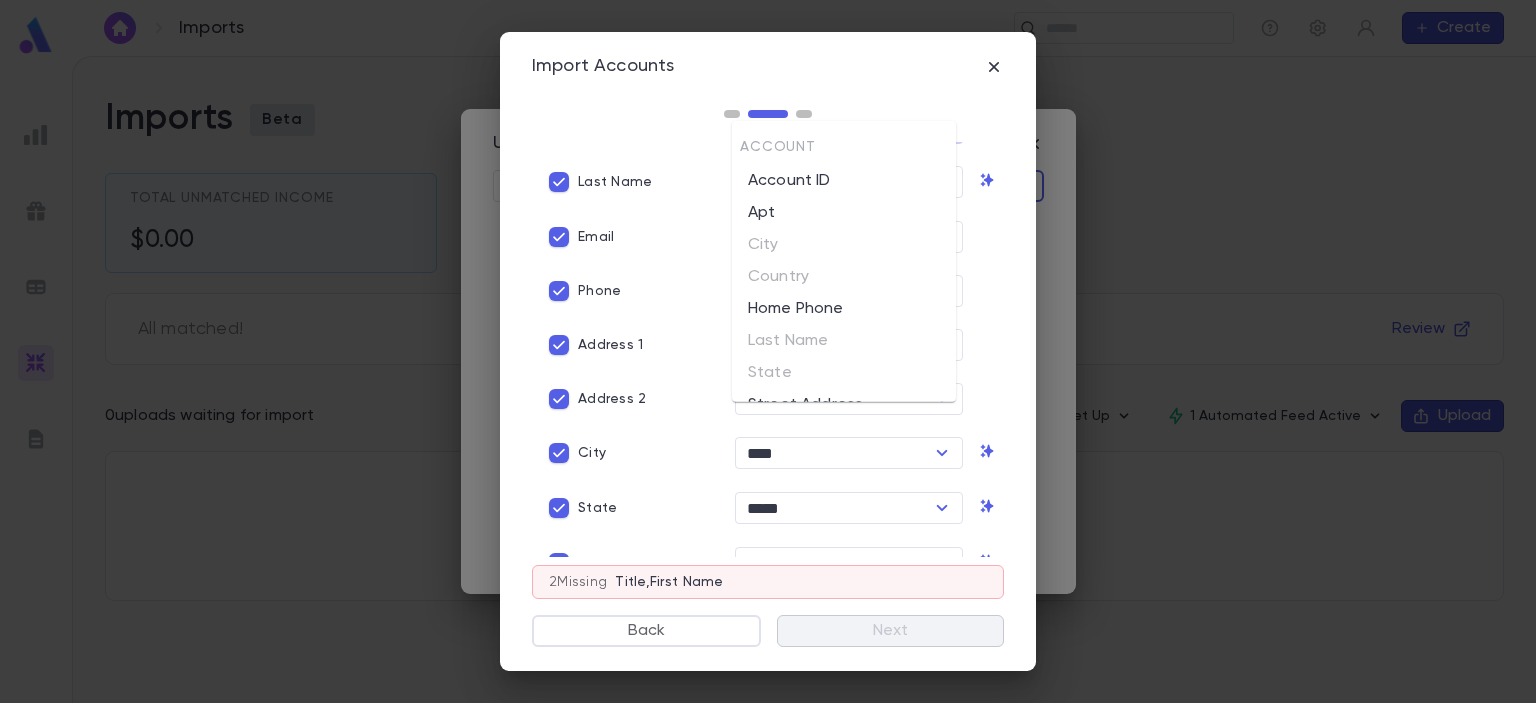 scroll, scrollTop: 100, scrollLeft: 0, axis: vertical 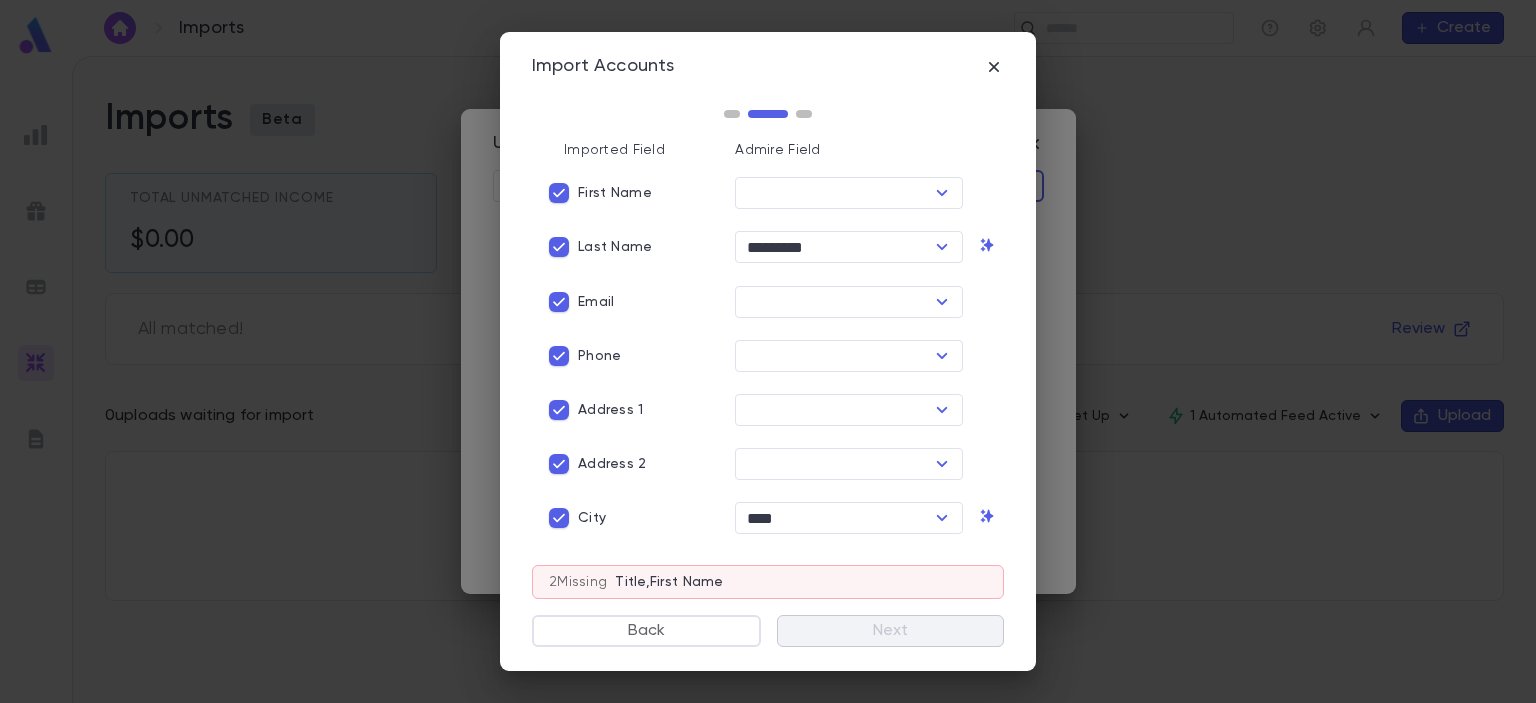 click at bounding box center (987, 244) 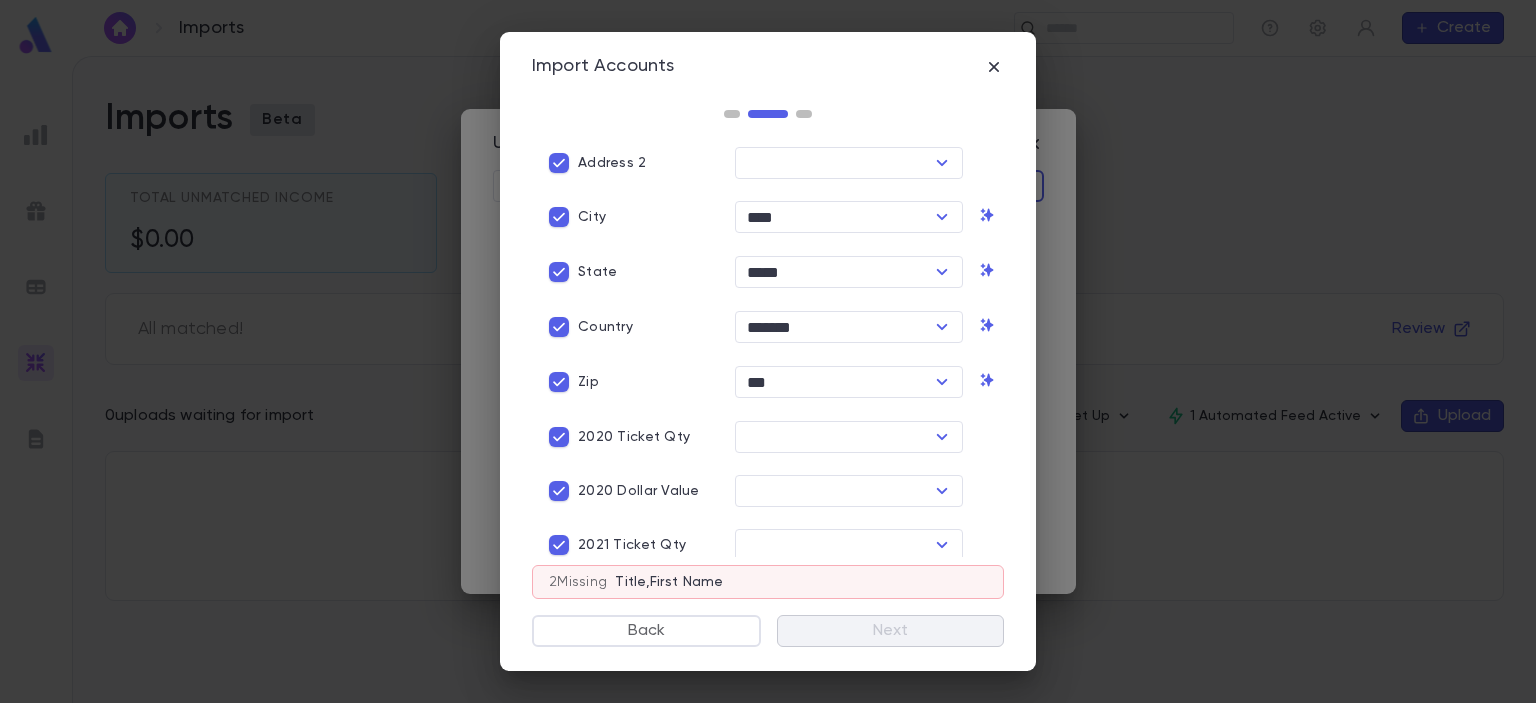 scroll, scrollTop: 500, scrollLeft: 0, axis: vertical 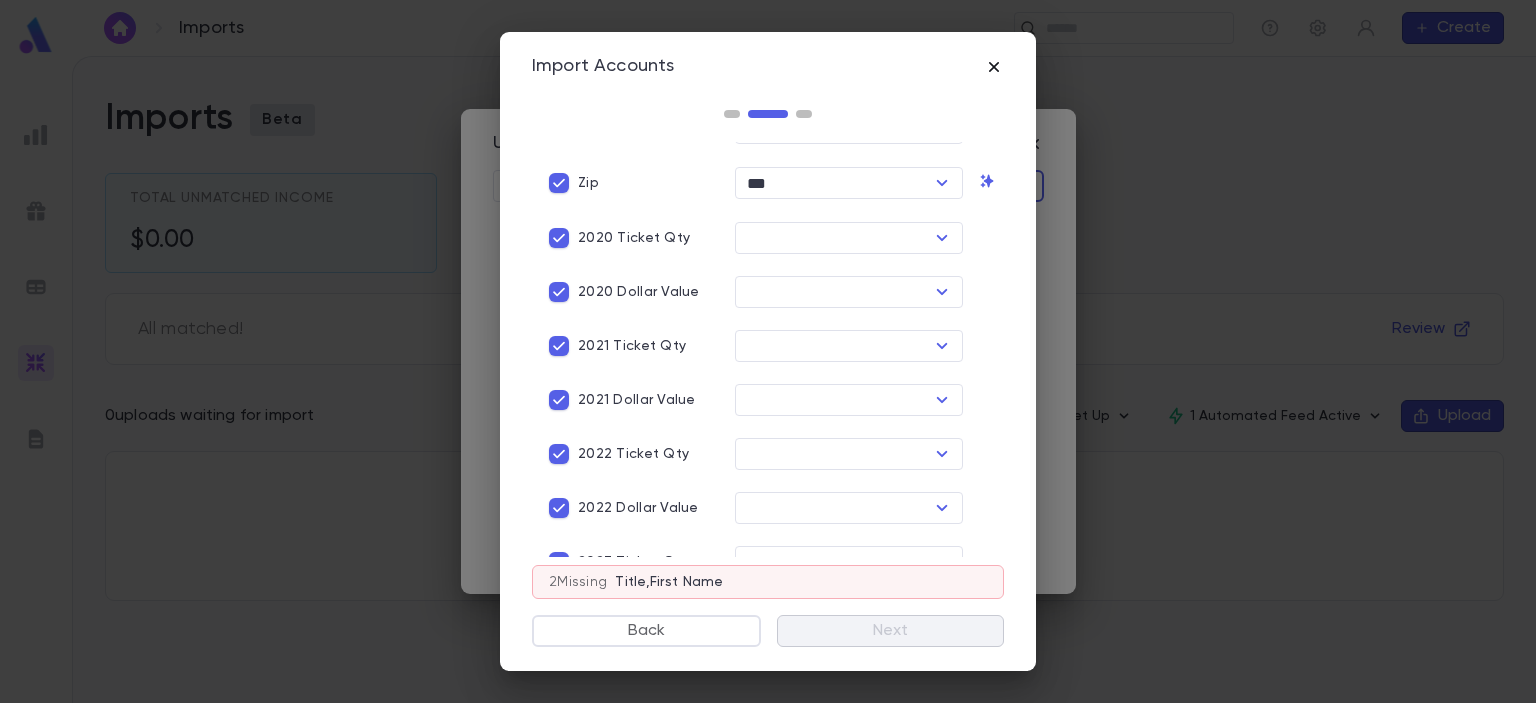 click at bounding box center [994, 67] 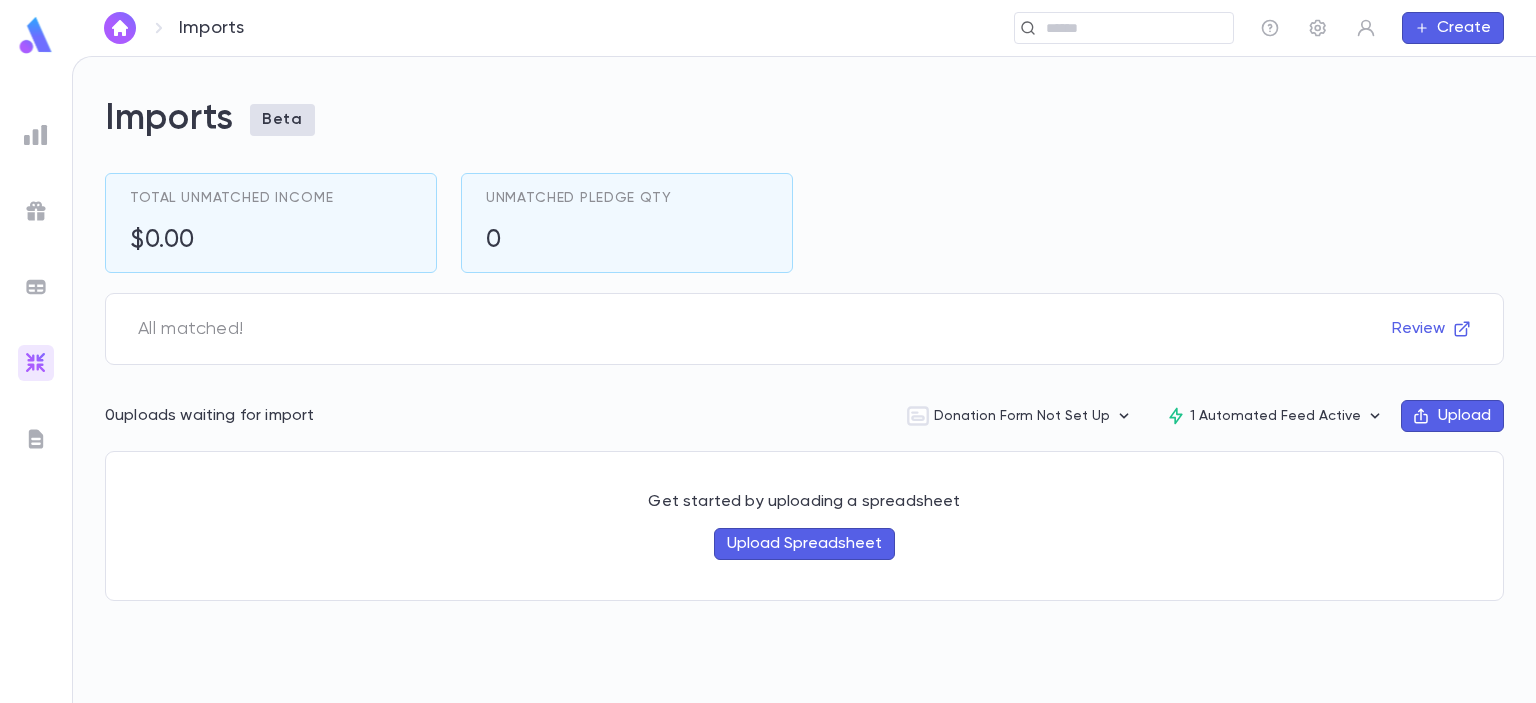 click on "Imports Beta Total Unmatched Income $0.00 Unmatched Pledge Qty 0 All matched! Review 0  uploads waiting for import Donation Form Not Set Up   1 Automated Feed Active Upload Get started by uploading a spreadsheet Upload Spreadsheet" at bounding box center [804, 380] 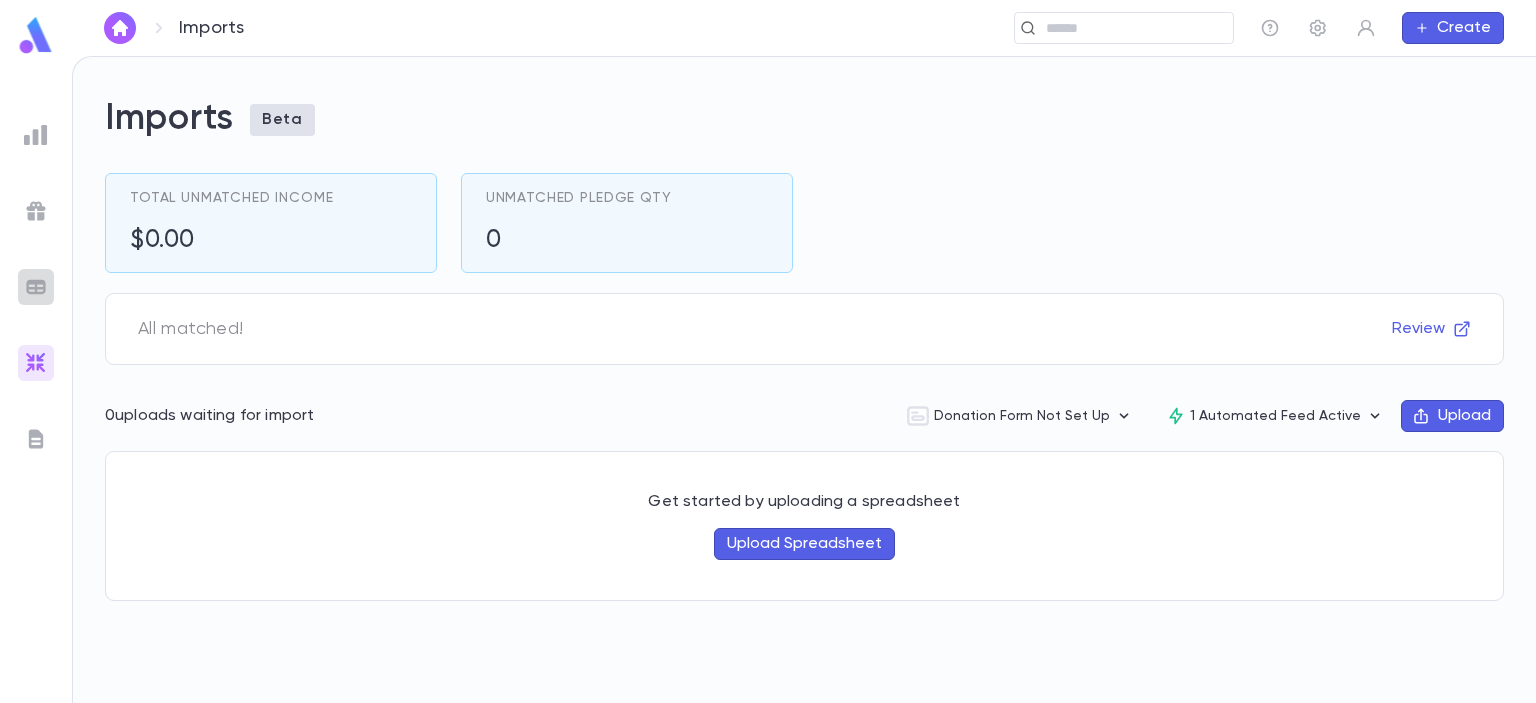 click at bounding box center [36, 135] 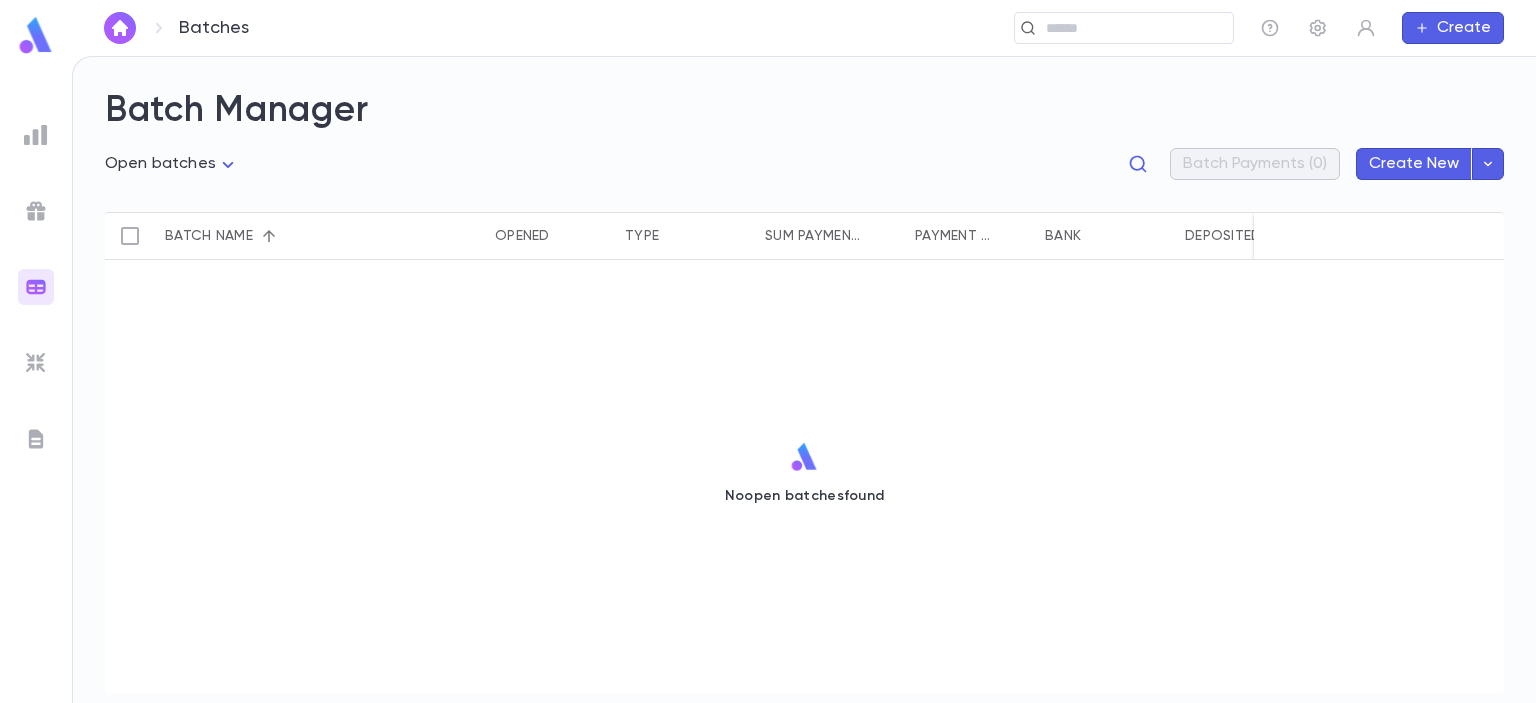 click at bounding box center [36, 135] 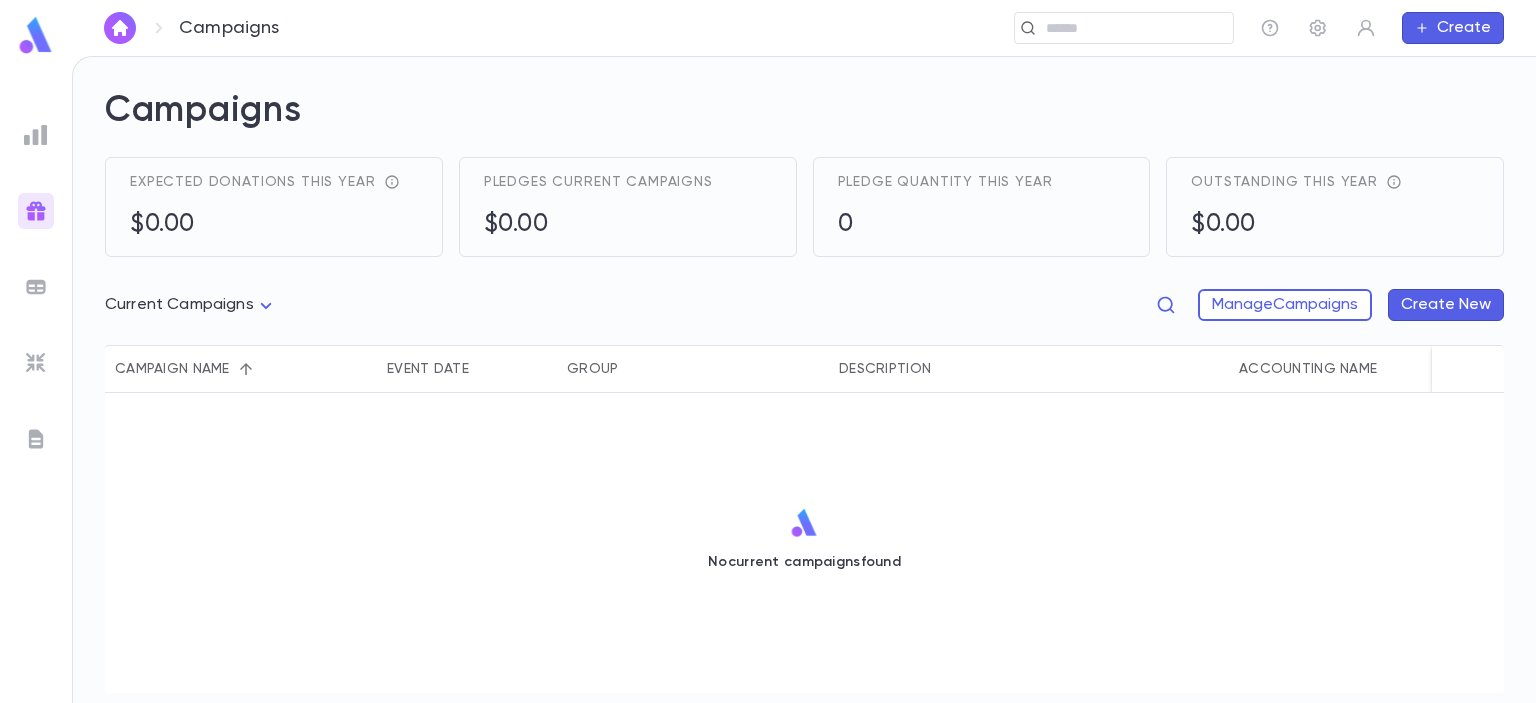 click at bounding box center (36, 135) 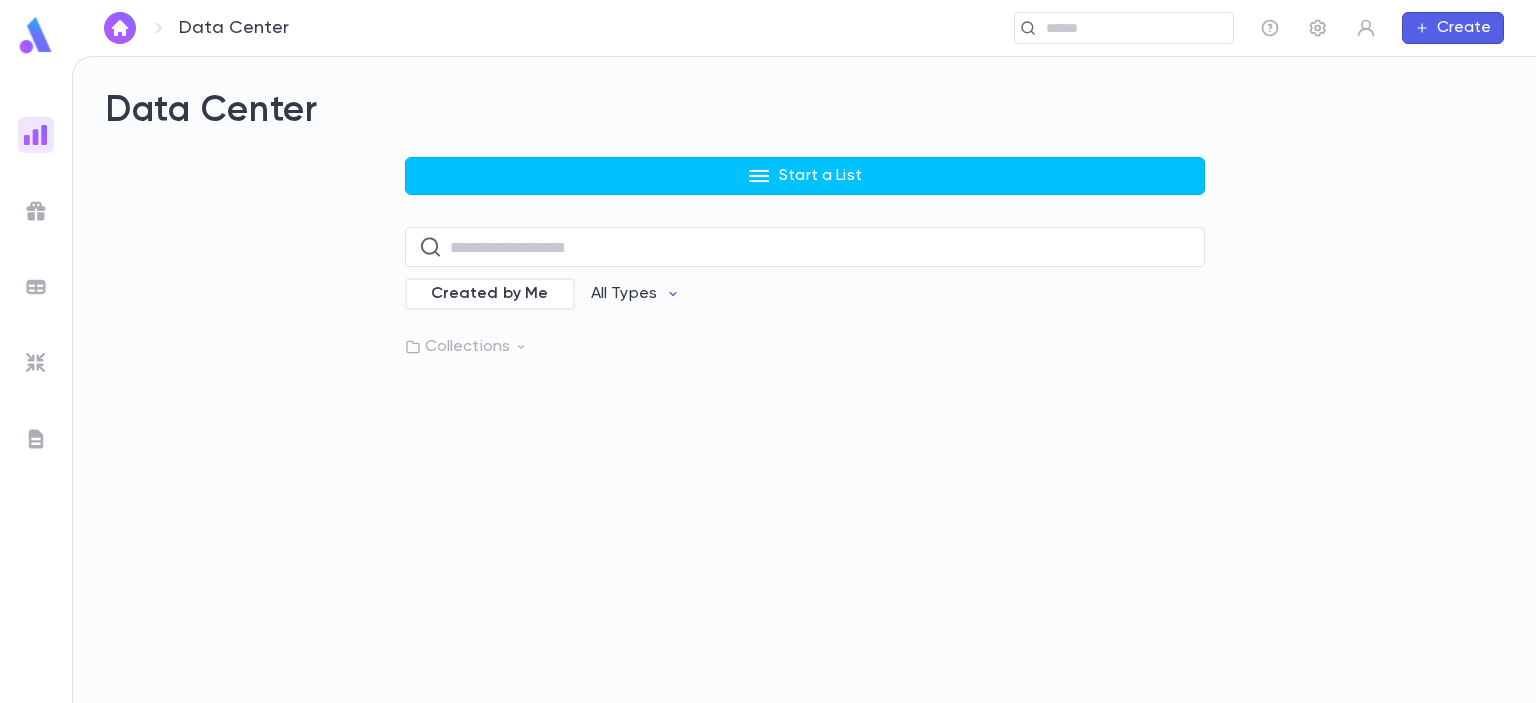 click at bounding box center [36, 211] 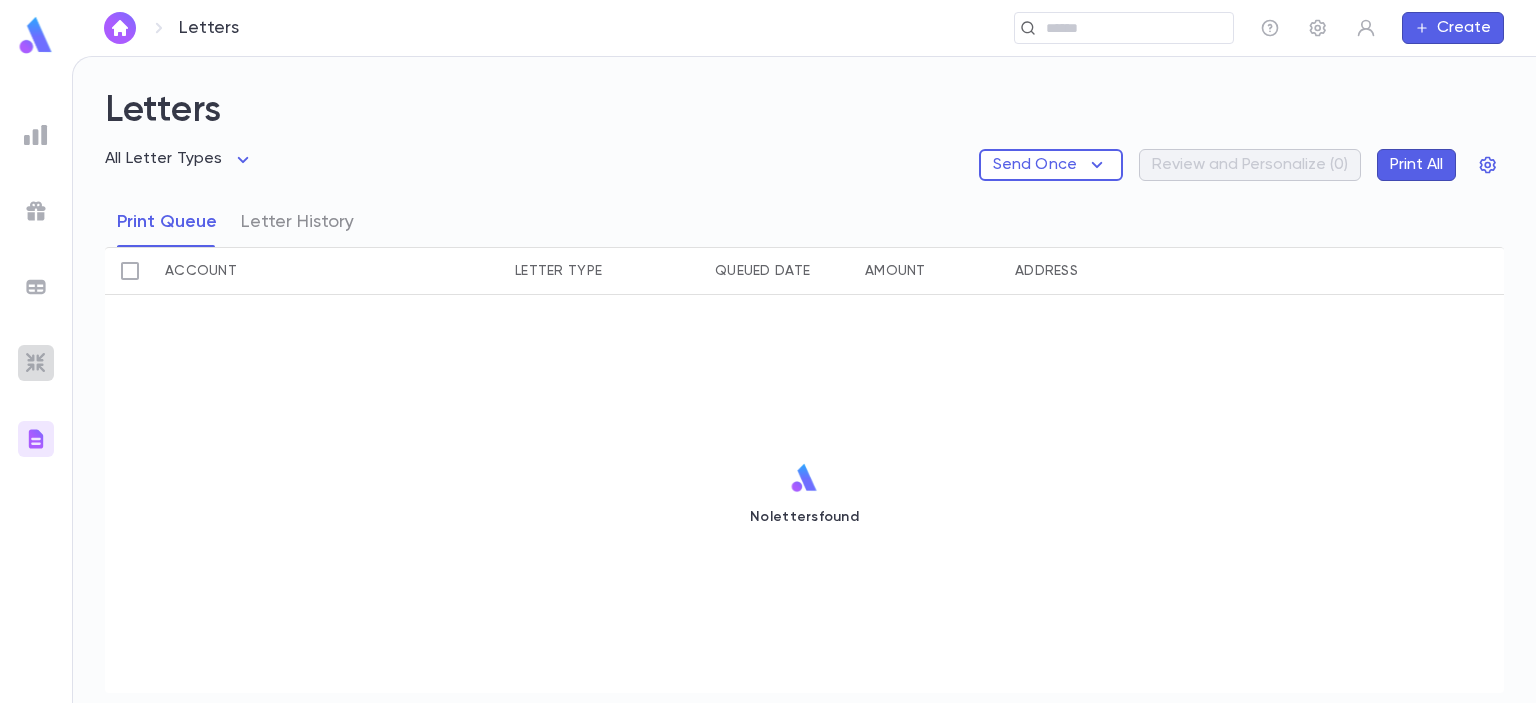 click at bounding box center (36, 135) 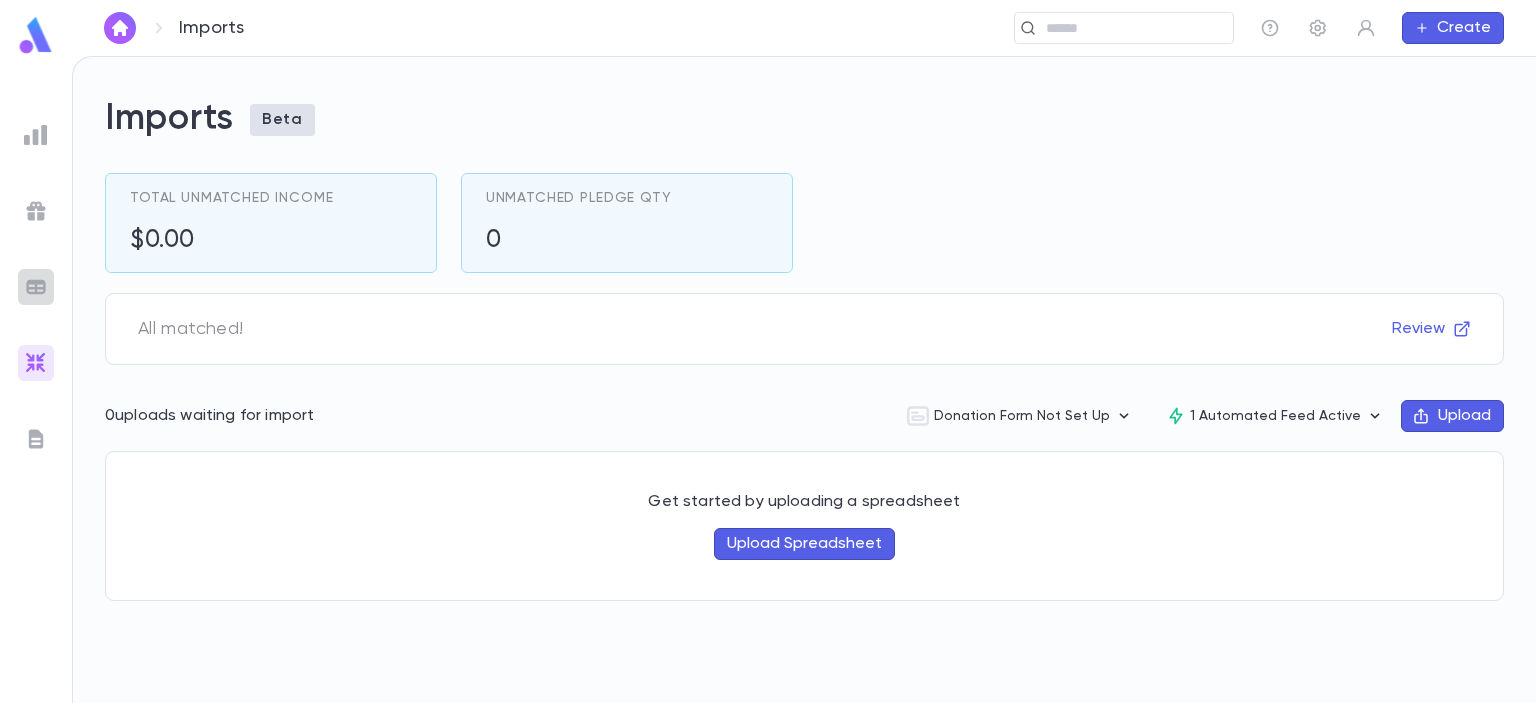 click at bounding box center (36, 135) 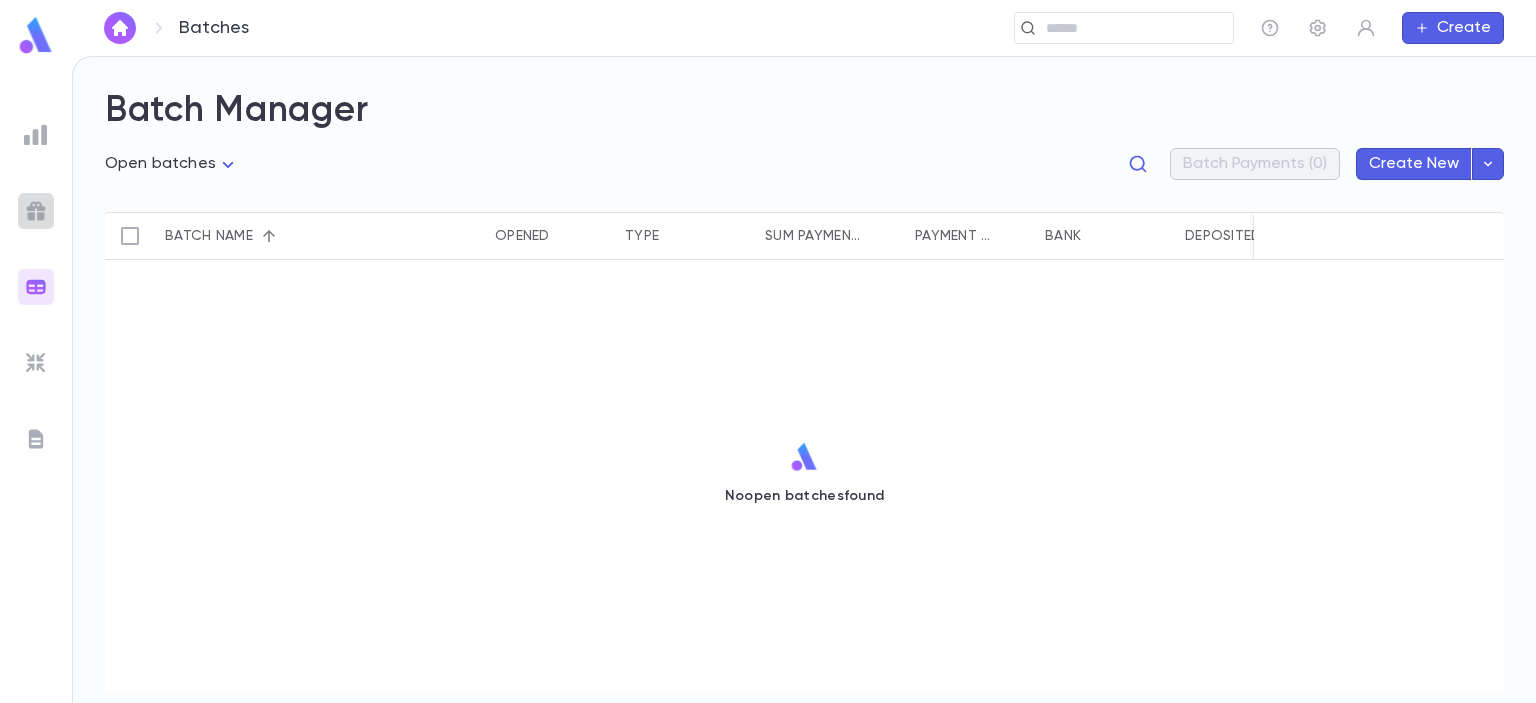 click at bounding box center [36, 135] 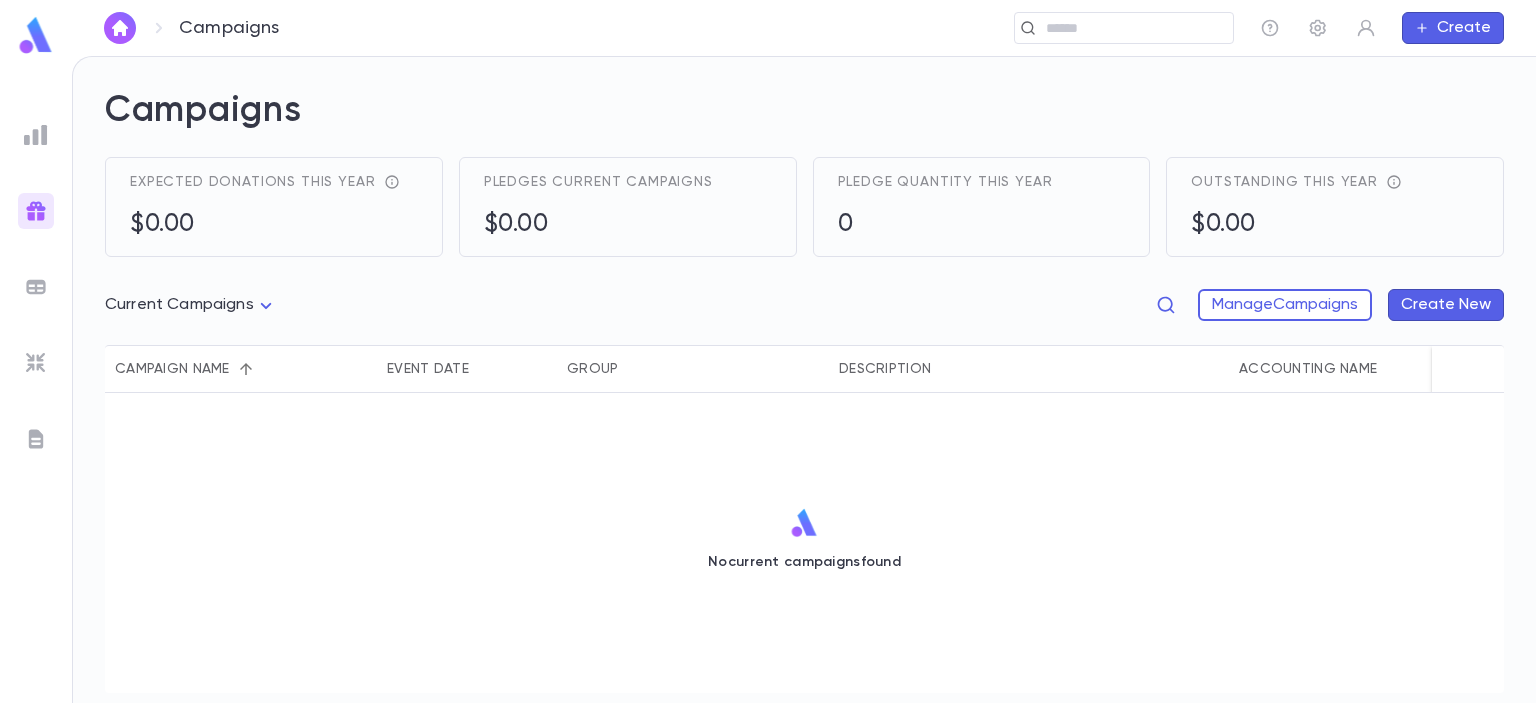 click at bounding box center (36, 135) 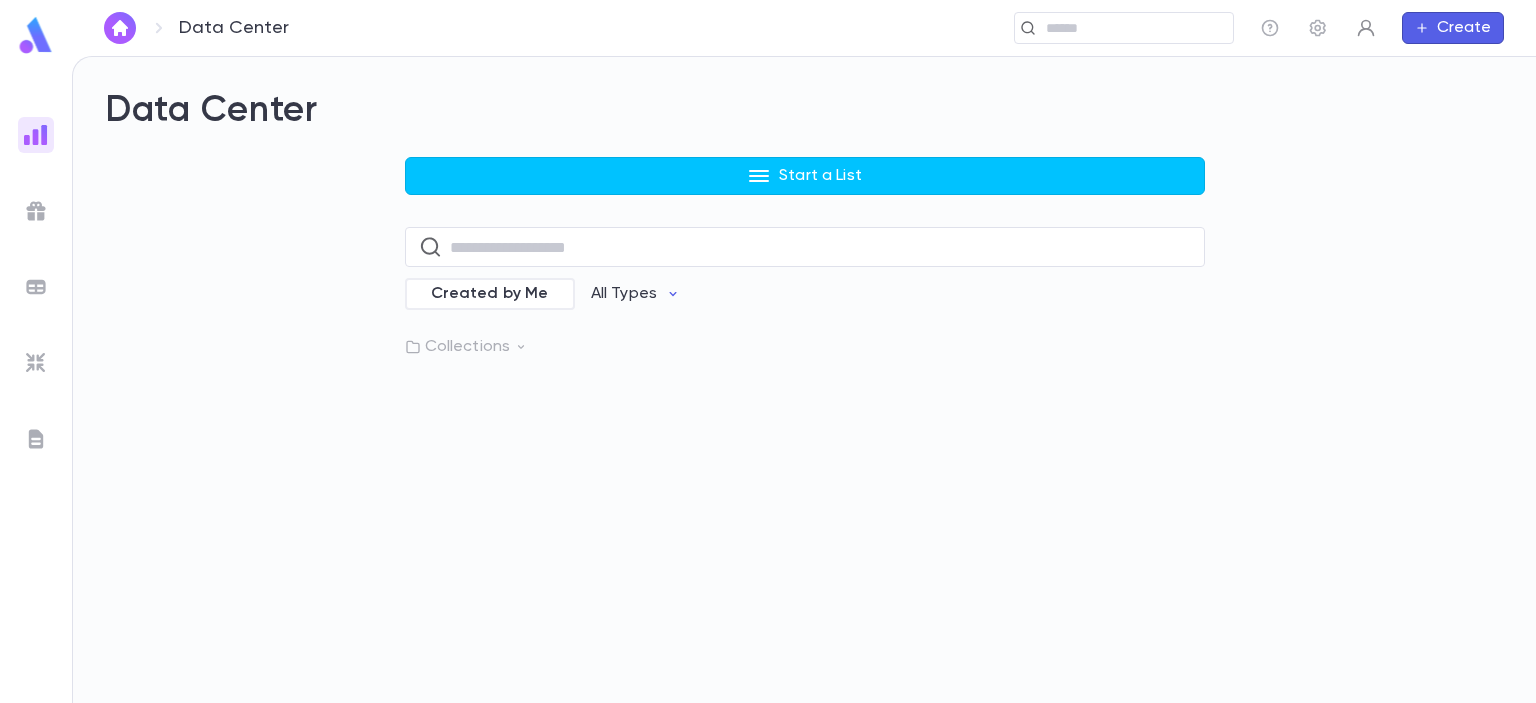 click at bounding box center (1366, 28) 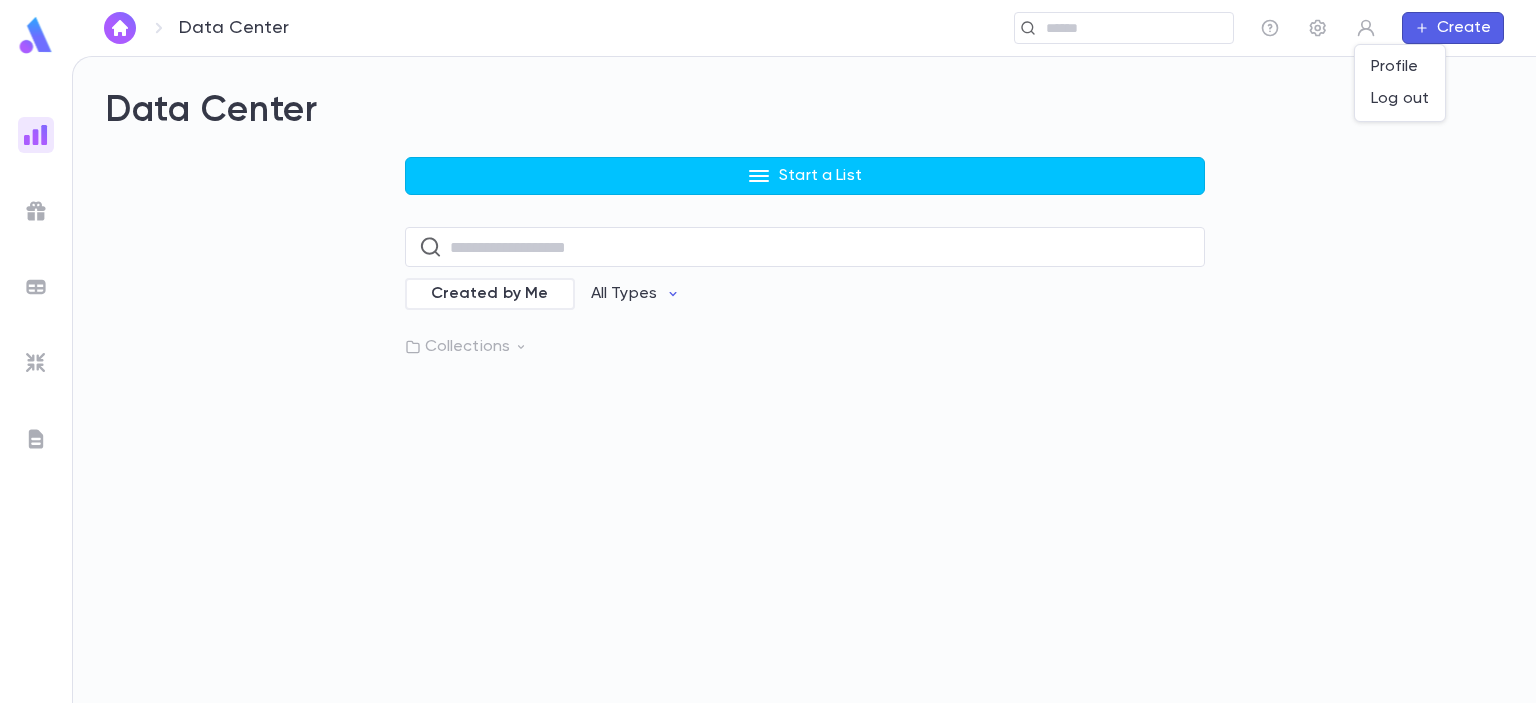 click at bounding box center [768, 351] 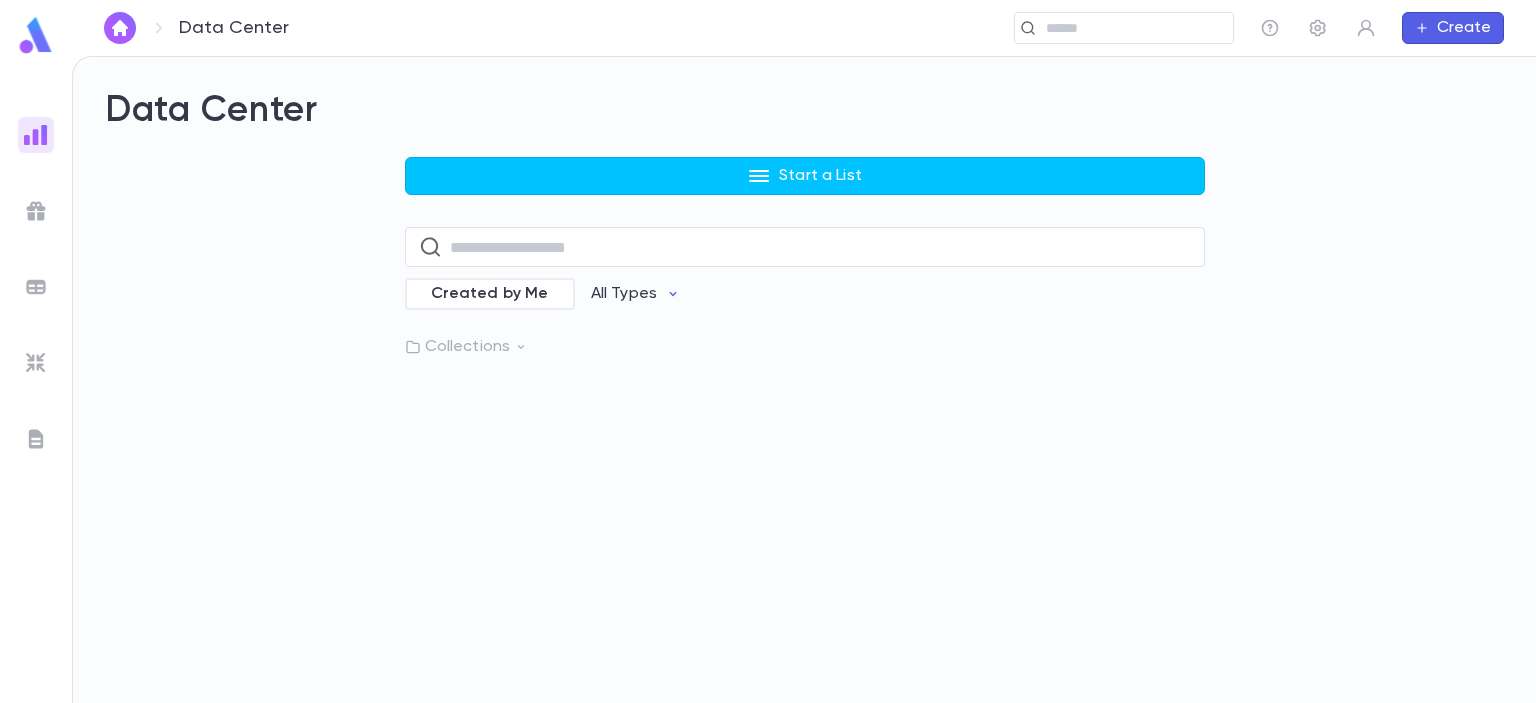 click on "Collections" at bounding box center (805, 347) 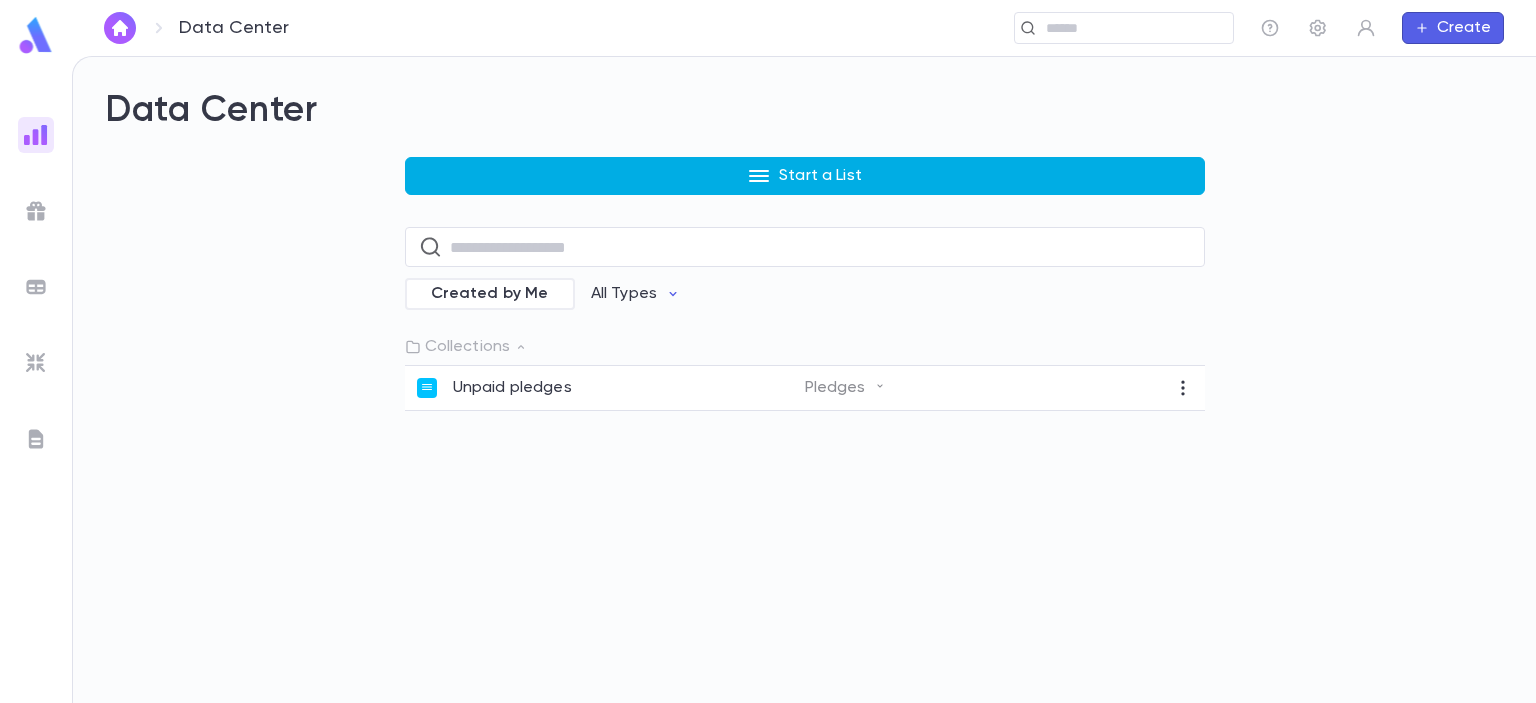 click at bounding box center (759, 176) 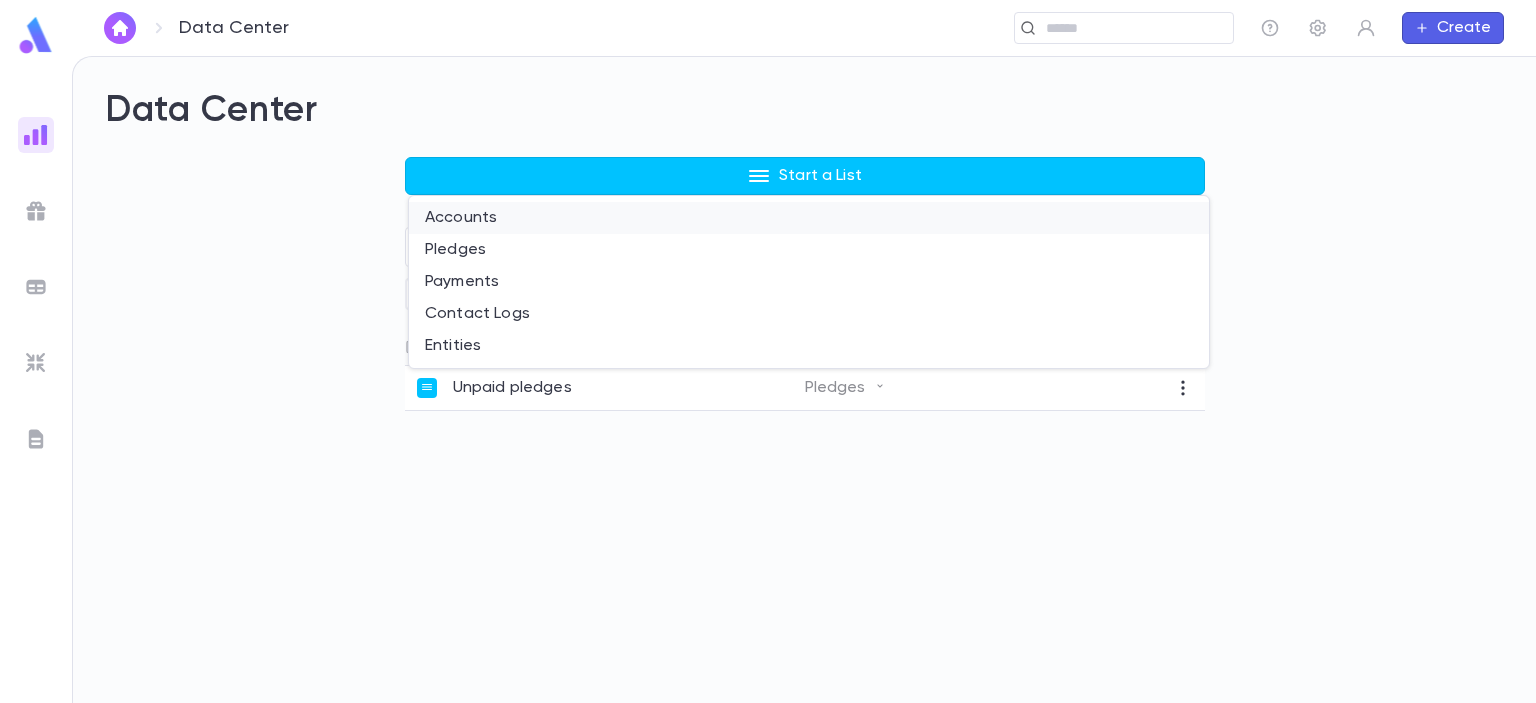 click on "Accounts" at bounding box center [809, 218] 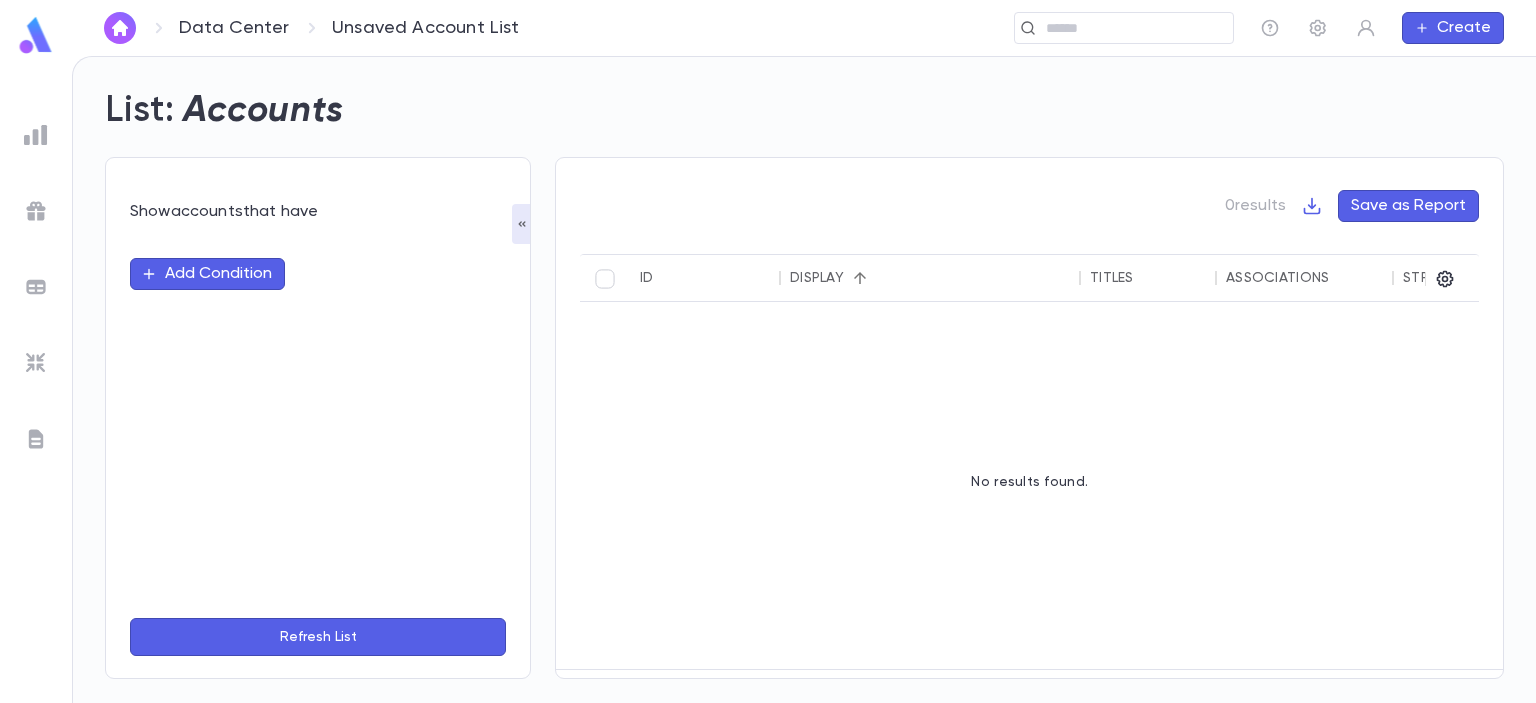 click on "Data Center" at bounding box center [234, 28] 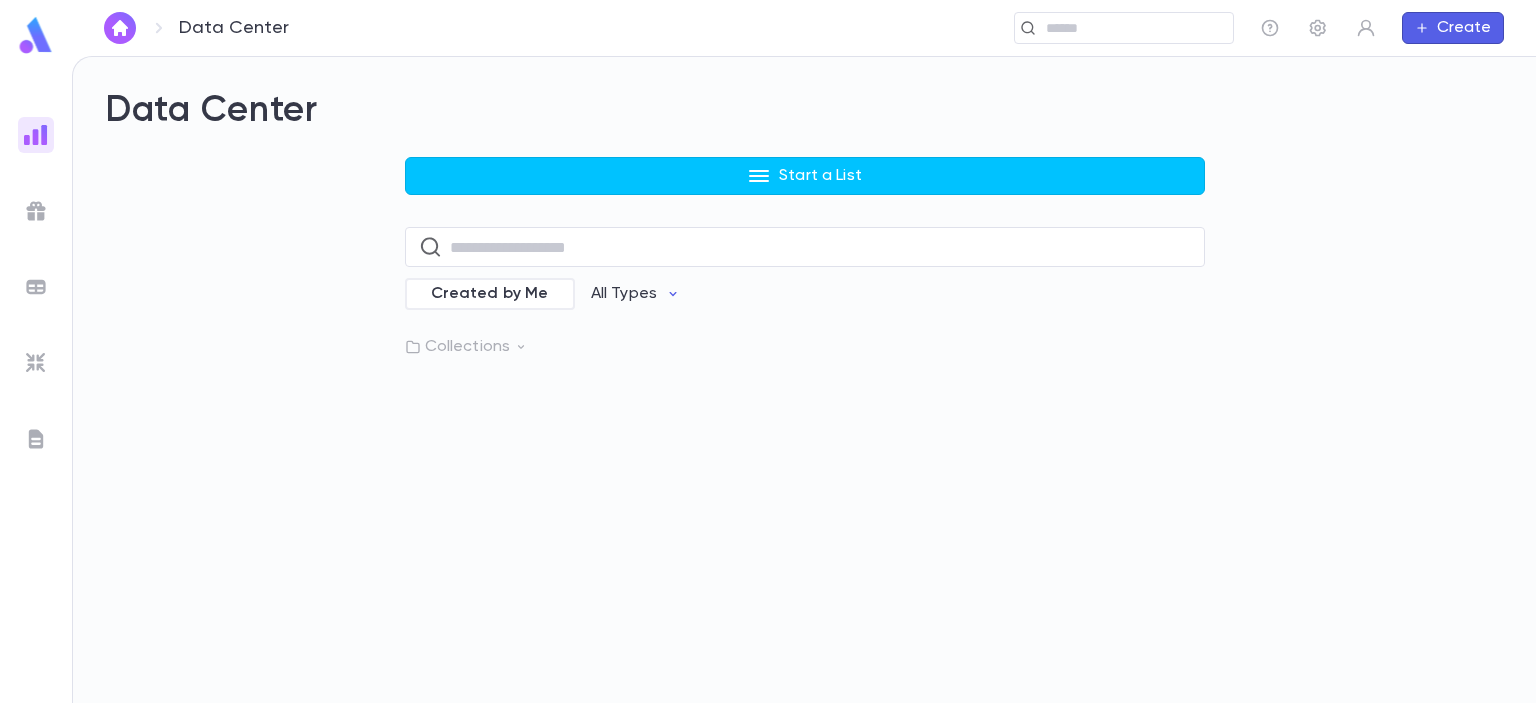click at bounding box center [120, 28] 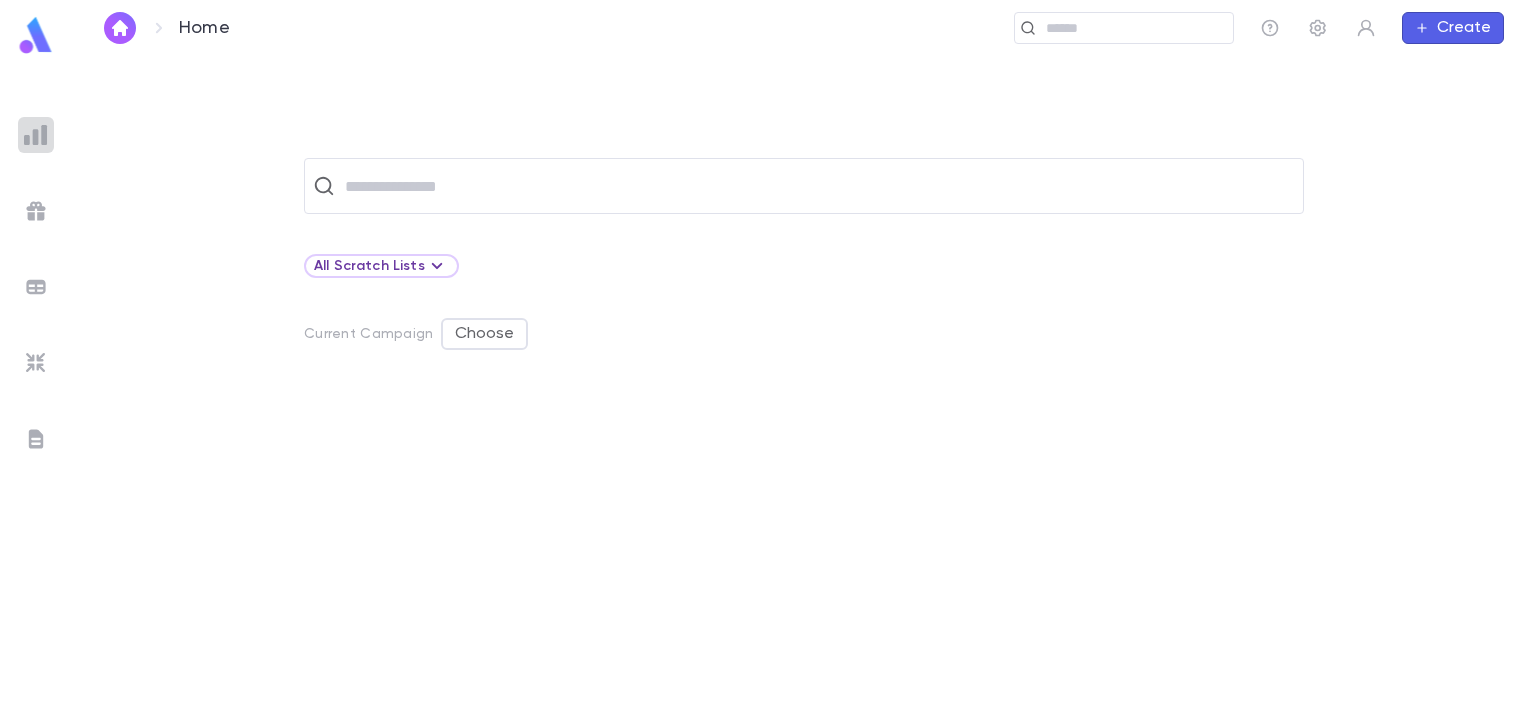 click at bounding box center [36, 135] 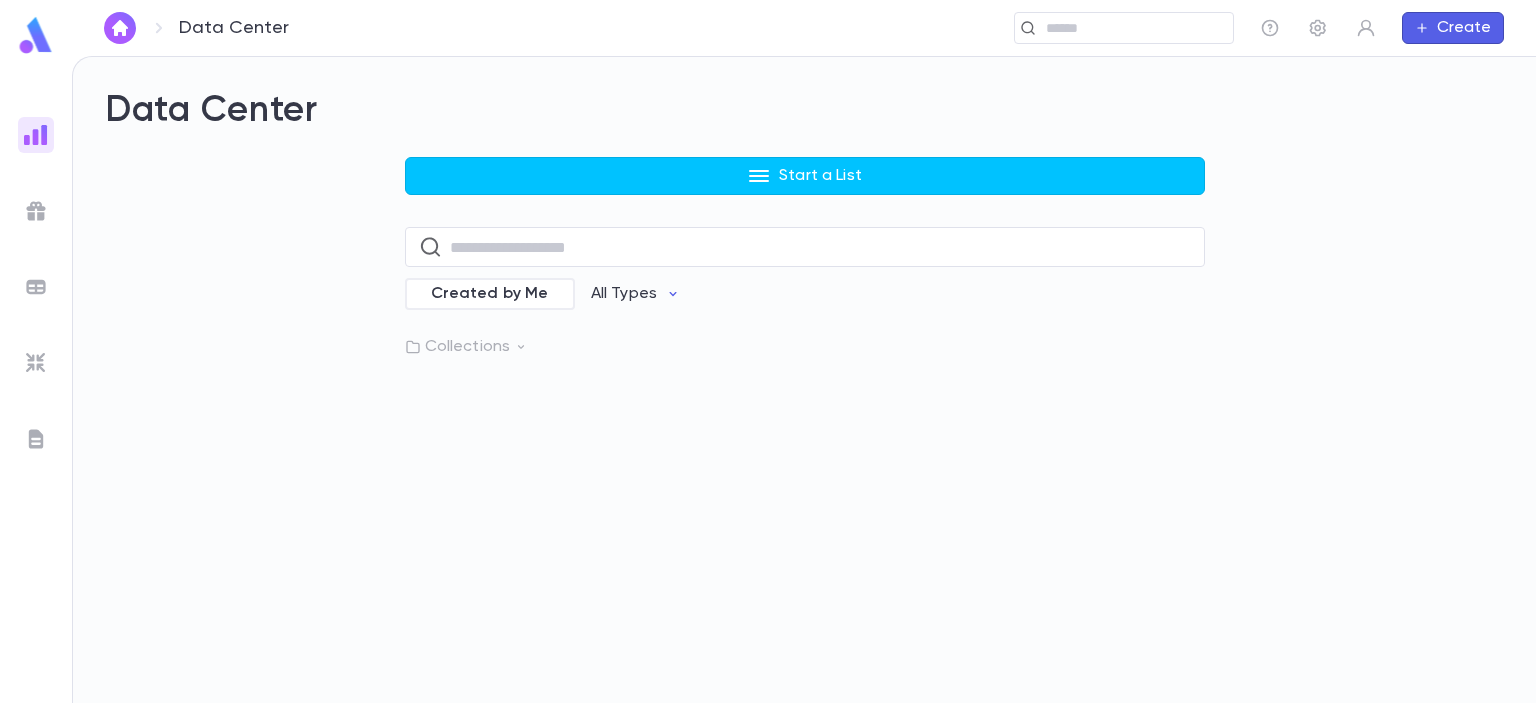 click at bounding box center [36, 211] 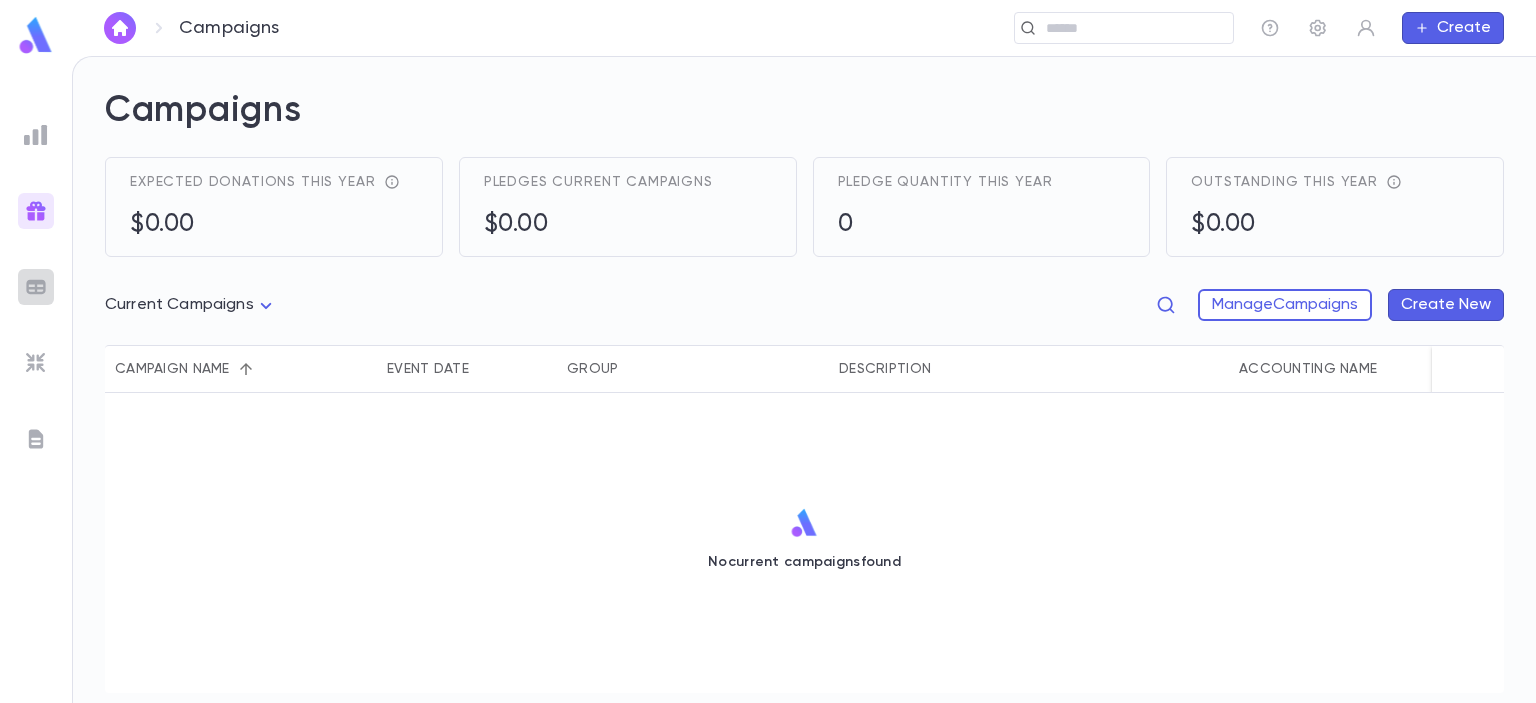 click at bounding box center [36, 135] 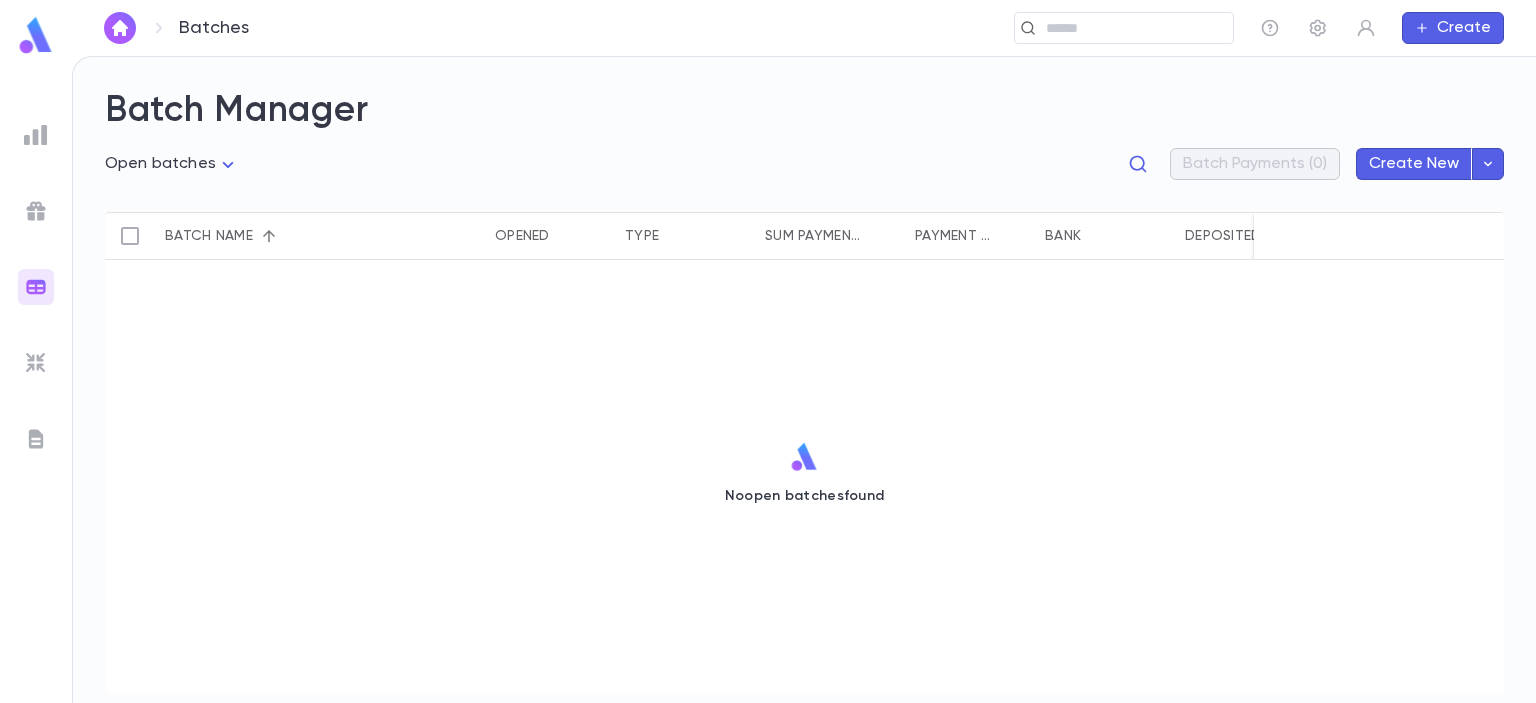 click at bounding box center [36, 135] 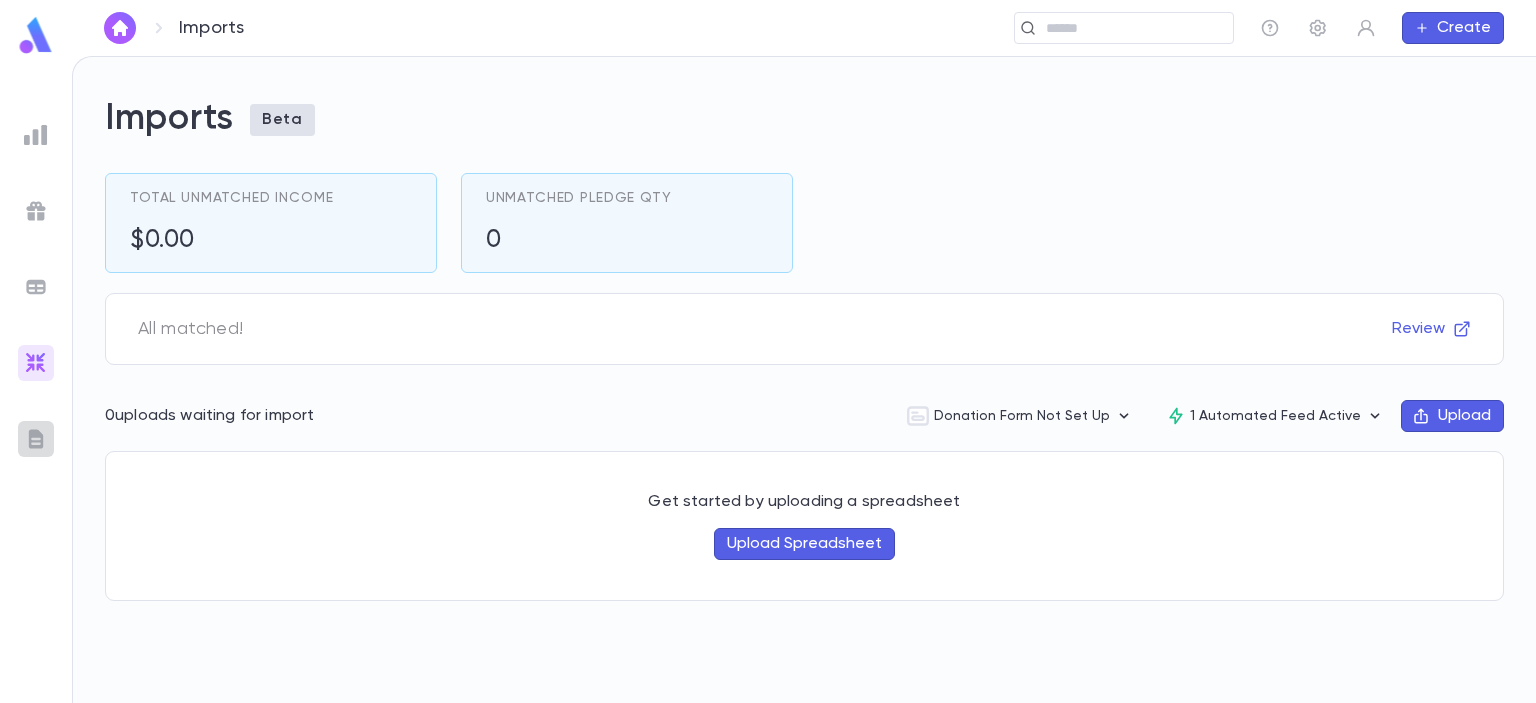click at bounding box center (36, 135) 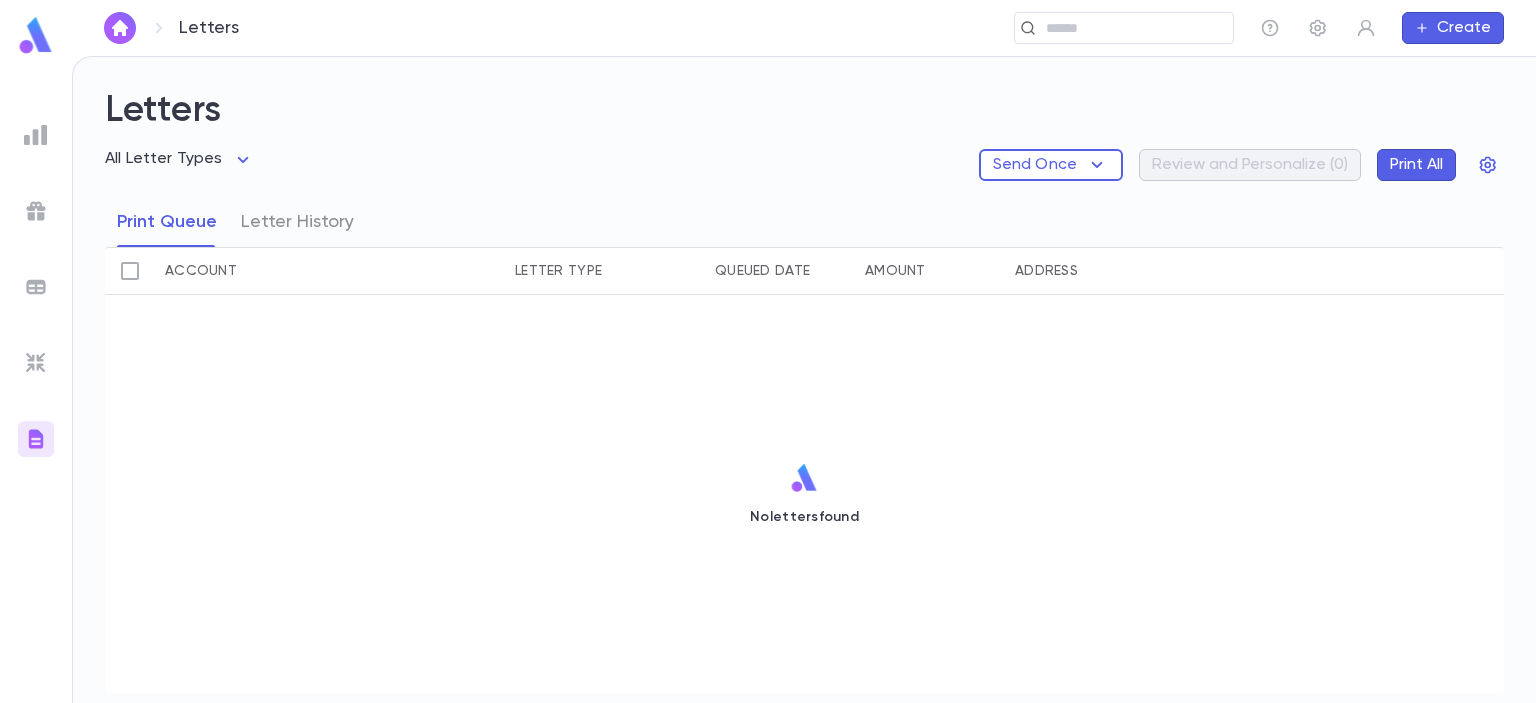 click on "Create" at bounding box center [1453, 28] 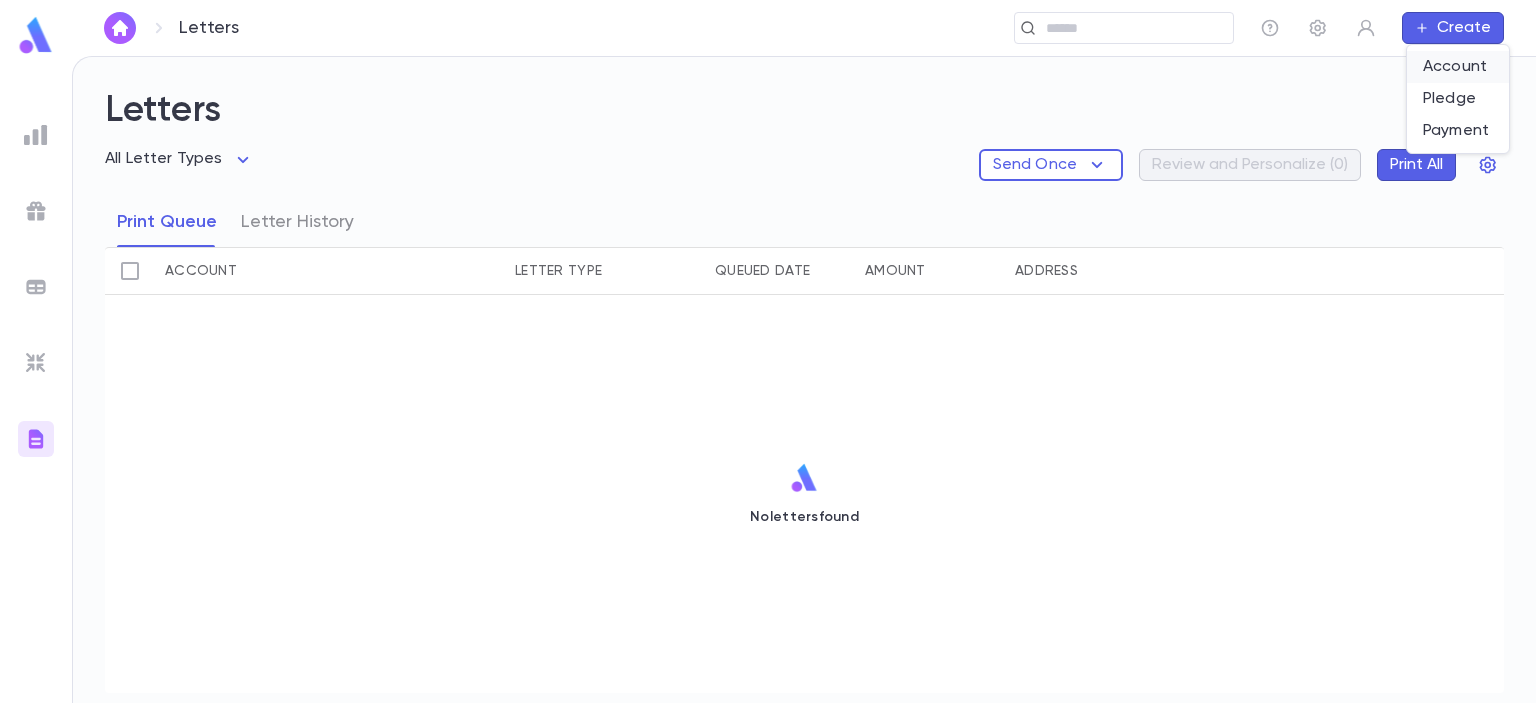 click on "Account" at bounding box center [1458, 67] 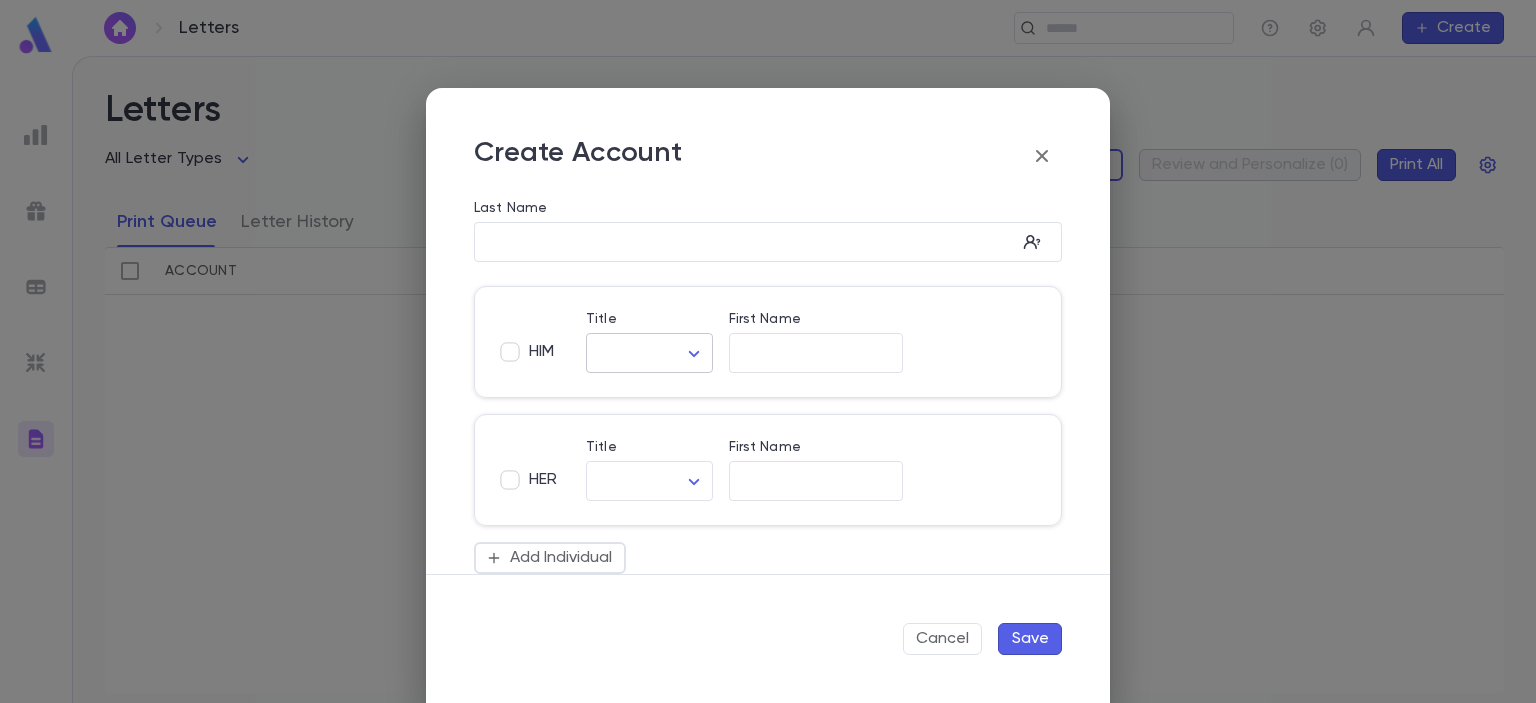 click on "Letters ​ Create Letters All Letter Types Send Once Review and Personalize ( 0 ) Print All Print Queue Letter History Account Letter Type Queued Date Amount Address No letters found Profile Log out Account Pledge Payment Donation Summaries Create Account Last Name ​ HIM Title ​ ​ First Name ​ HER Title ​ ​ First Name ​ Add Individual Home Phone ​ Best Phone Number ​ ​ Address ​ ​ City ​ State ​ Zip ​ Country ​ Note * ​ Add Address Salutation ​ Cancel Save Powered by Mapbox" at bounding box center (768, 379) 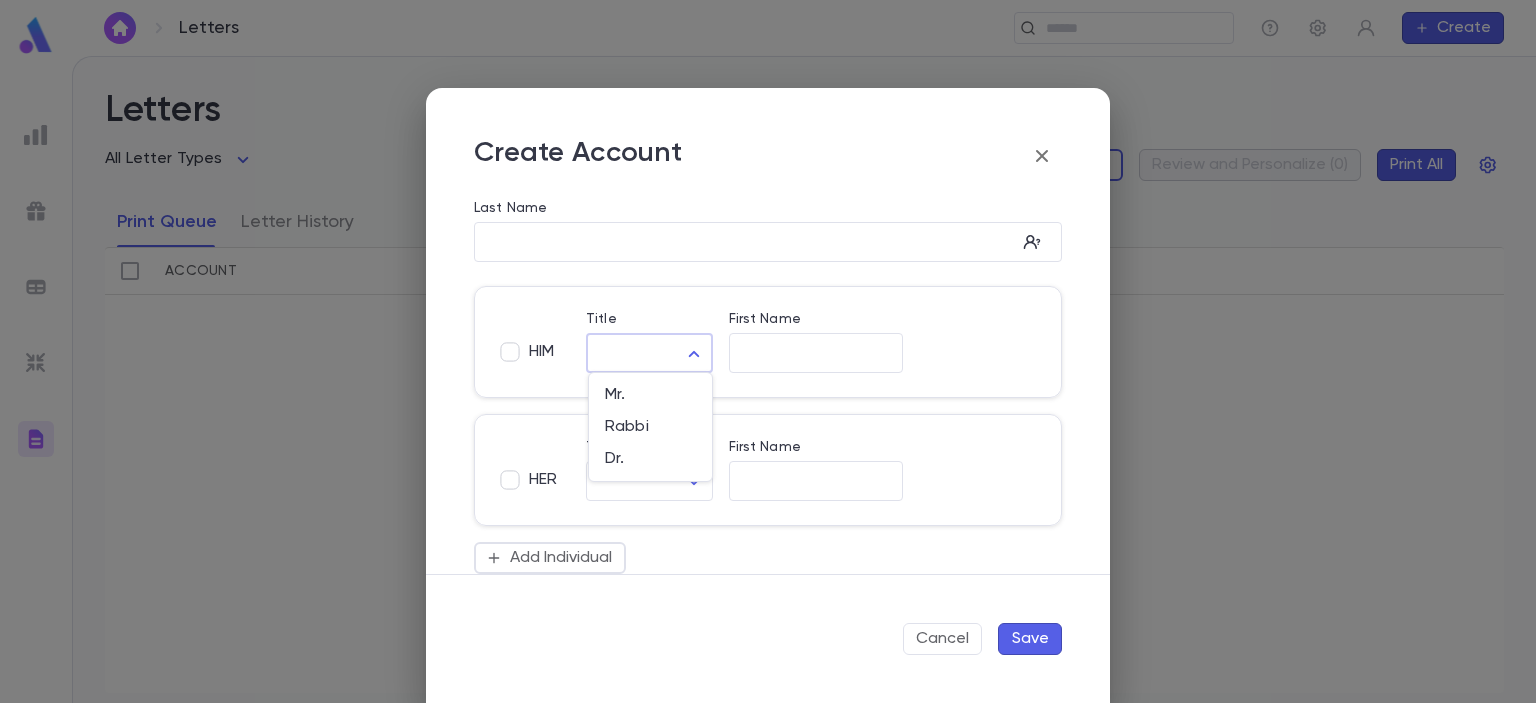 click at bounding box center [768, 351] 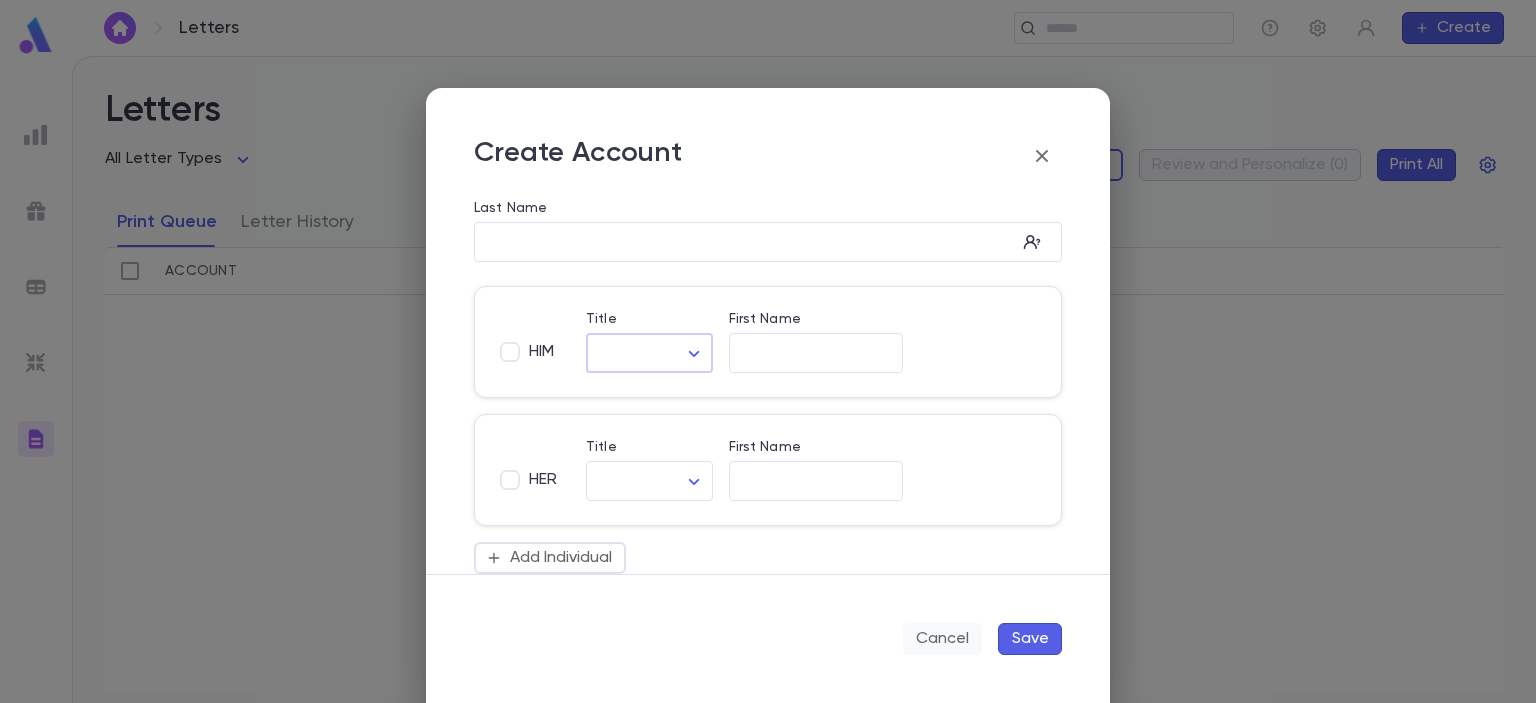click on "Cancel" at bounding box center [942, 639] 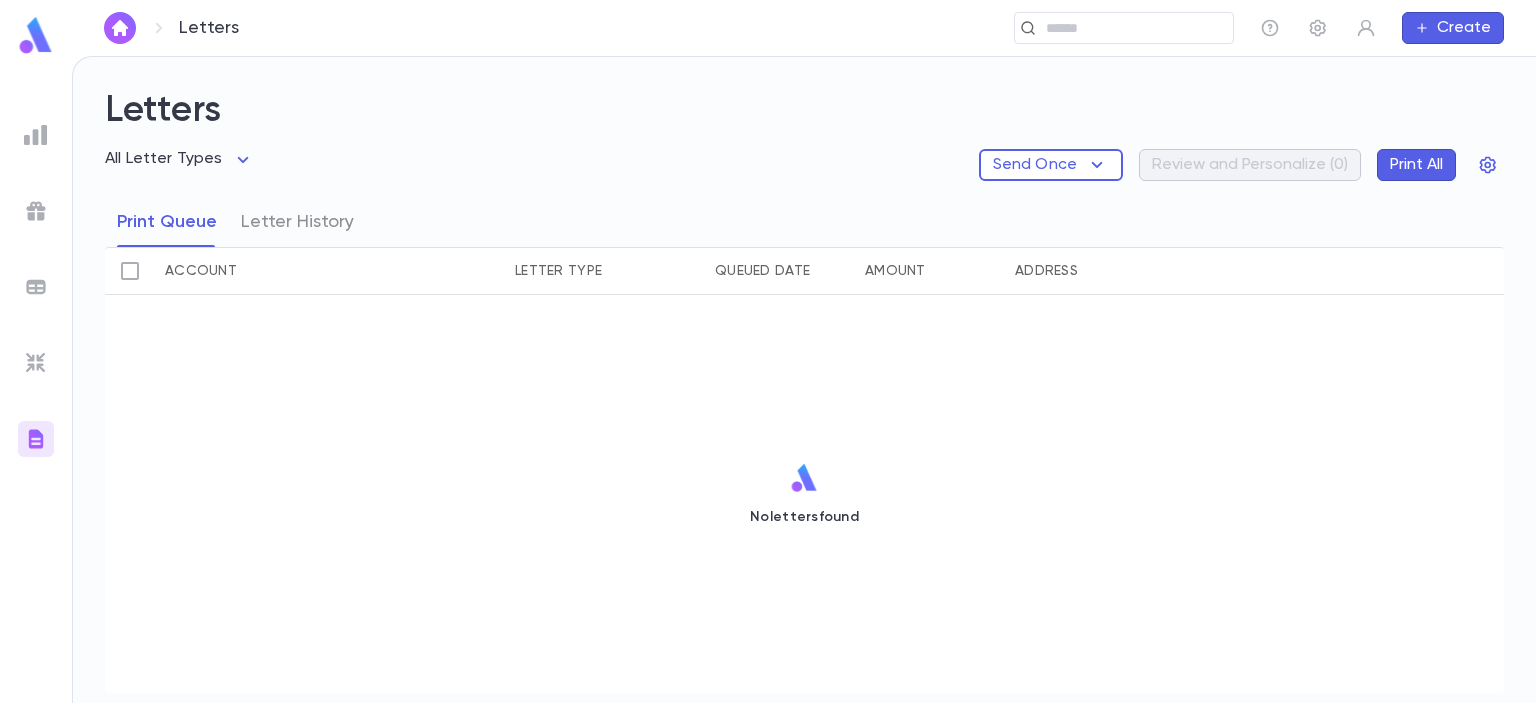 click at bounding box center [36, 363] 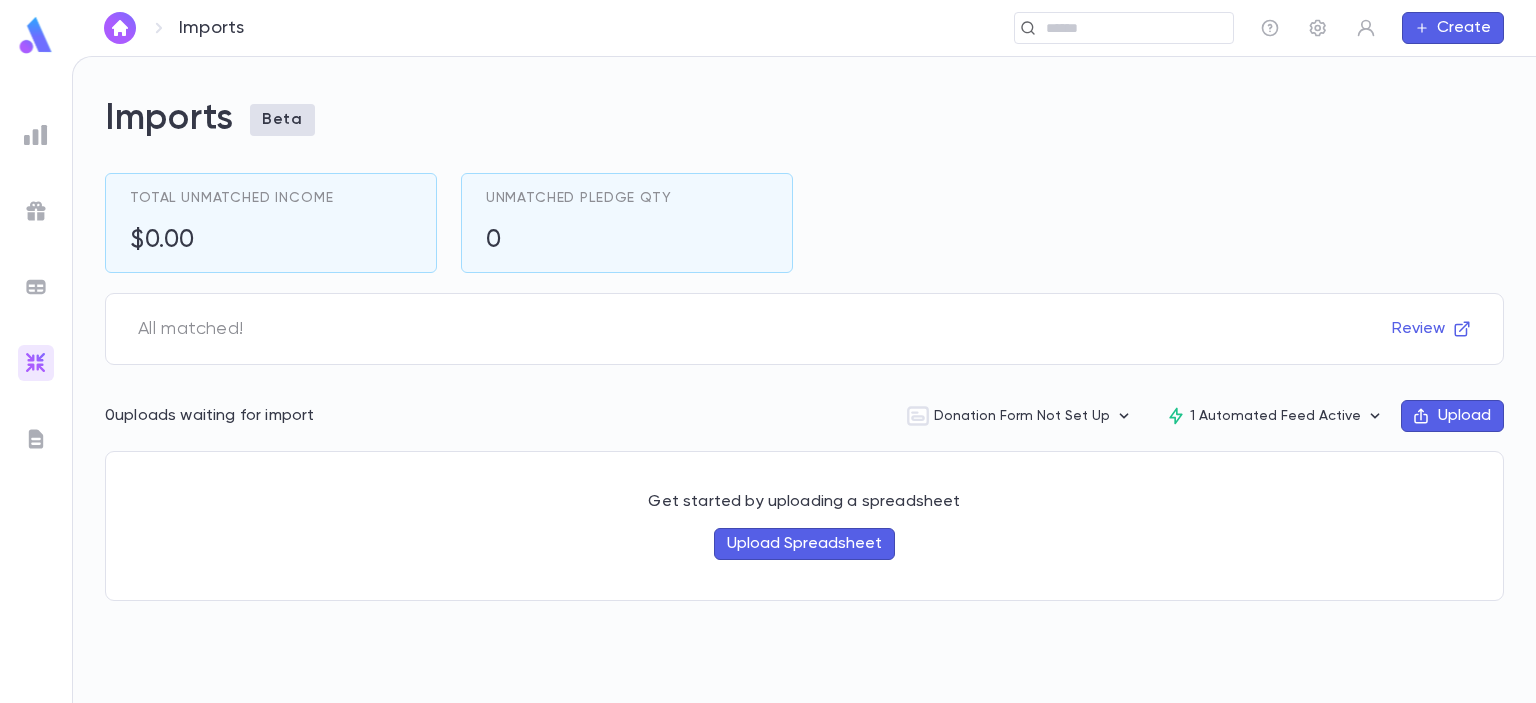 click on "Upload Spreadsheet" at bounding box center (804, 544) 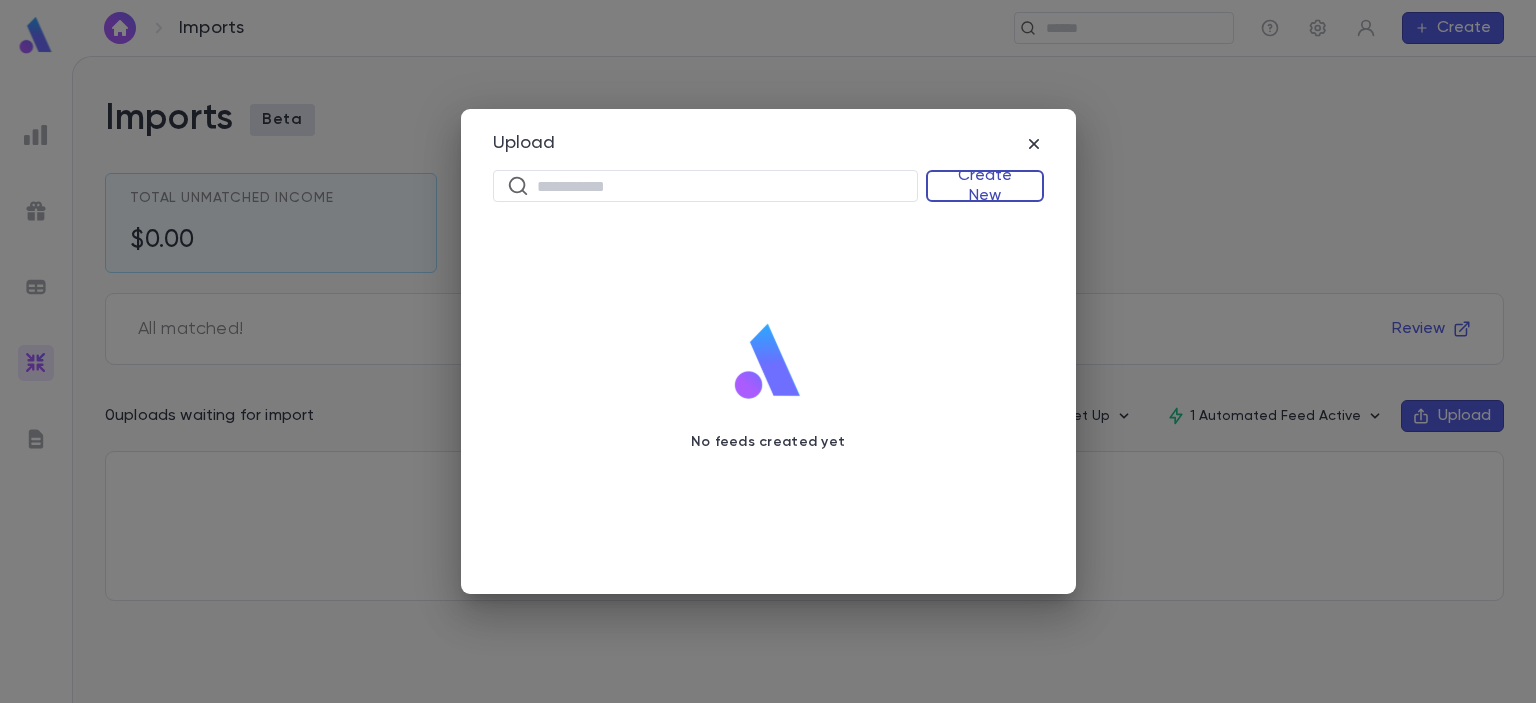 click on "Create New" at bounding box center (985, 186) 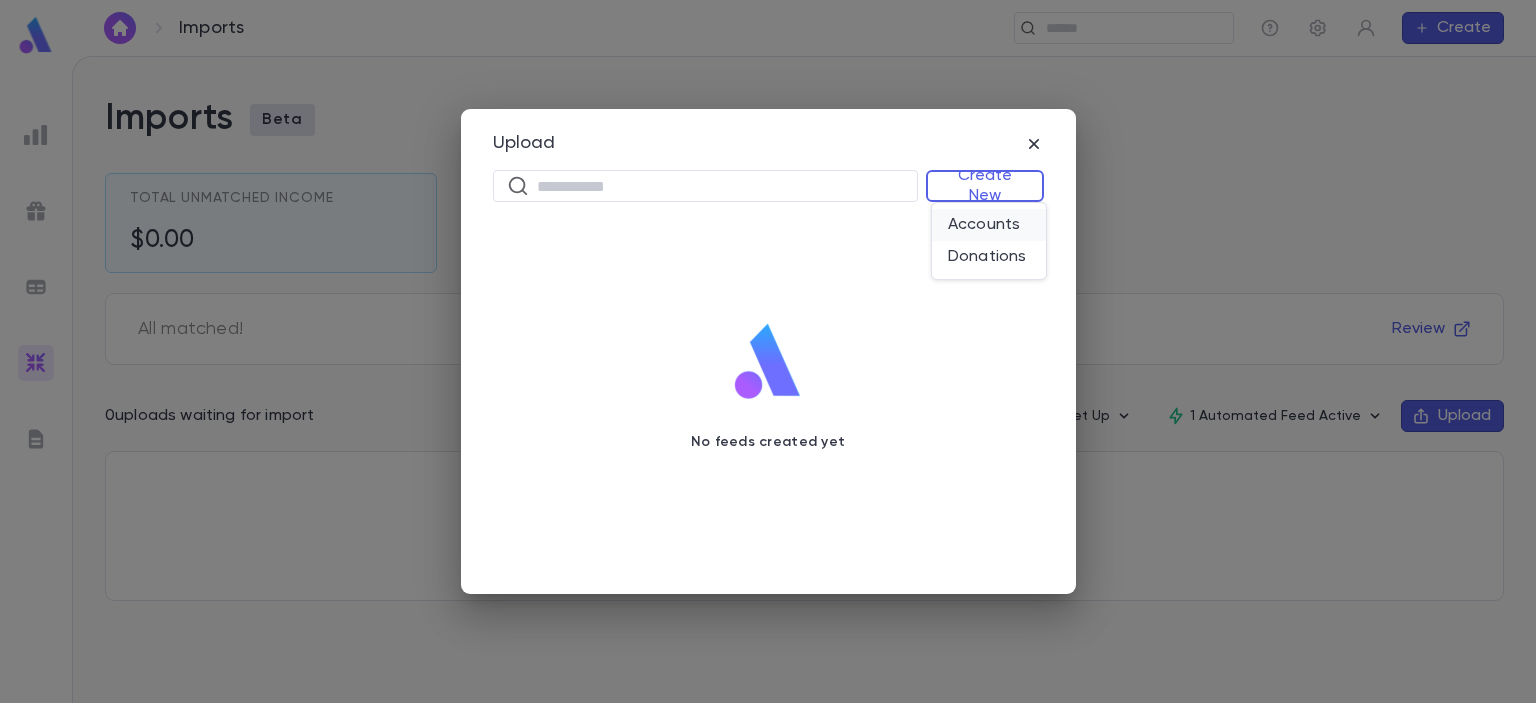 click on "Accounts" at bounding box center [989, 225] 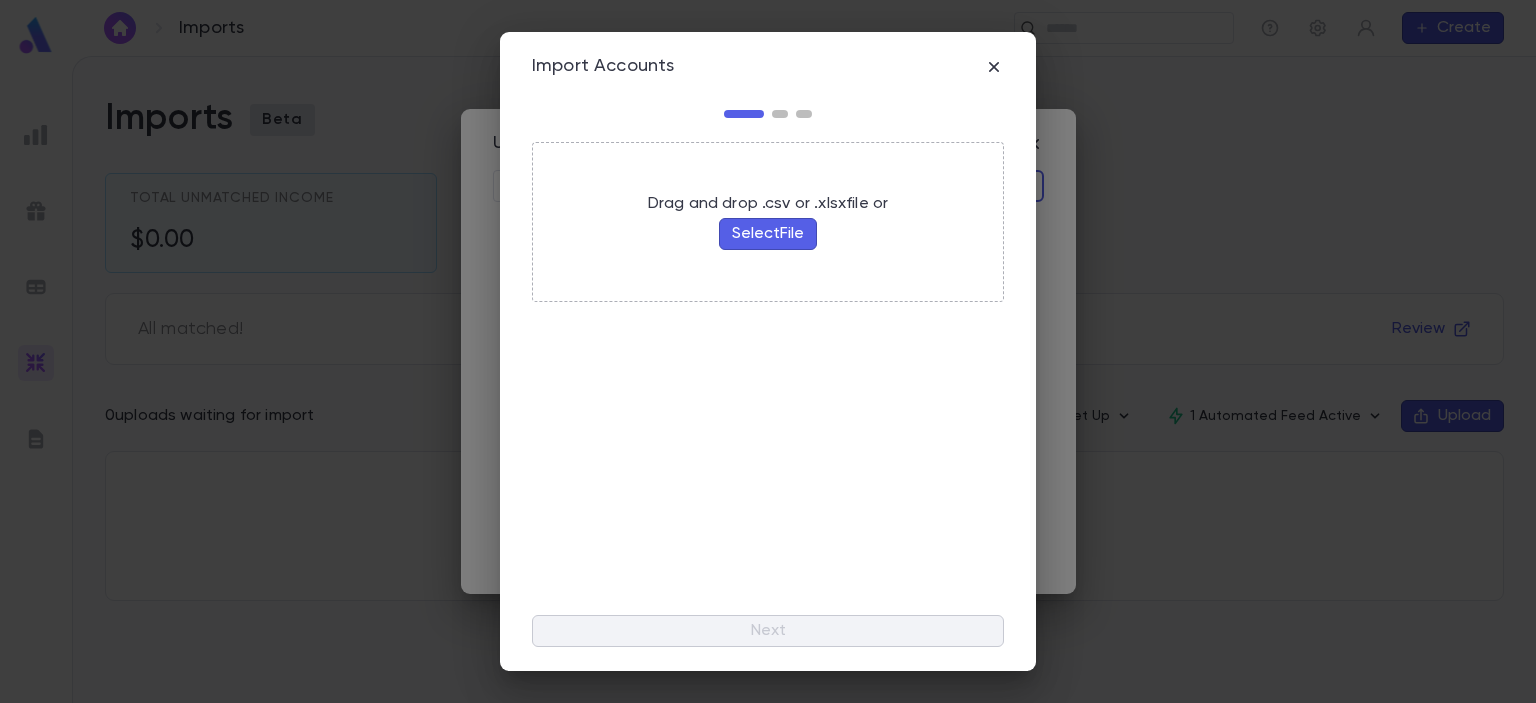 click on "Select  File" at bounding box center (768, 234) 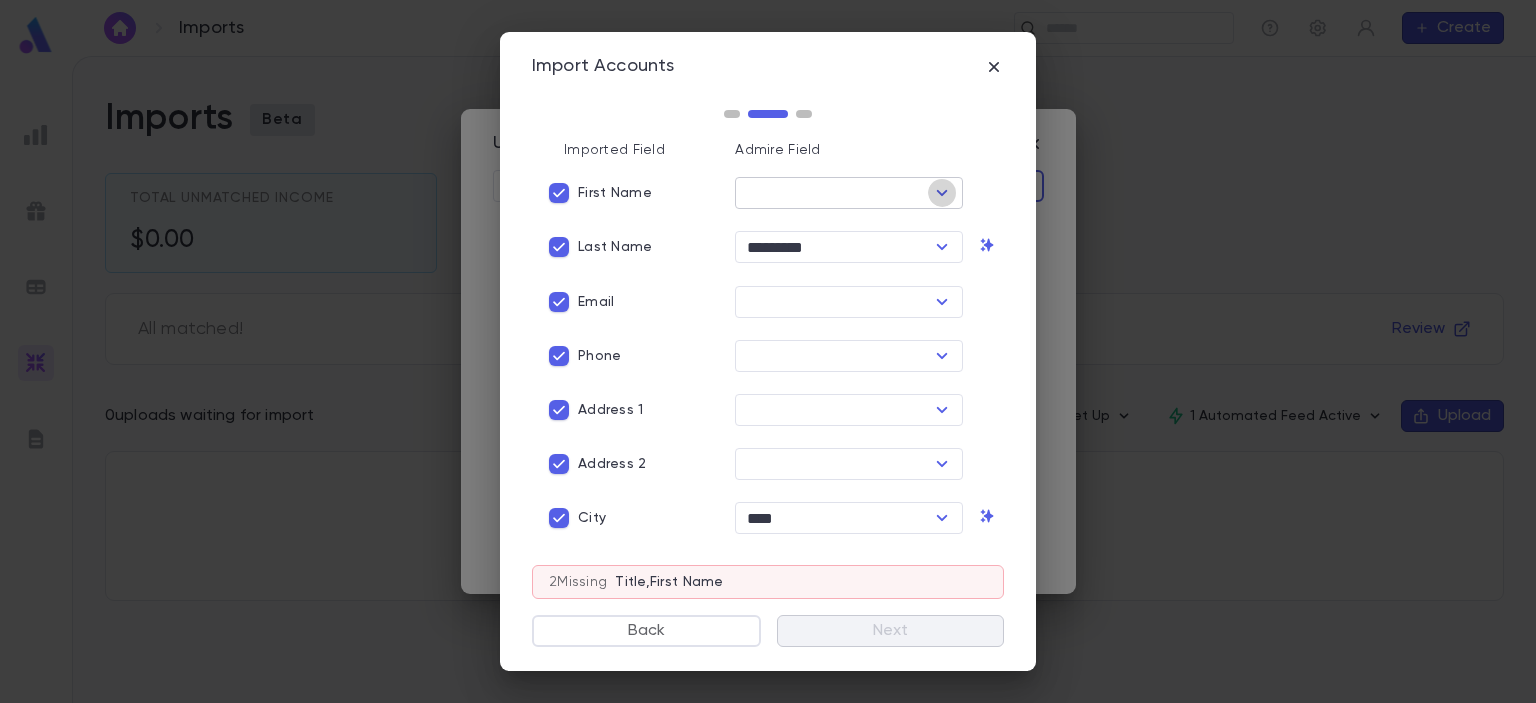 click at bounding box center [942, 193] 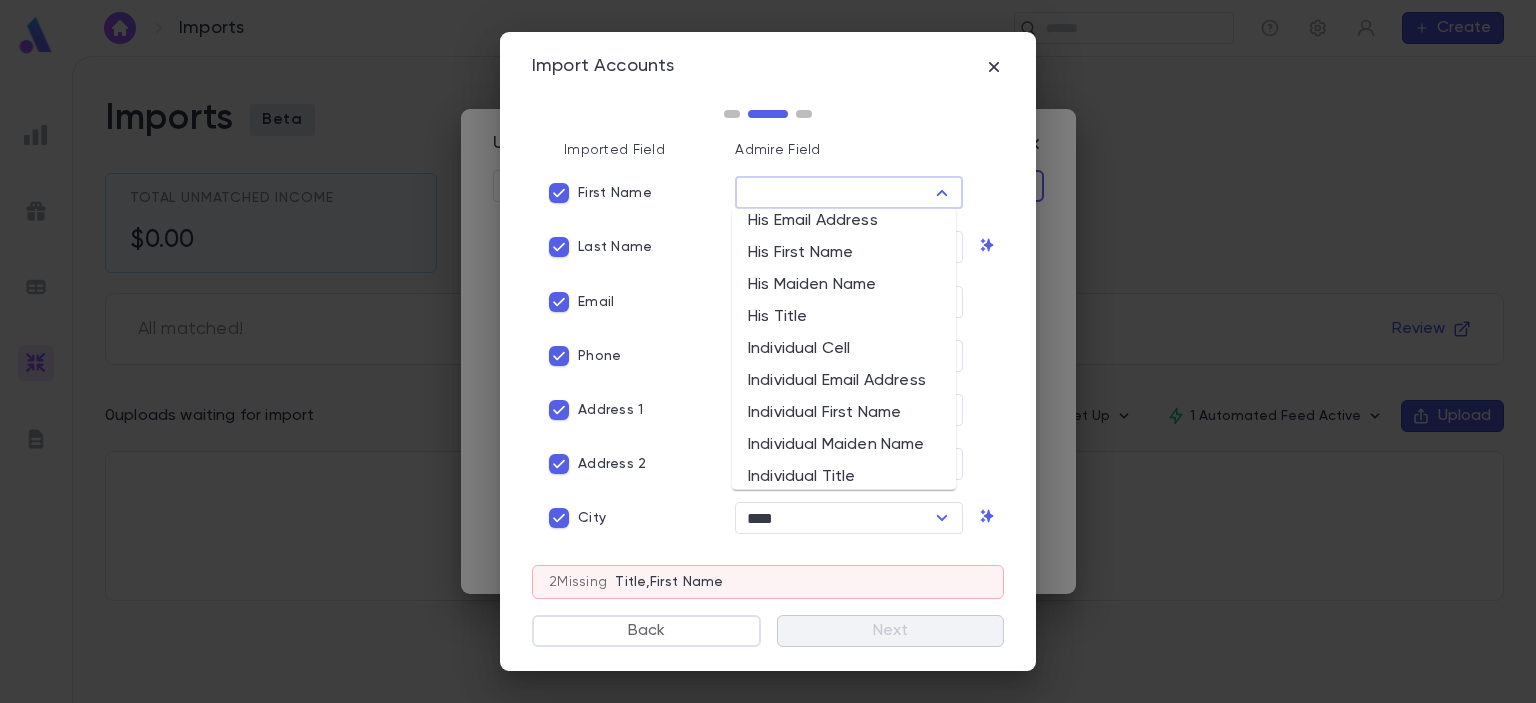 scroll, scrollTop: 998, scrollLeft: 0, axis: vertical 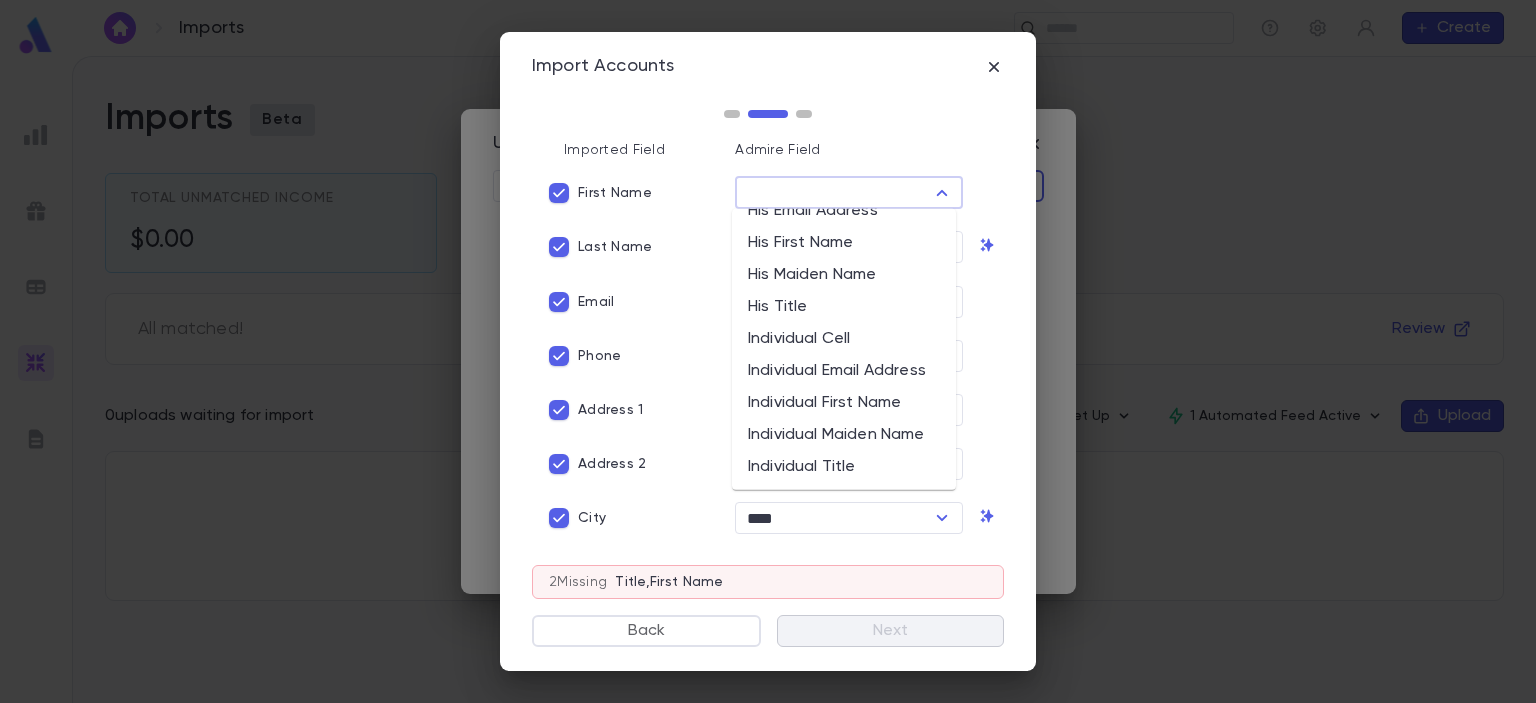 click on "Admire Field" at bounding box center (869, 150) 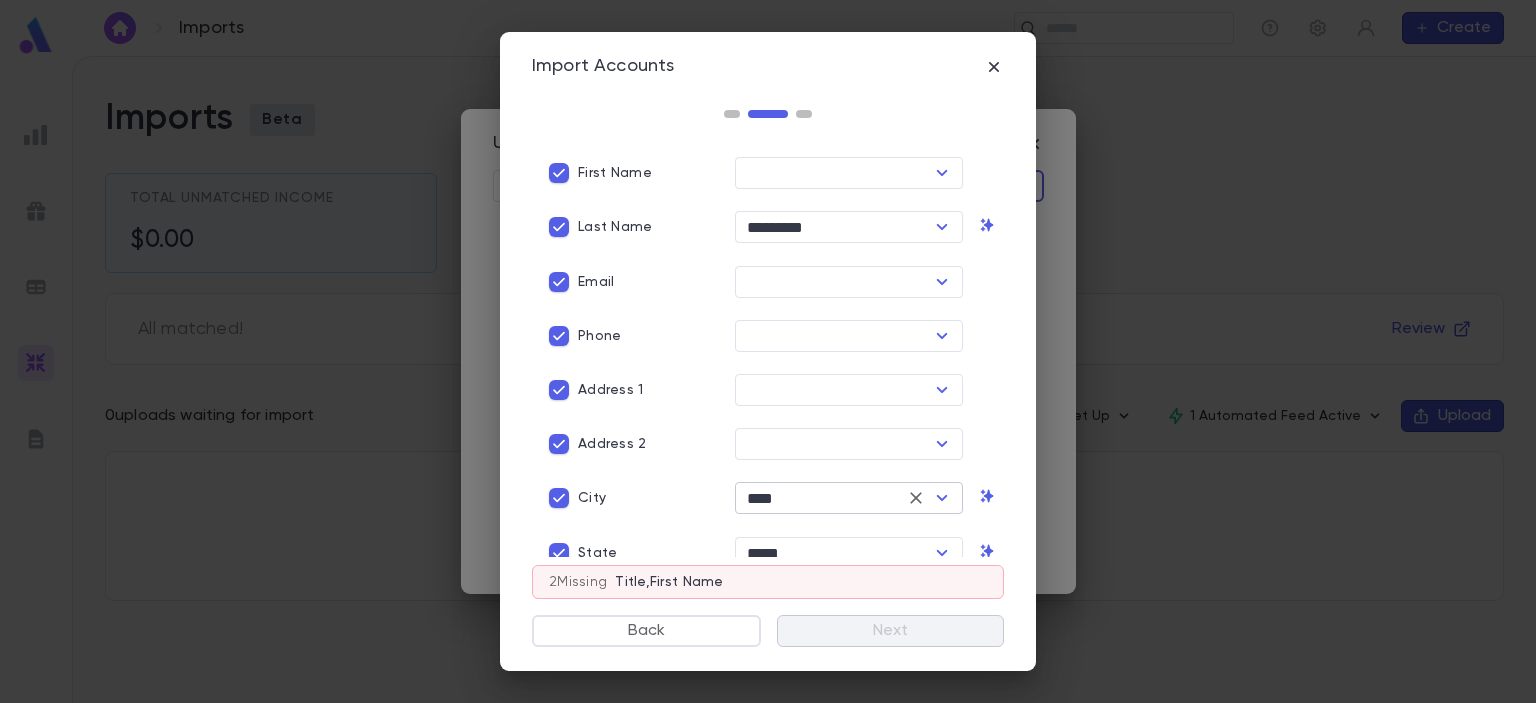 scroll, scrollTop: 0, scrollLeft: 0, axis: both 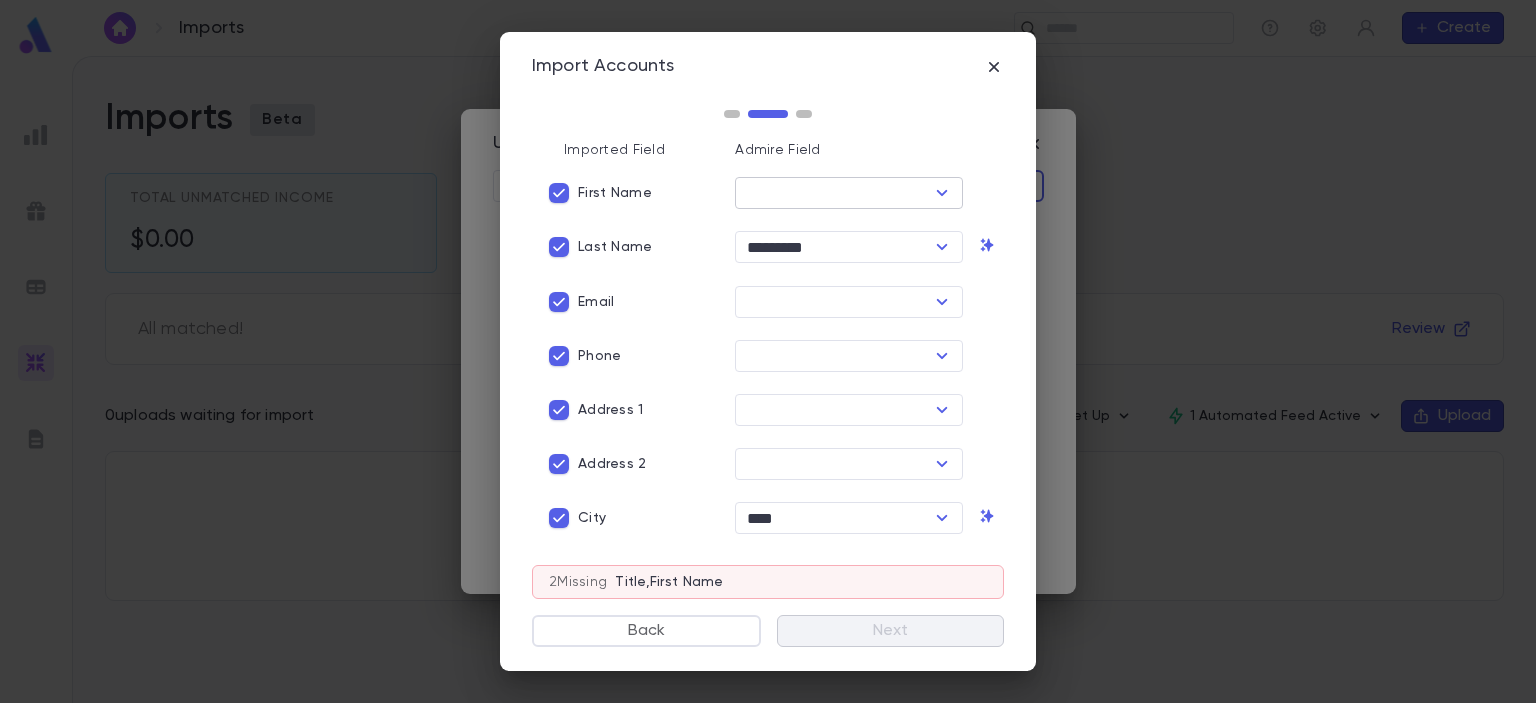 click at bounding box center [832, 193] 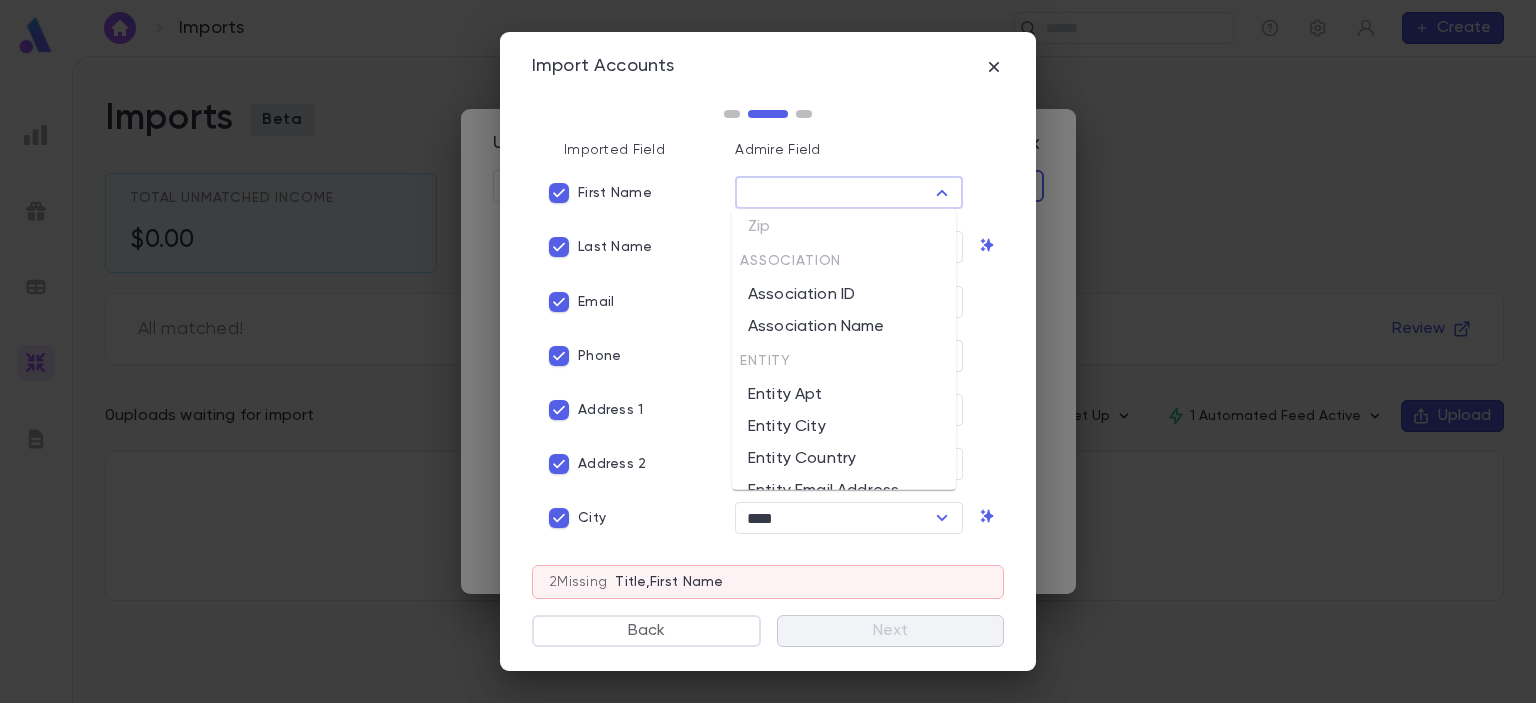 scroll, scrollTop: 0, scrollLeft: 0, axis: both 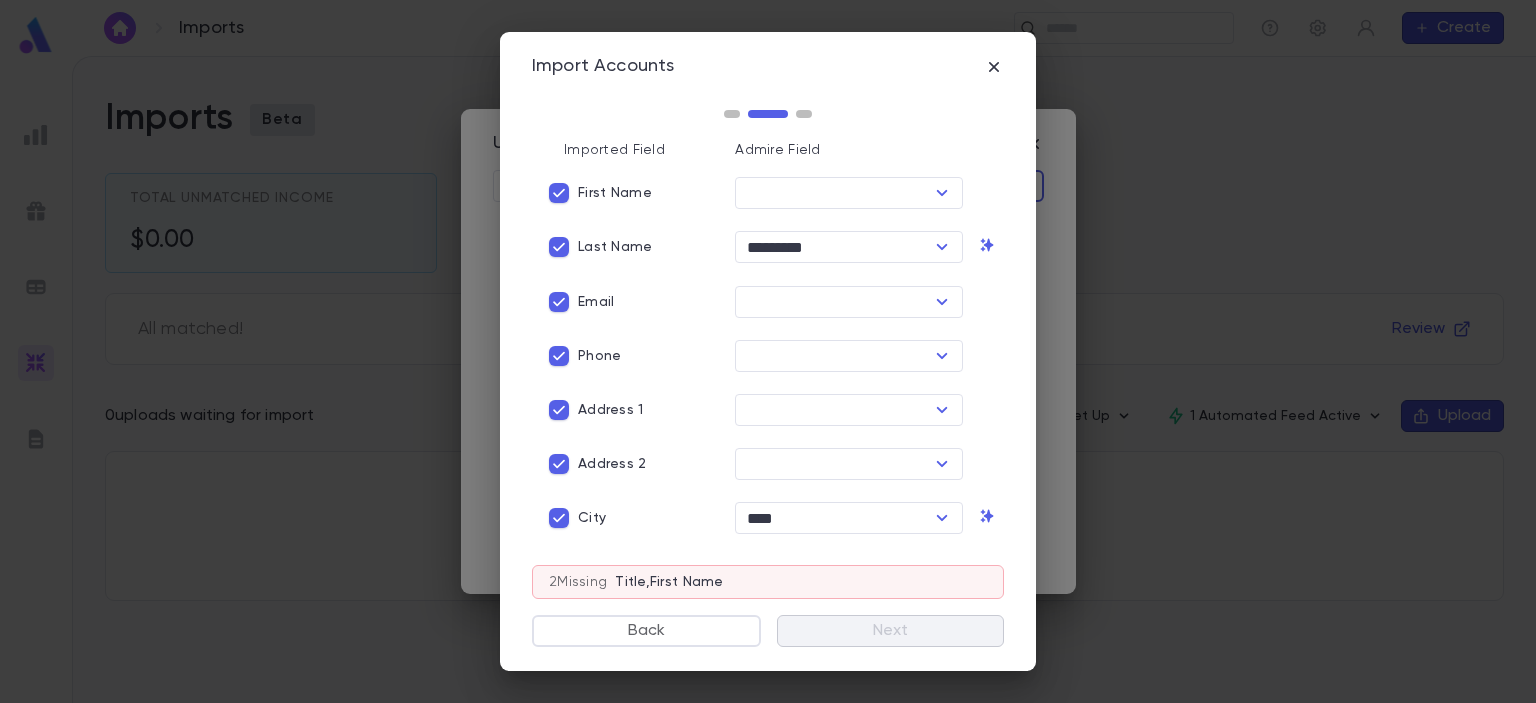 click on "Import Accounts Imported Field Admire Field First Name ​ Last Name ********* ​ Email ​ Phone ​ Address 1 ​ Address 2 ​ City **** ​ State ***** ​ Country ******* ​ Zip *** ​ 2020 Ticket Qty ​ 2020 Dollar Value ​ 2021 Ticket Qty ​ 2021 Dollar Value ​ 2022 Ticket Qty ​ 2022 Dollar Value ​ 2023 Ticket Qty ​ 2023 Dollar Value ​ 2024 Ticket Qty ​ 2024 Dollar Value ​ 2025 Ticket Qty ​ 2025 Dollar Value ​ 2 Missing Title , First Name Back Next" at bounding box center (768, 351) 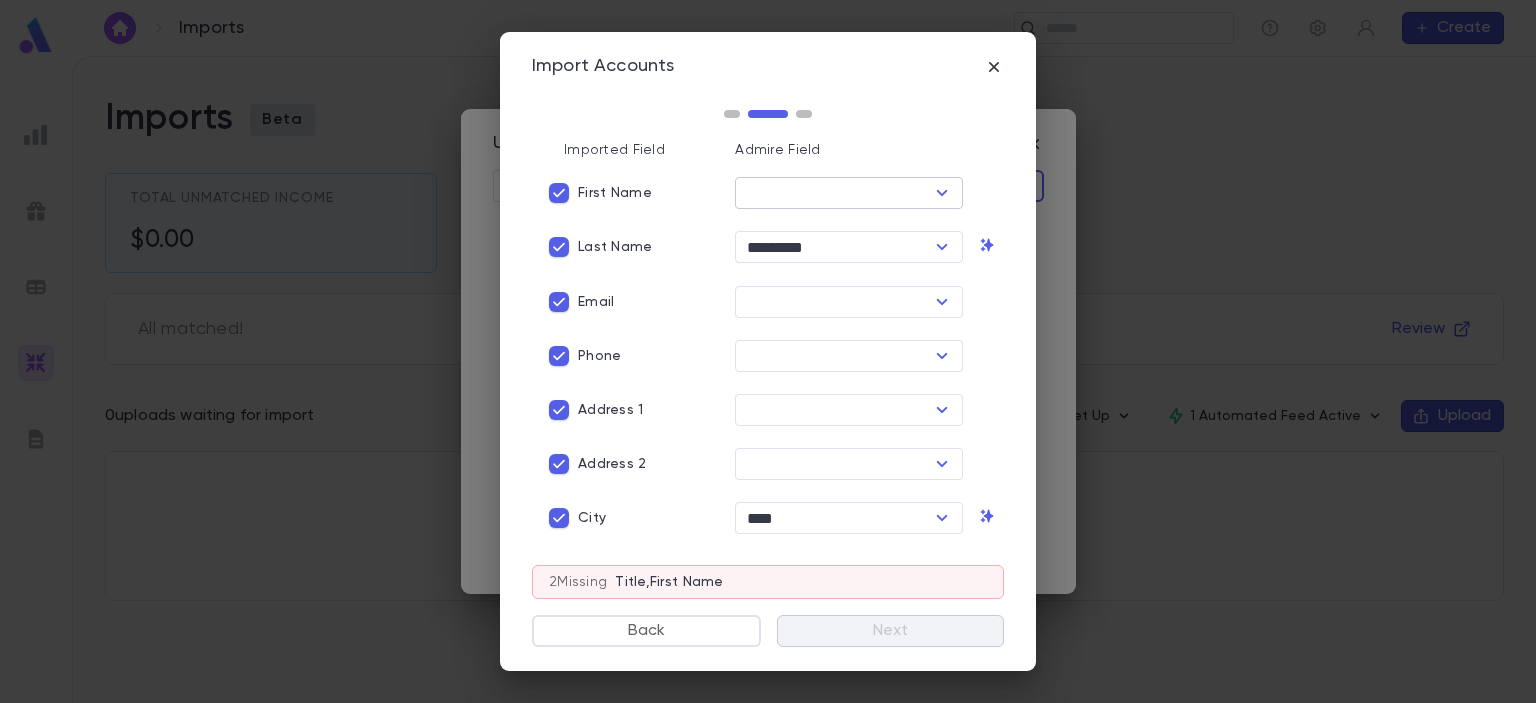 click at bounding box center [832, 193] 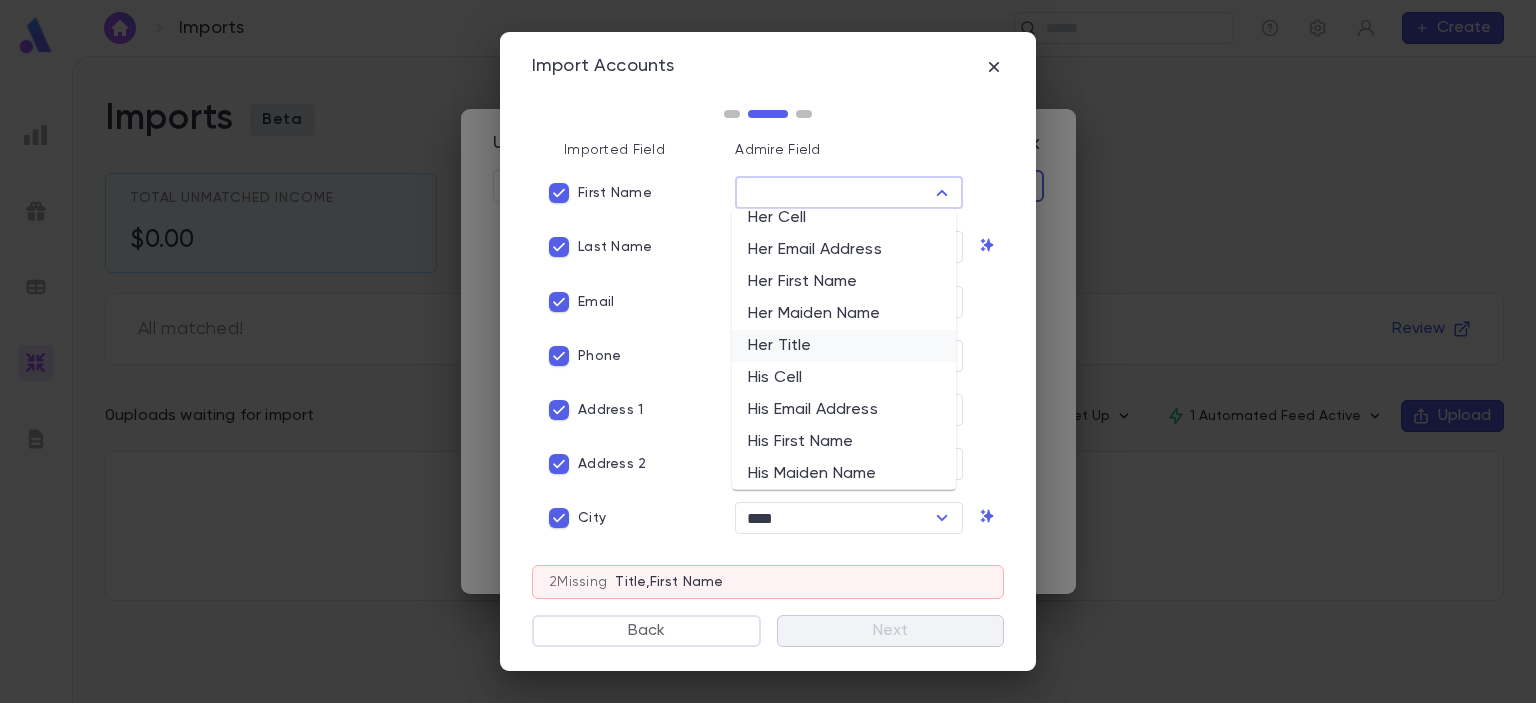 scroll, scrollTop: 800, scrollLeft: 0, axis: vertical 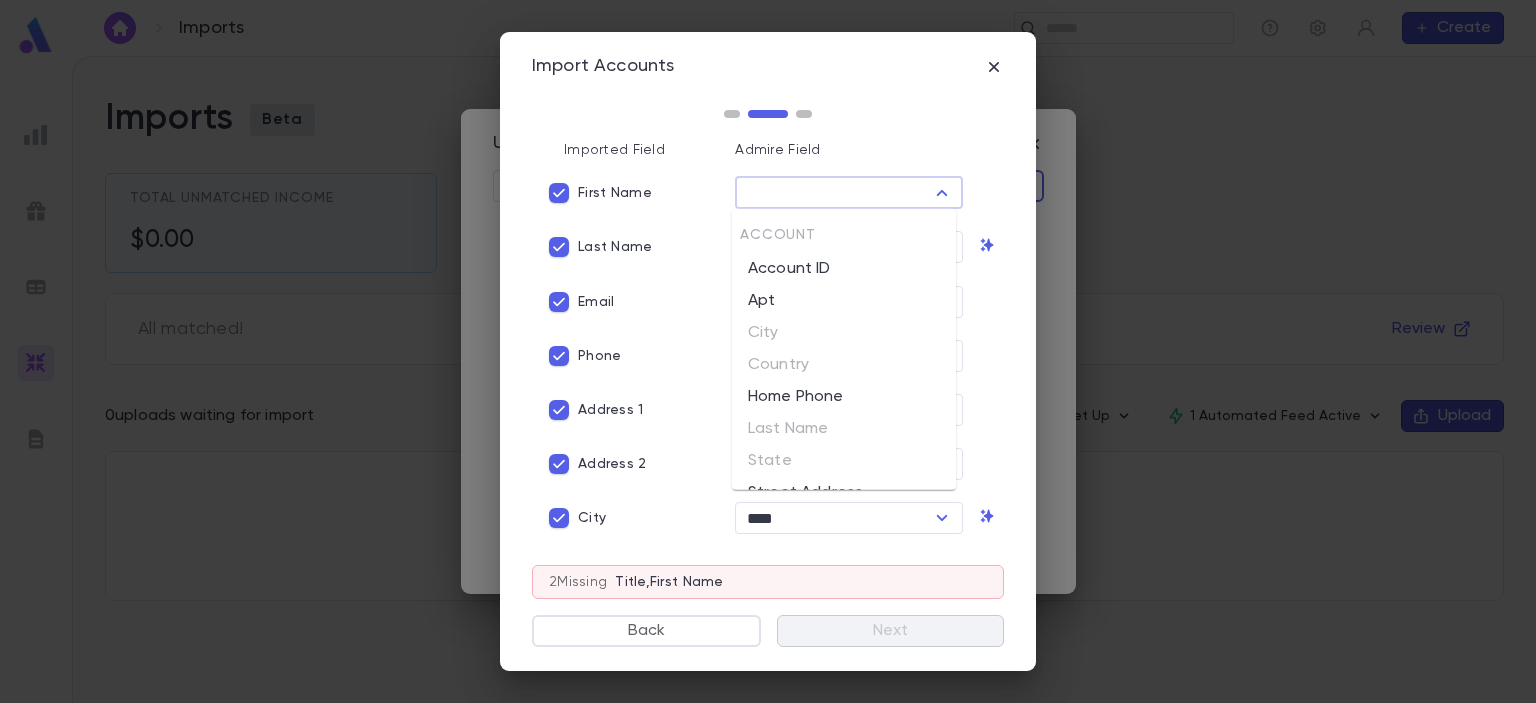 click at bounding box center (832, 193) 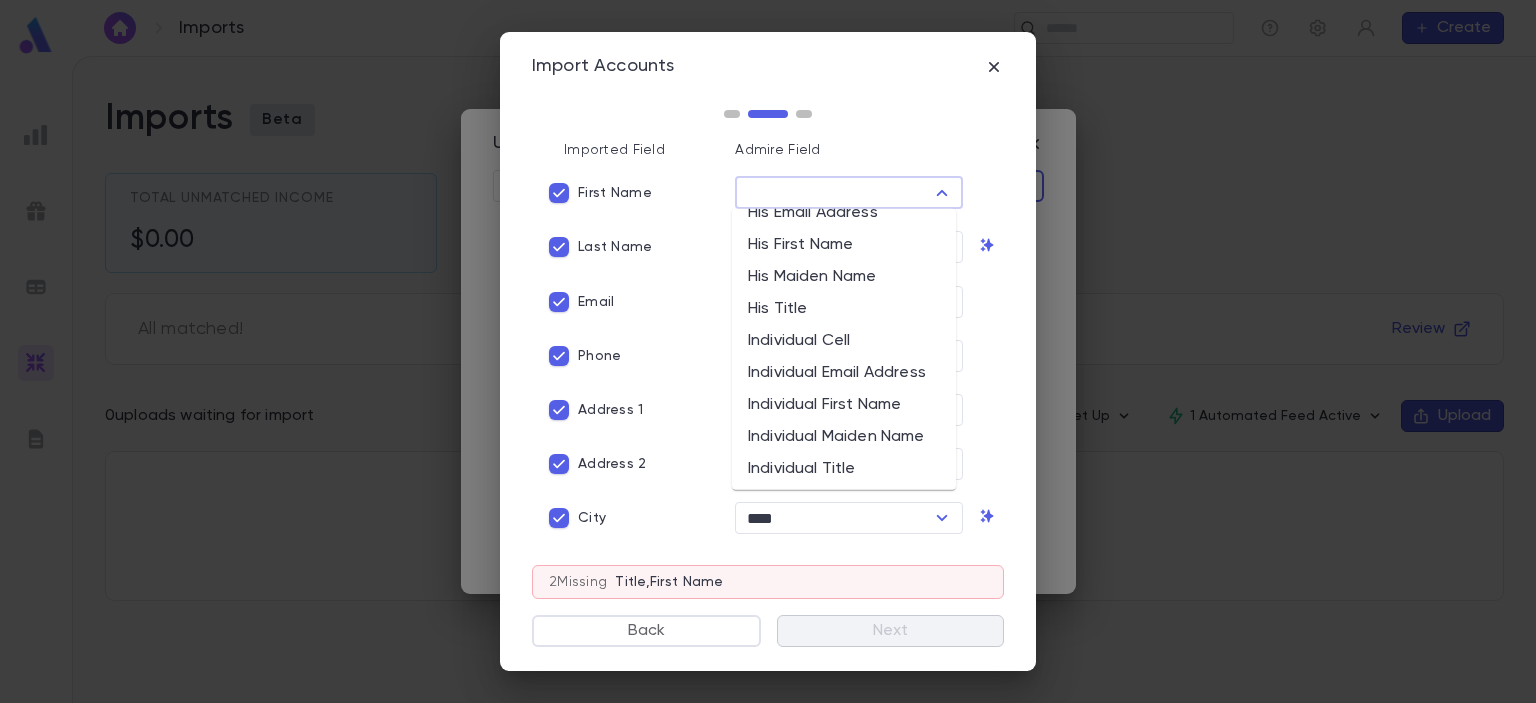 scroll, scrollTop: 998, scrollLeft: 0, axis: vertical 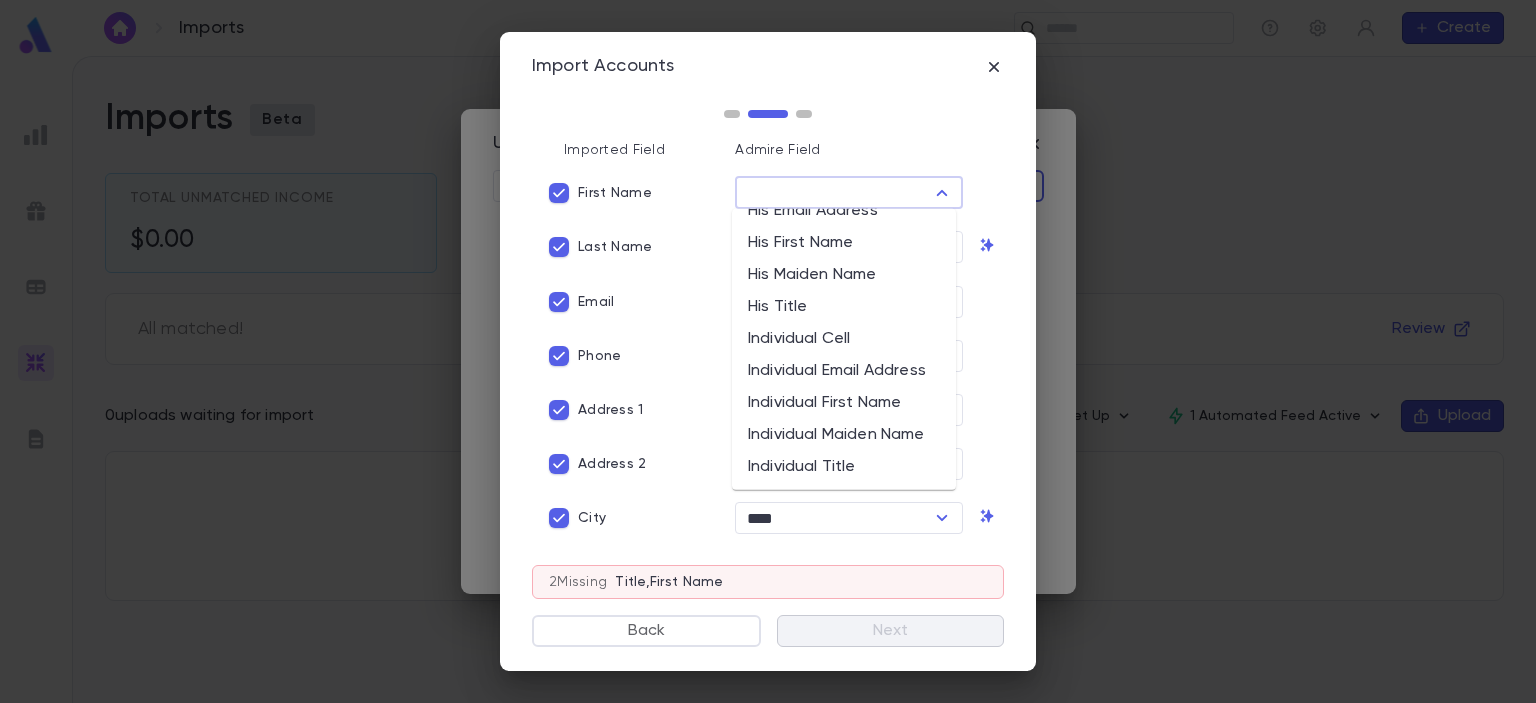 click on "Individual First Name" at bounding box center [844, 403] 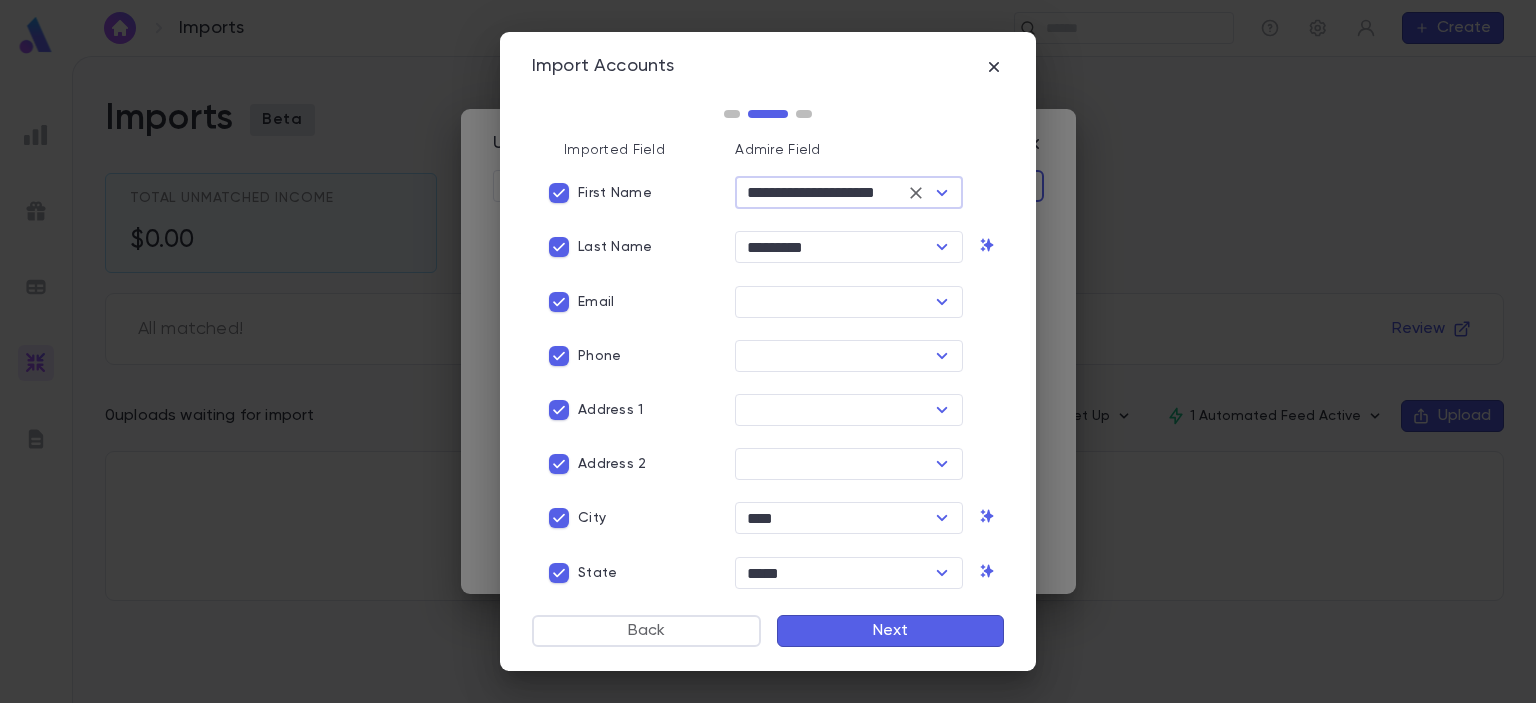 click on "Admire Field" at bounding box center [869, 150] 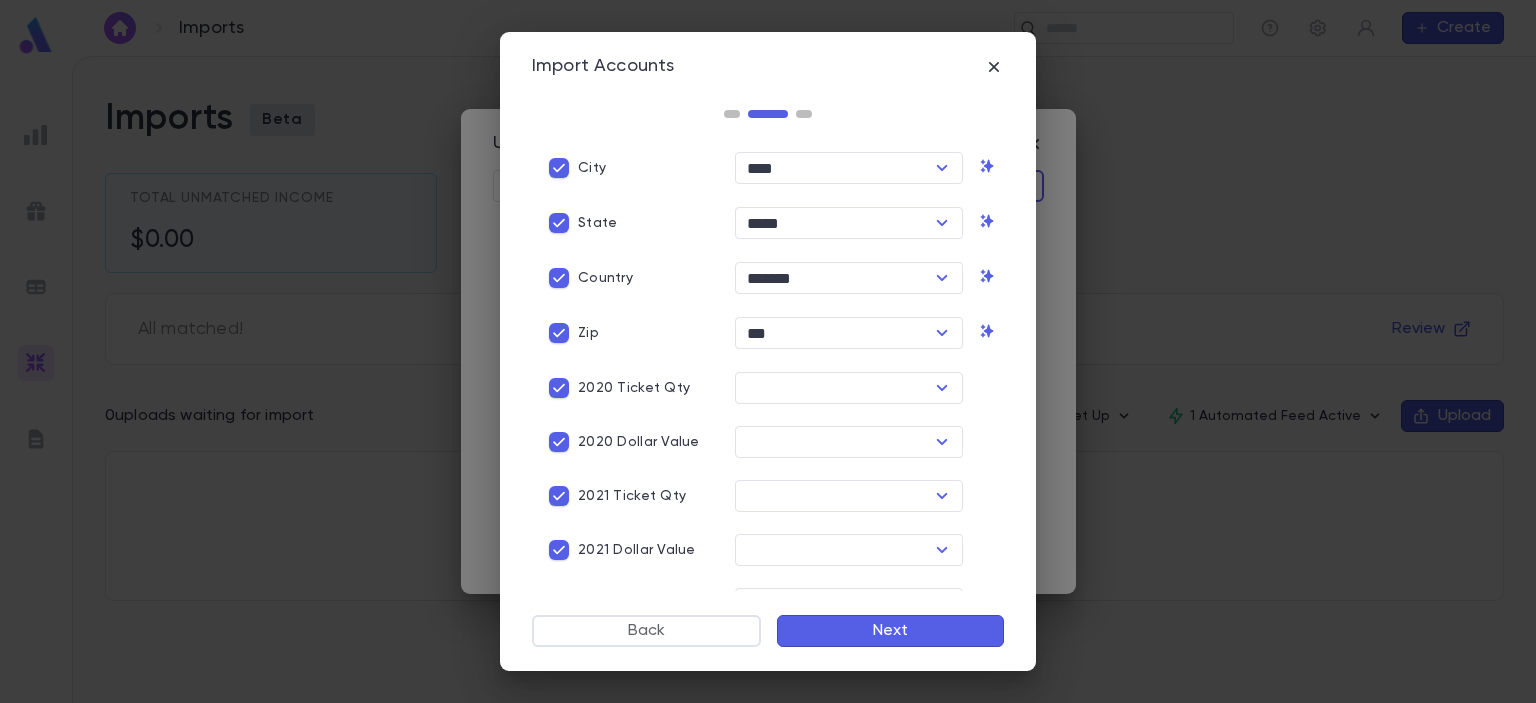 scroll, scrollTop: 754, scrollLeft: 0, axis: vertical 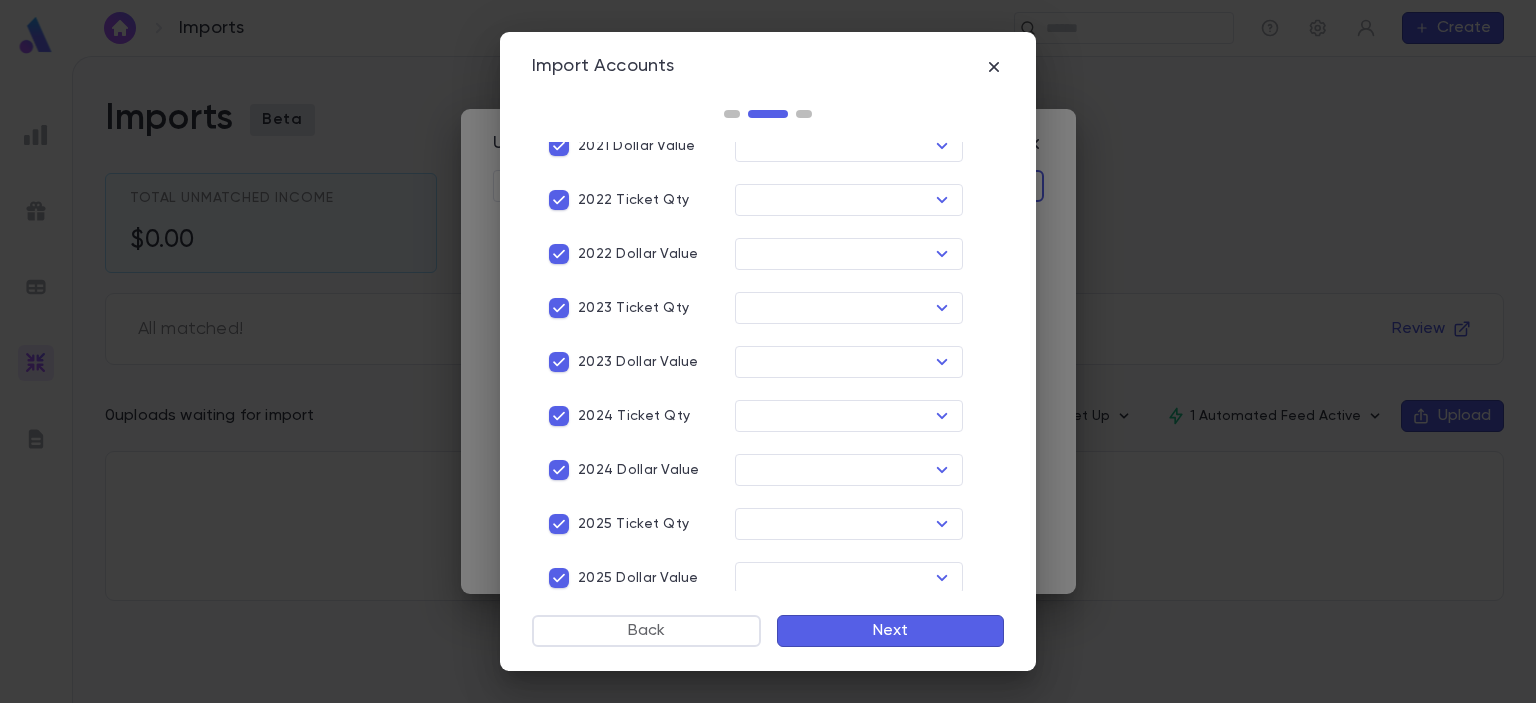 click on "Next" at bounding box center [890, 631] 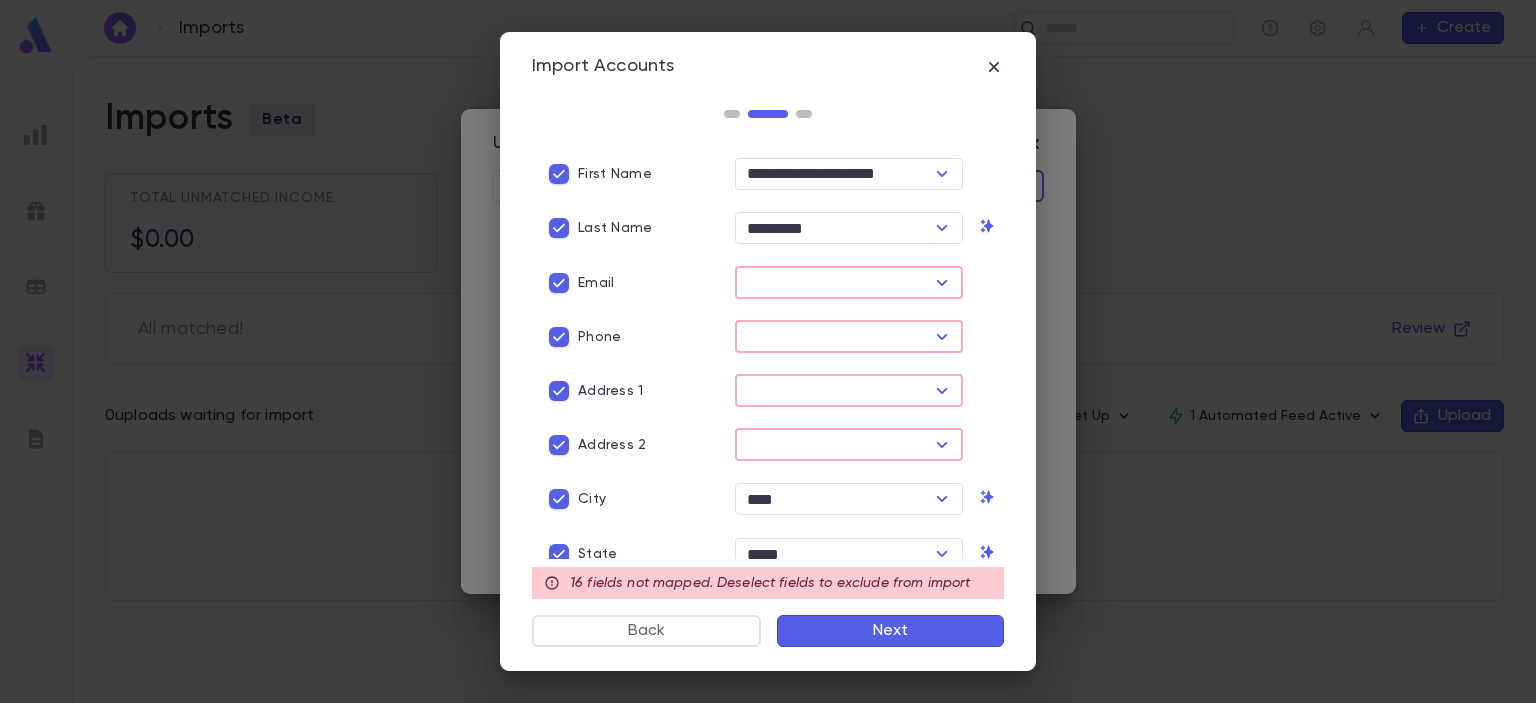 scroll, scrollTop: 0, scrollLeft: 0, axis: both 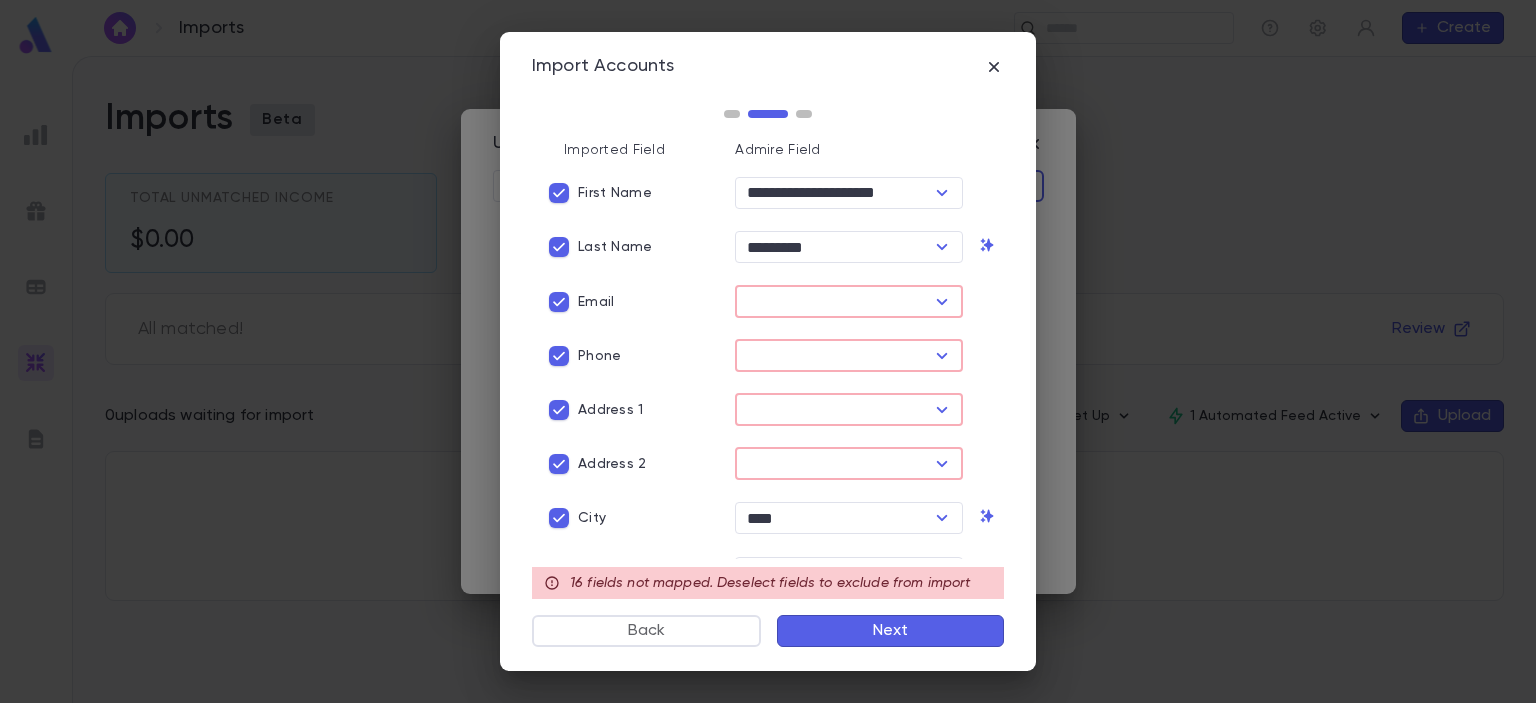 click at bounding box center (832, 302) 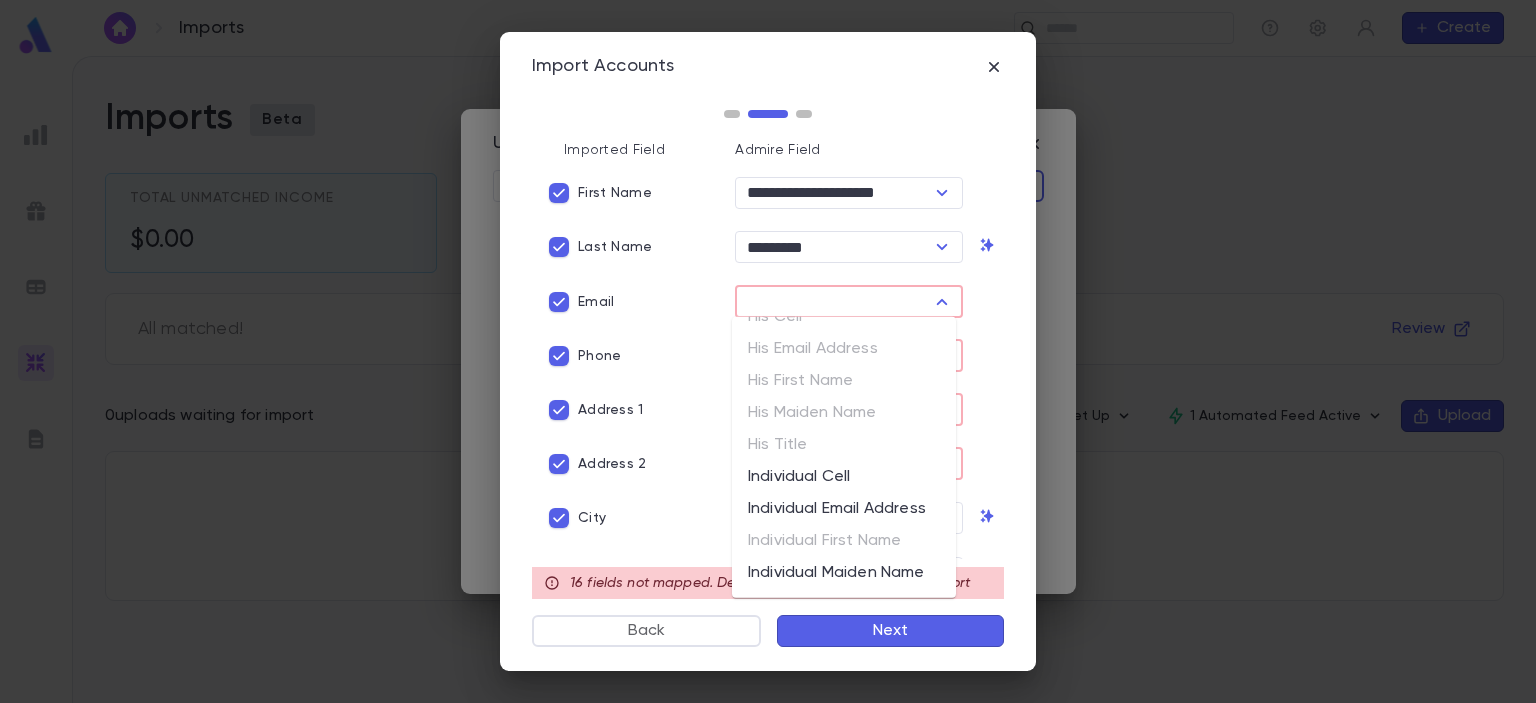 scroll, scrollTop: 998, scrollLeft: 0, axis: vertical 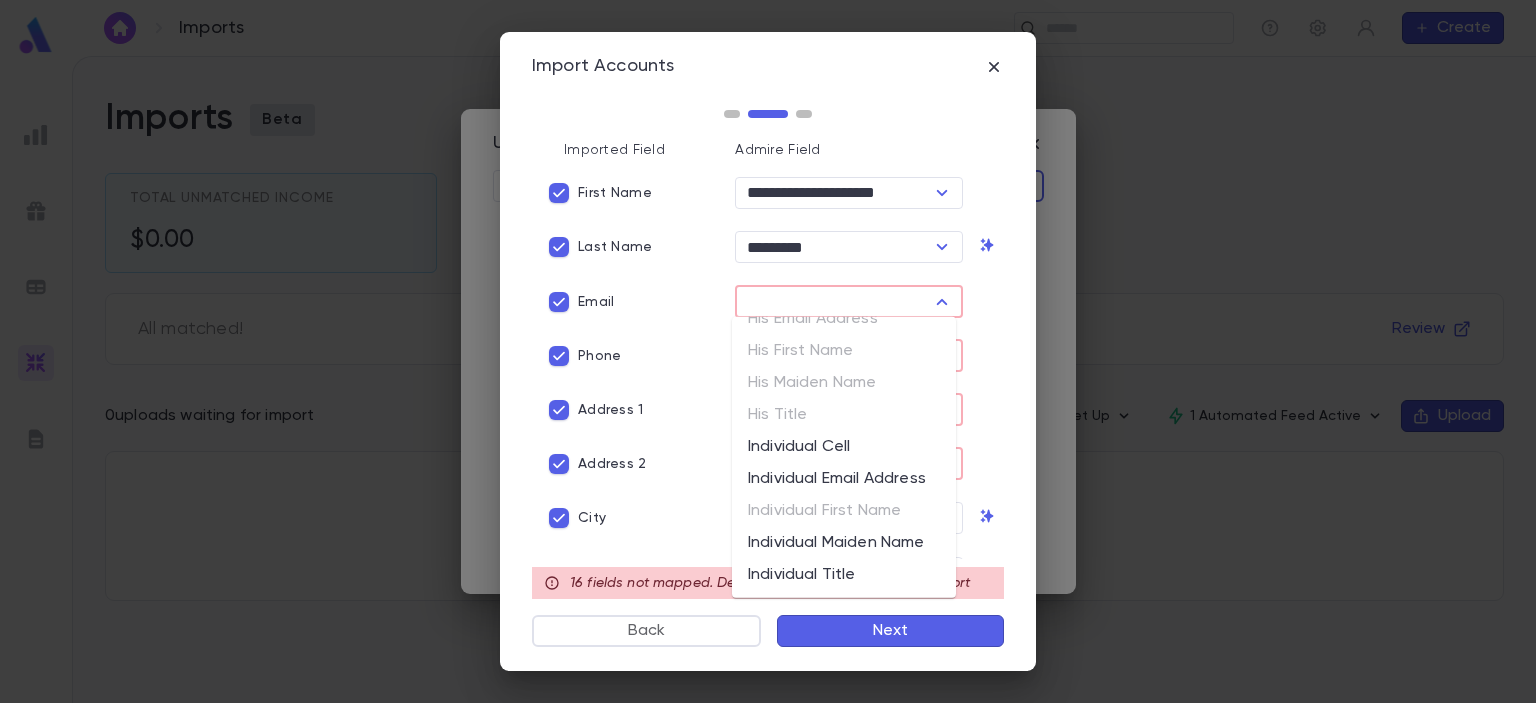 click on "Individual Email Address" at bounding box center (844, 479) 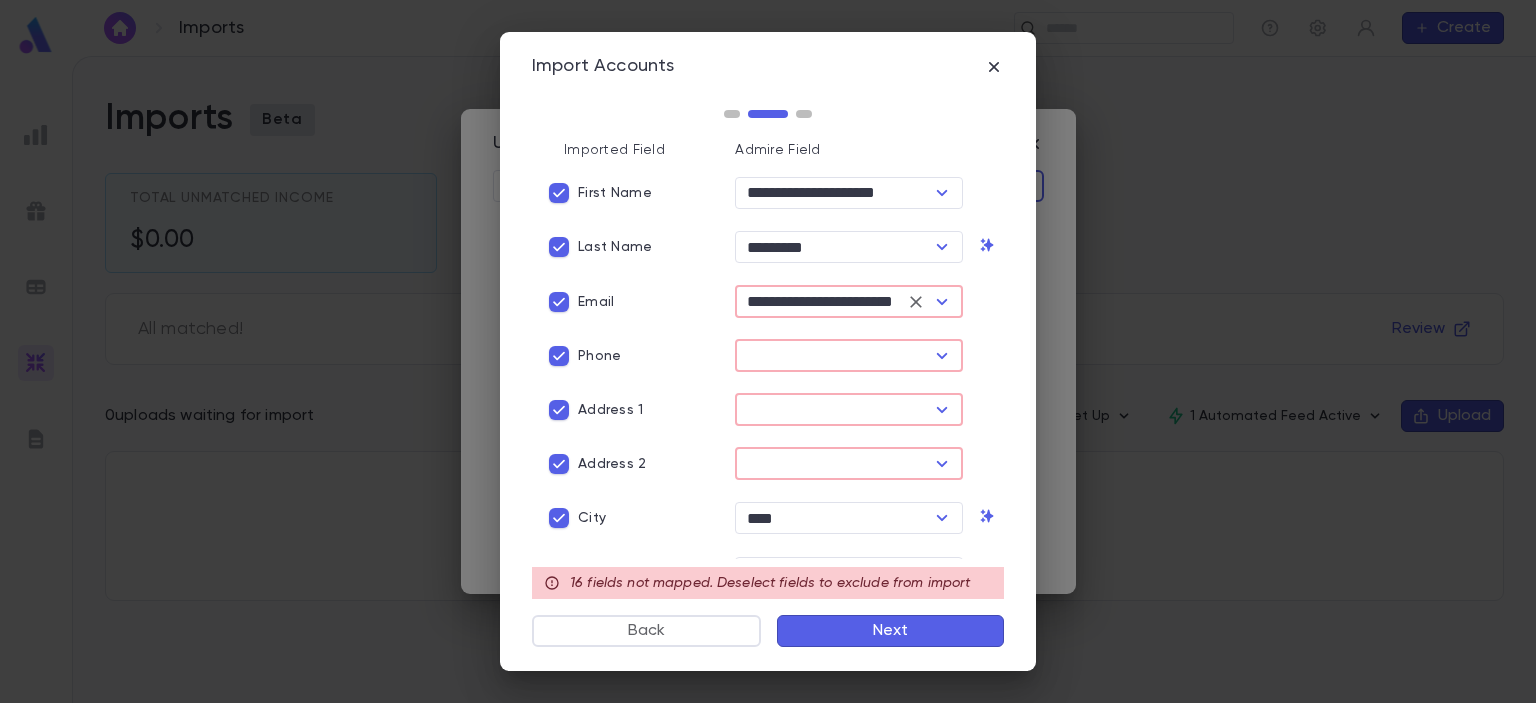 click at bounding box center (832, 356) 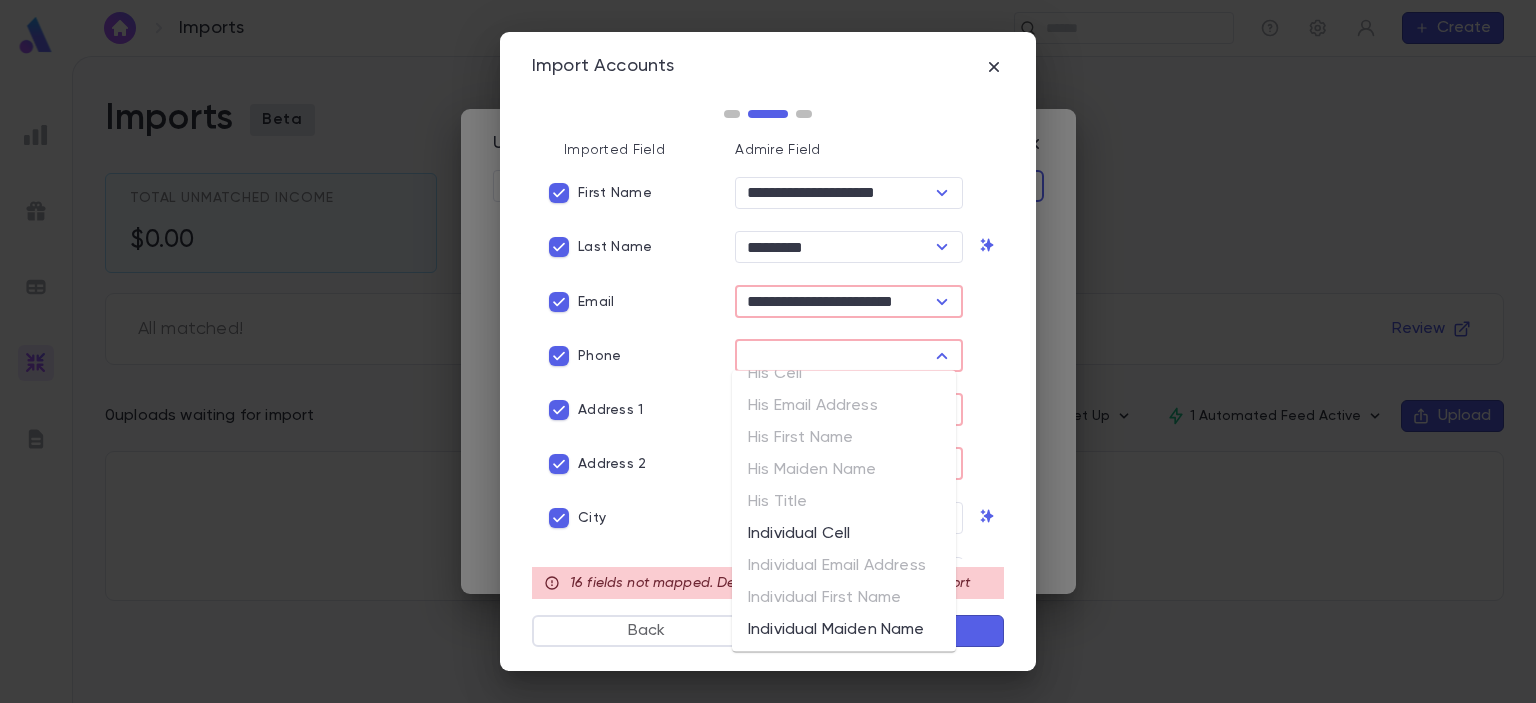 scroll, scrollTop: 998, scrollLeft: 0, axis: vertical 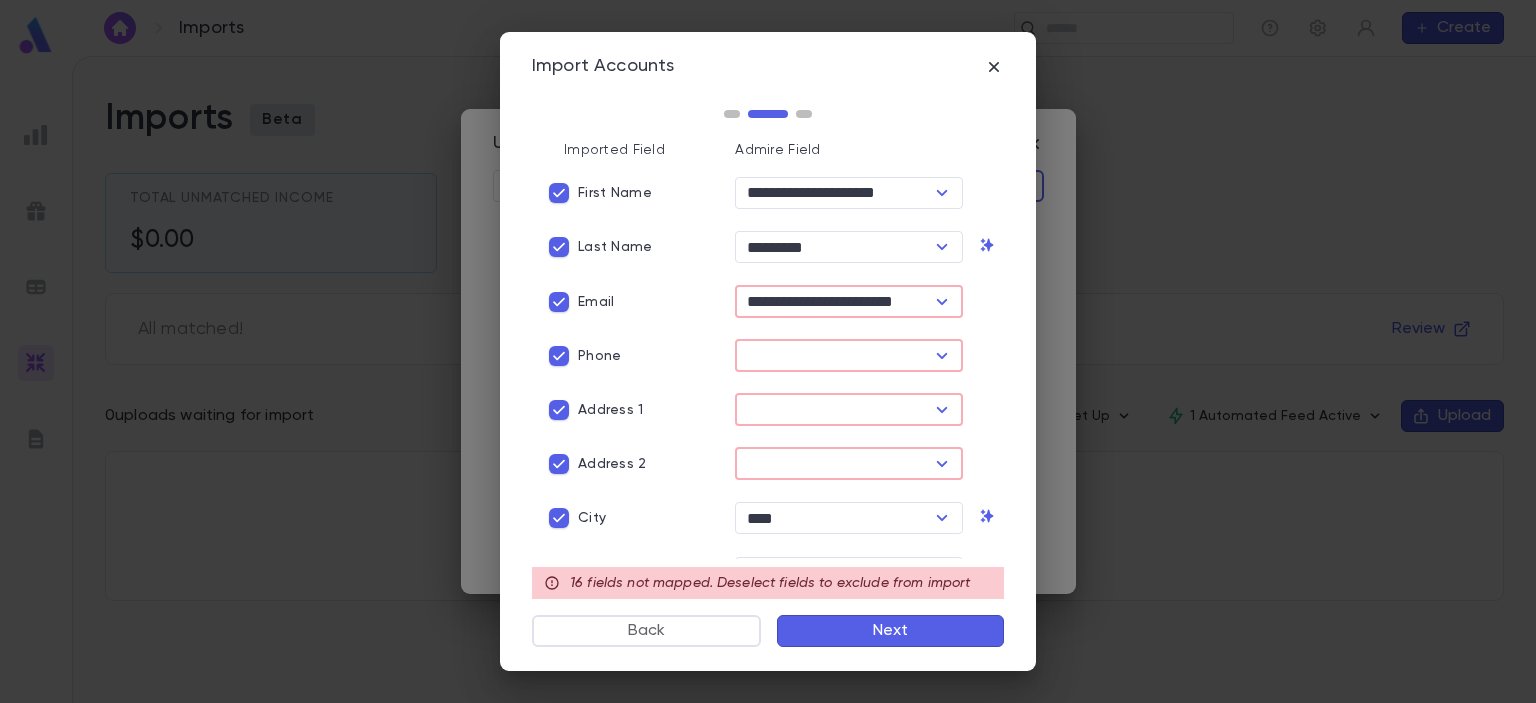 click at bounding box center [832, 356] 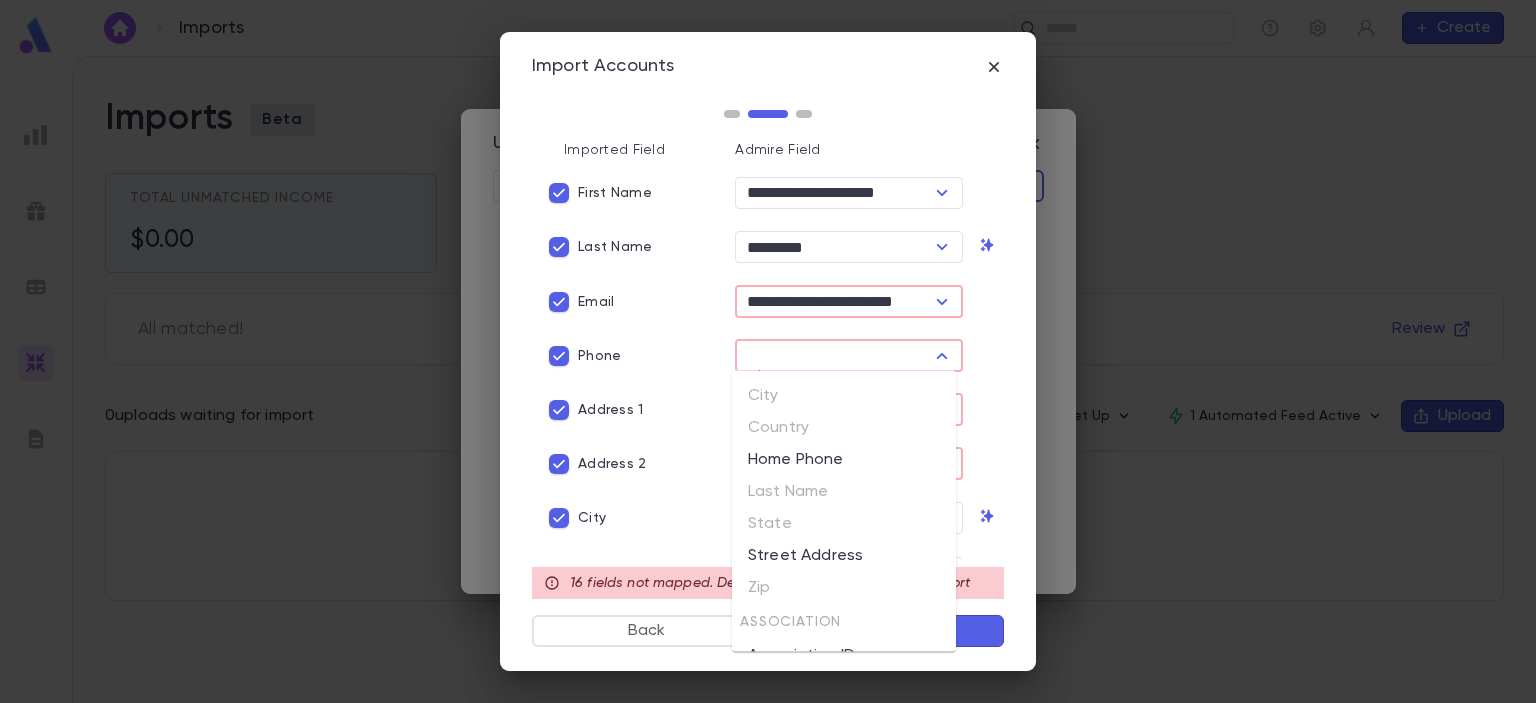 scroll, scrollTop: 0, scrollLeft: 0, axis: both 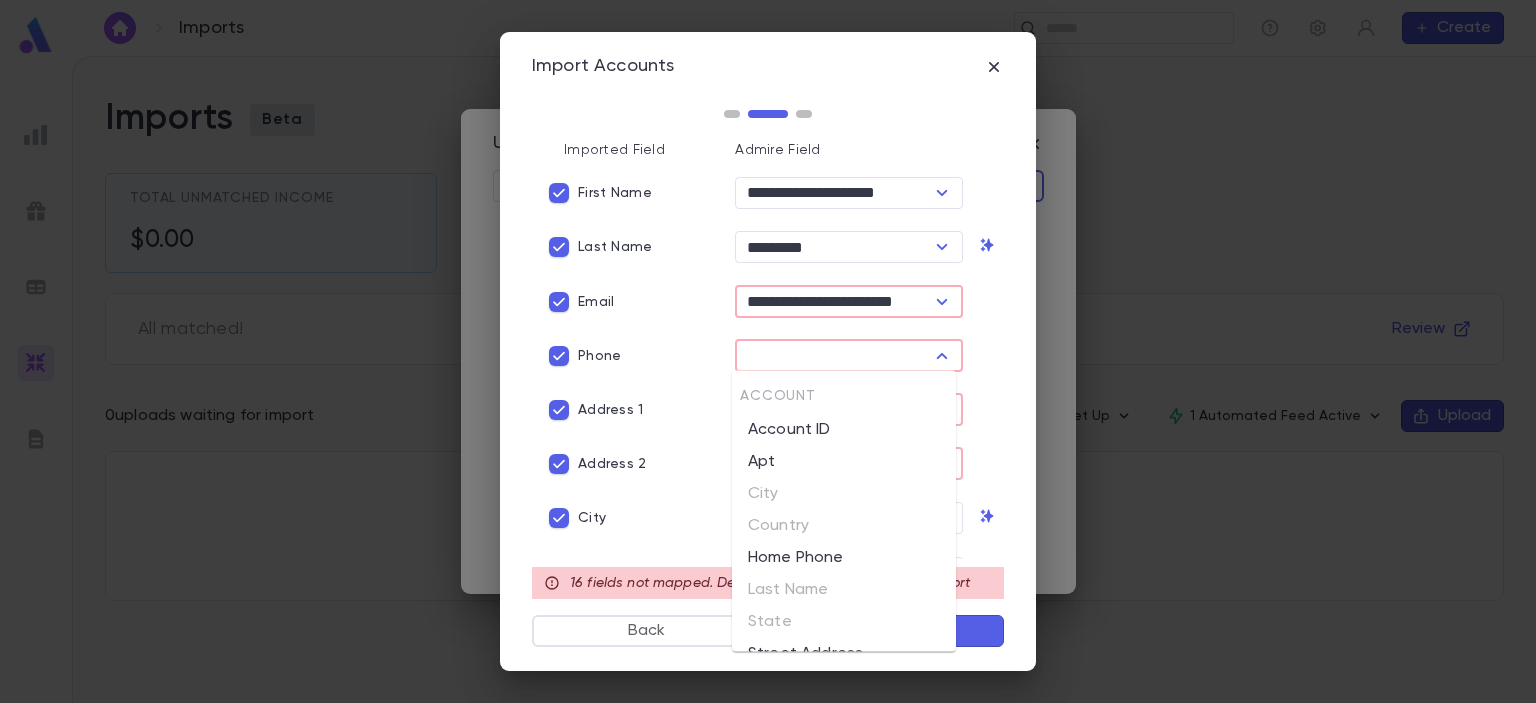 click on "Home Phone" at bounding box center (844, 558) 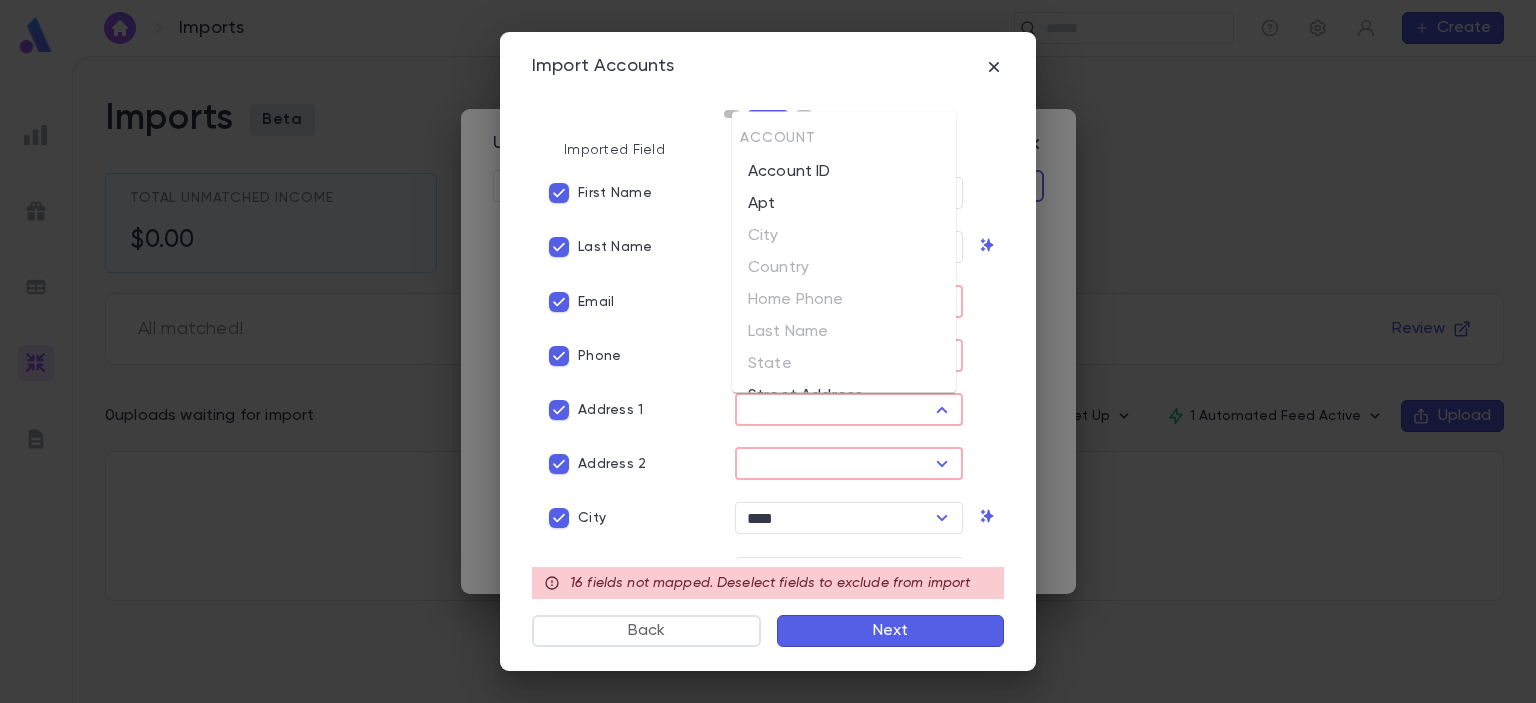 click at bounding box center (832, 410) 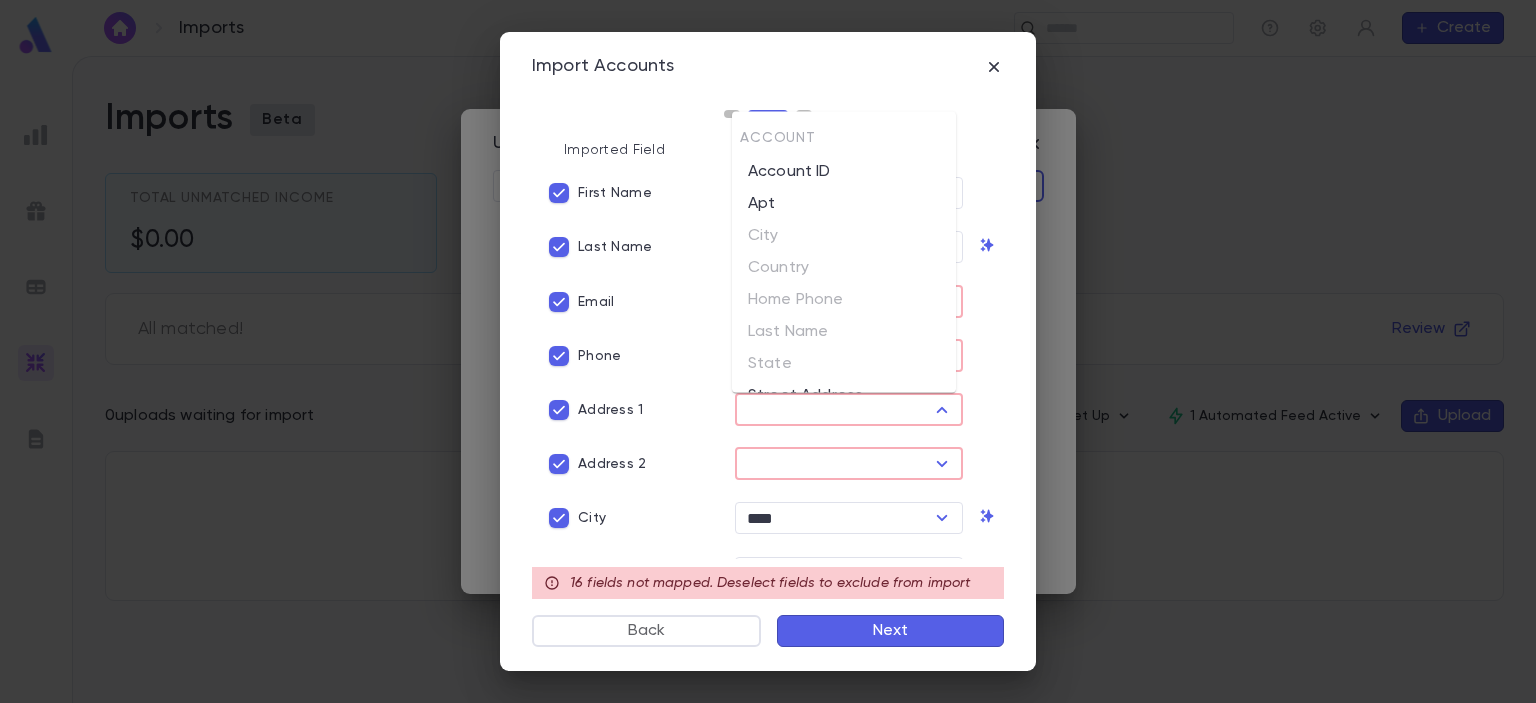 scroll, scrollTop: 400, scrollLeft: 0, axis: vertical 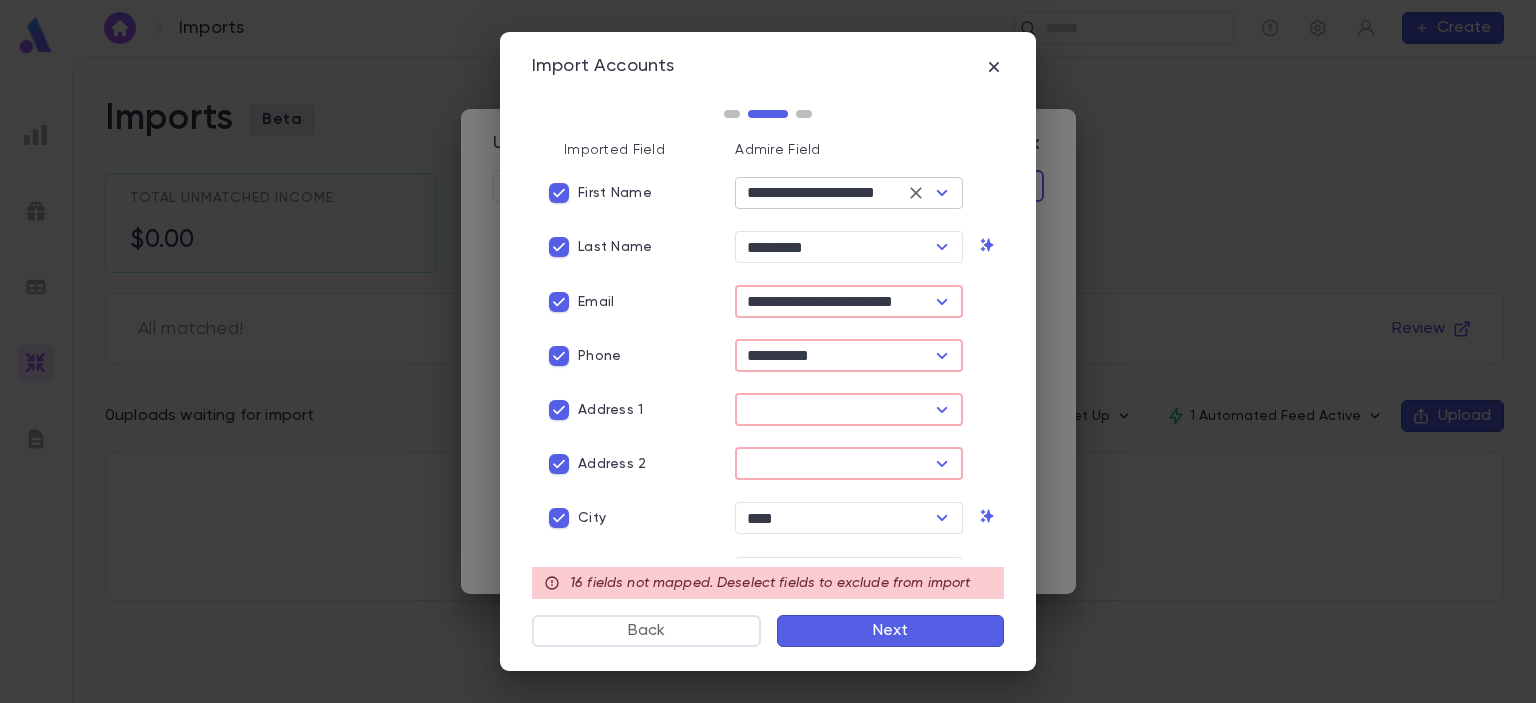click on "**********" at bounding box center [819, 193] 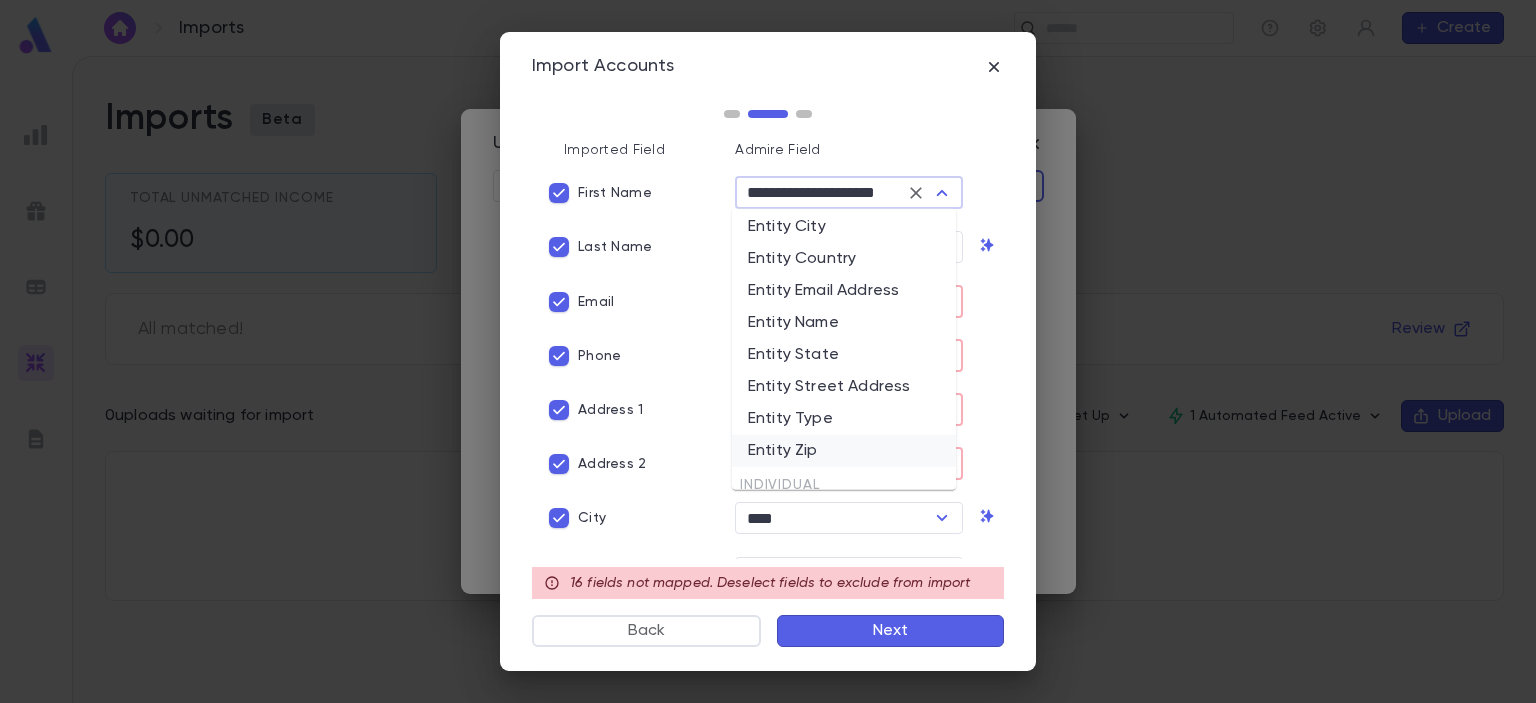 scroll, scrollTop: 998, scrollLeft: 0, axis: vertical 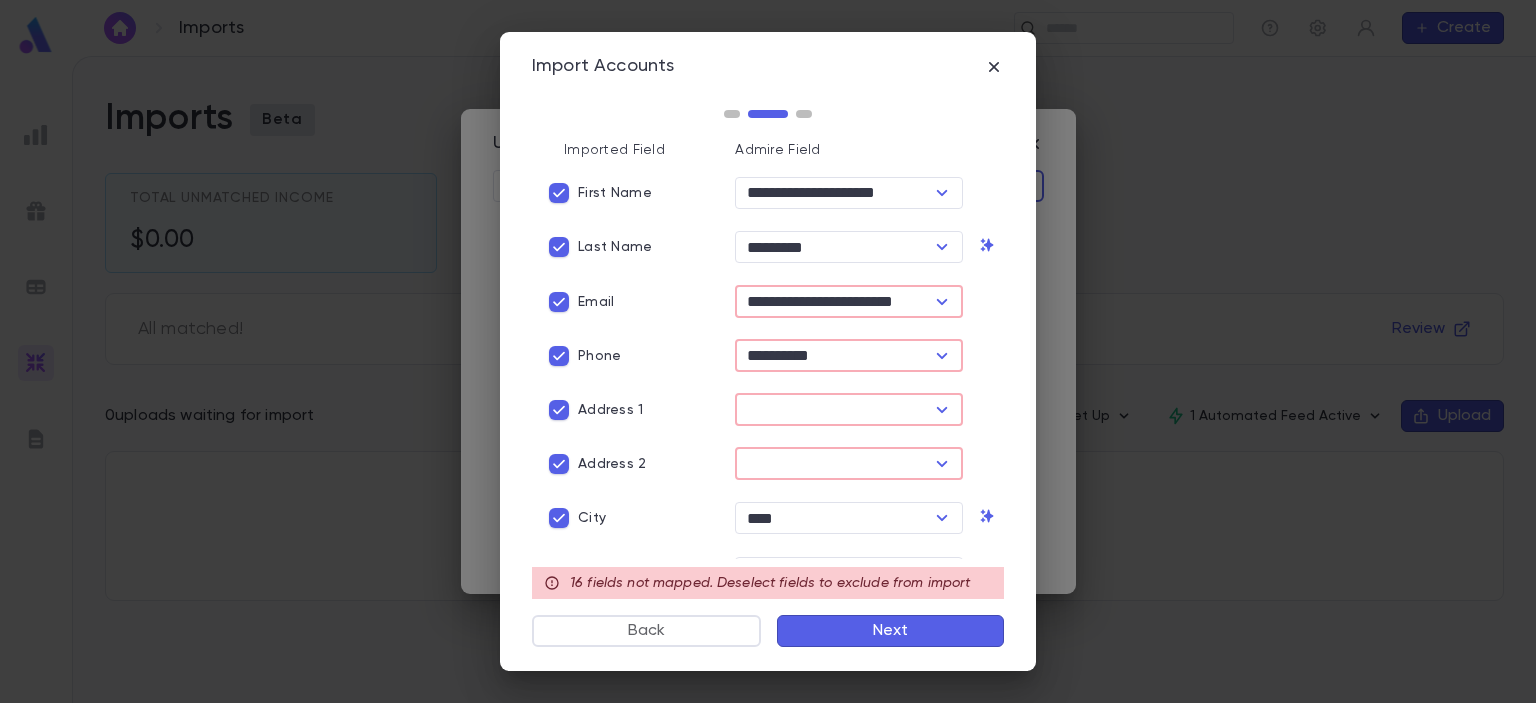 click on "Admire Field" at bounding box center (869, 150) 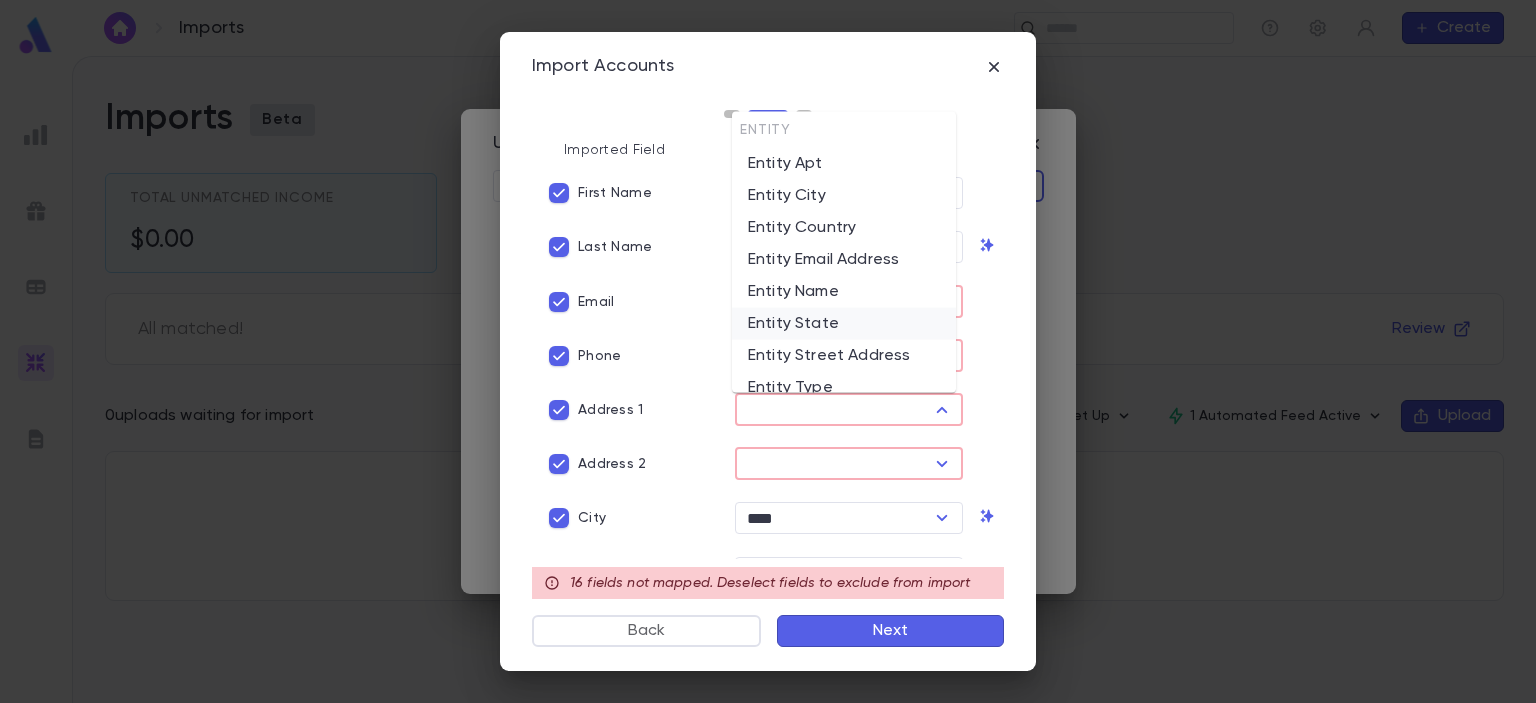 scroll, scrollTop: 398, scrollLeft: 0, axis: vertical 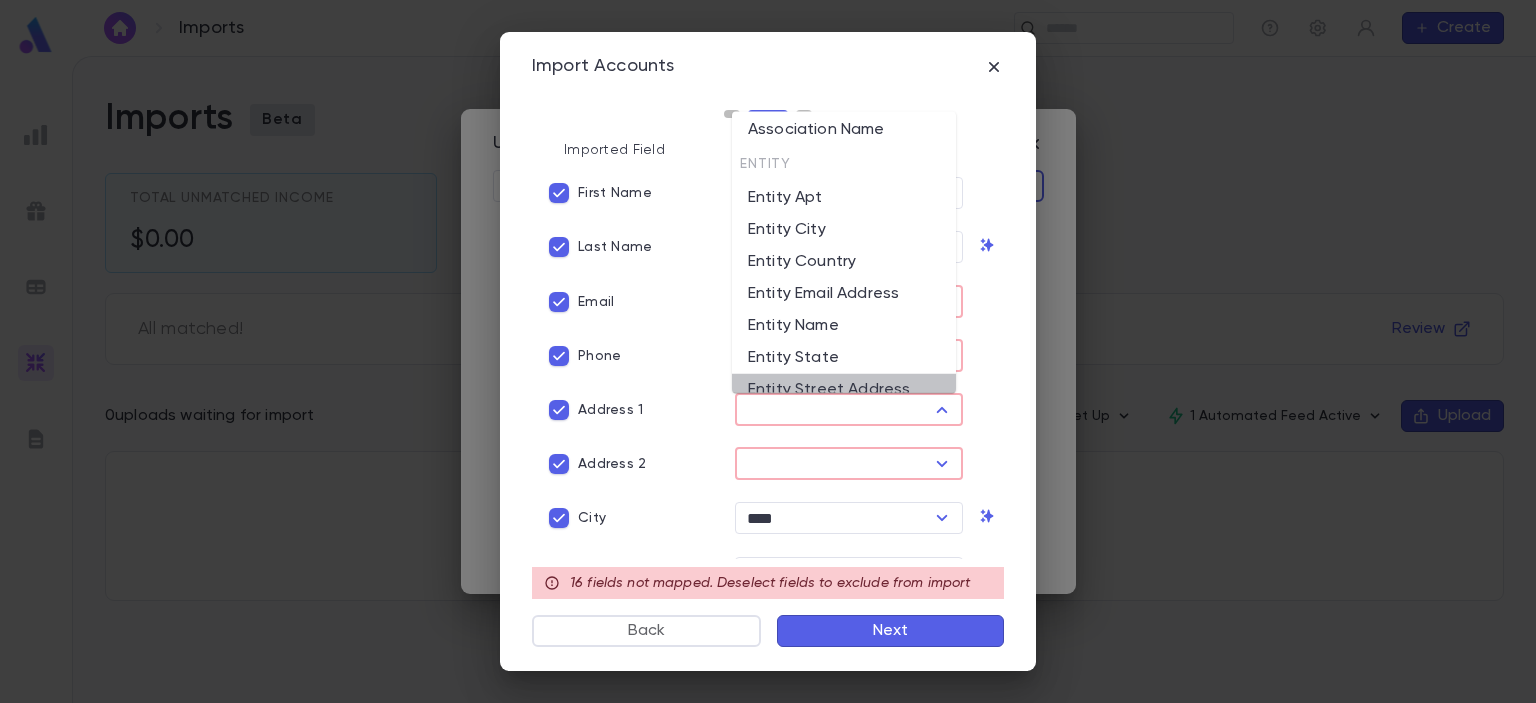 click on "Entity Street Address" at bounding box center [844, 389] 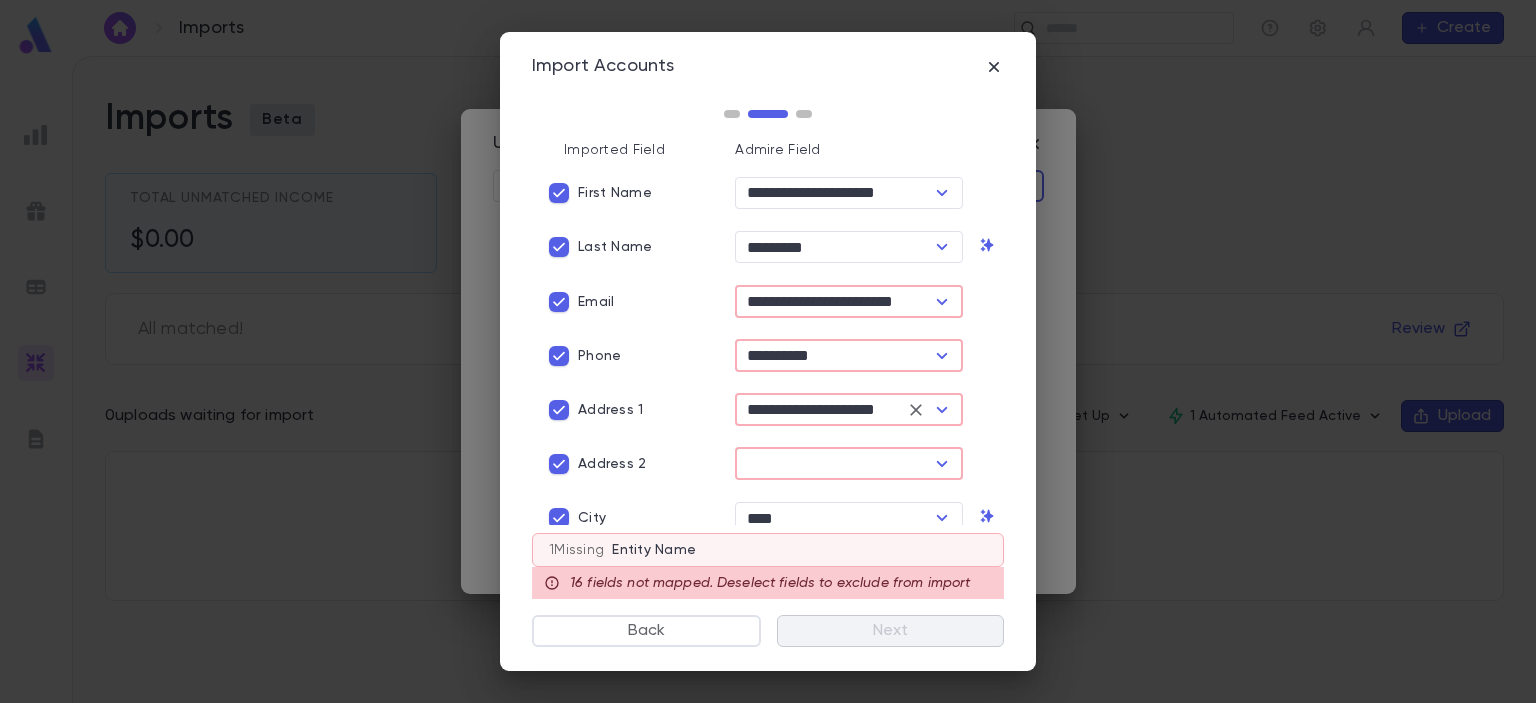 click at bounding box center [832, 464] 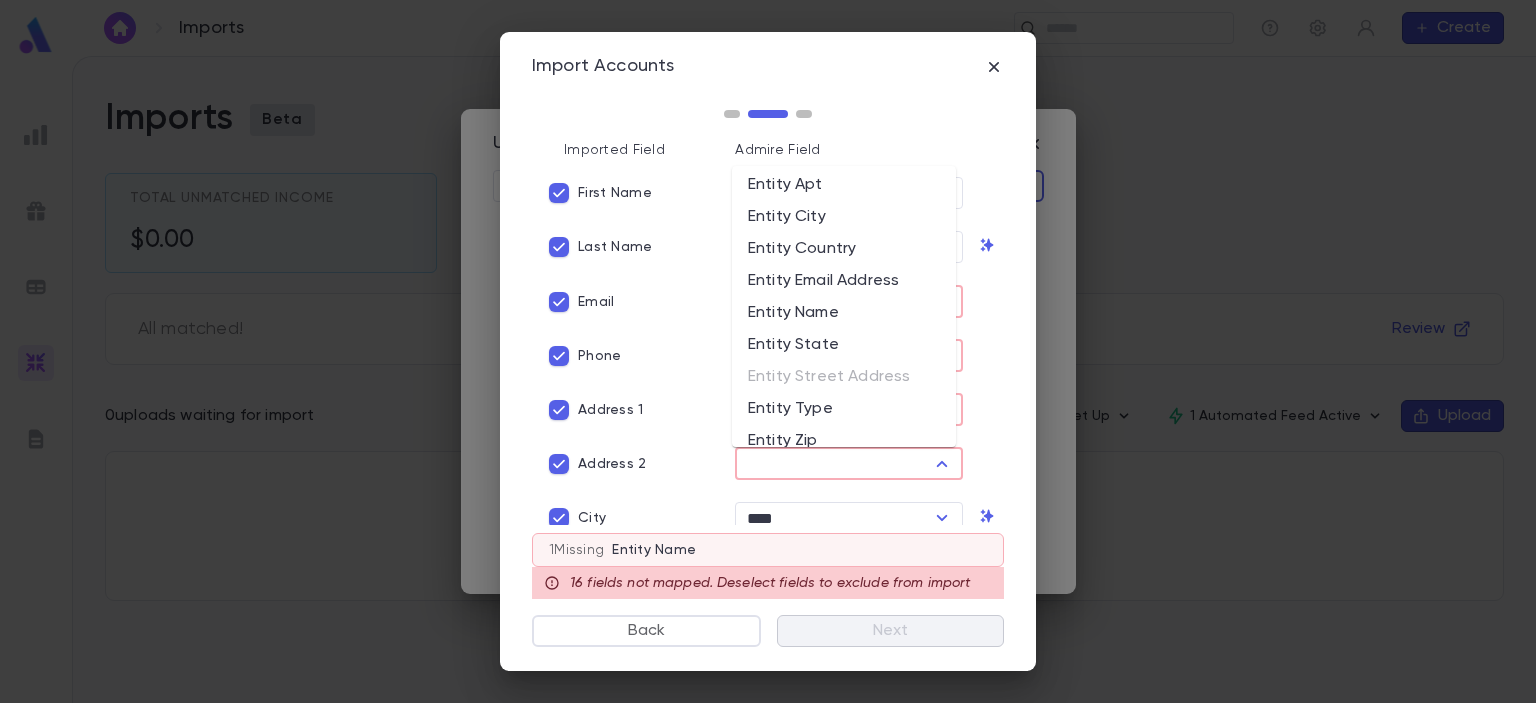 scroll, scrollTop: 500, scrollLeft: 0, axis: vertical 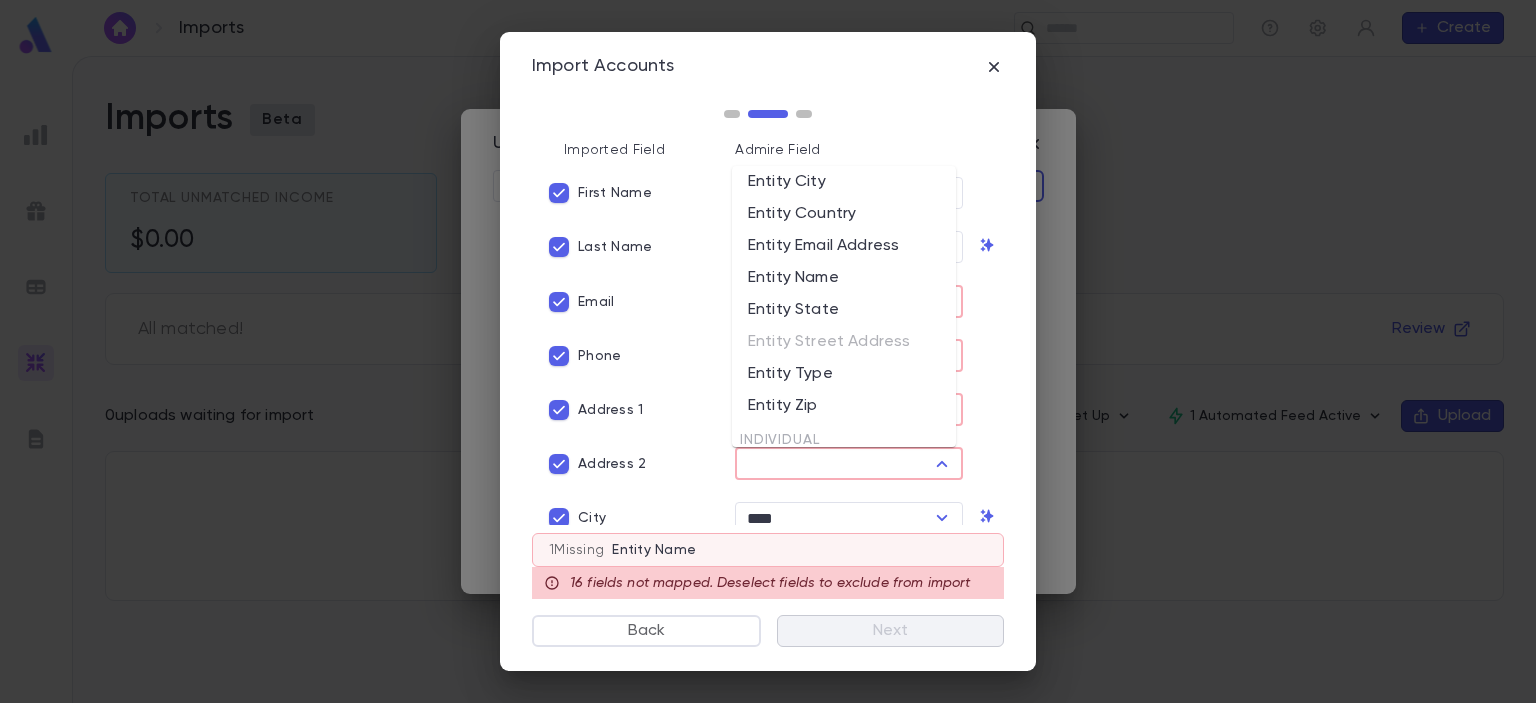 click on "​" at bounding box center [841, 456] 